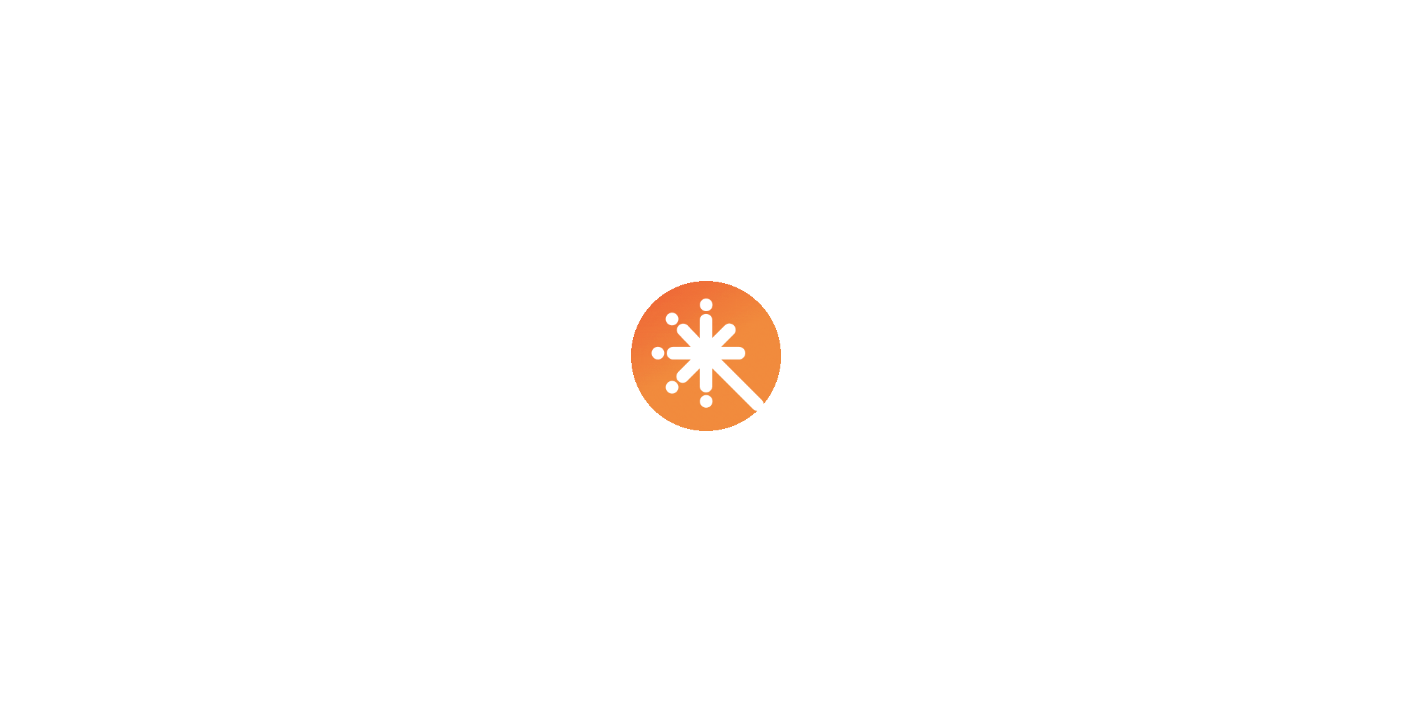 scroll, scrollTop: 0, scrollLeft: 0, axis: both 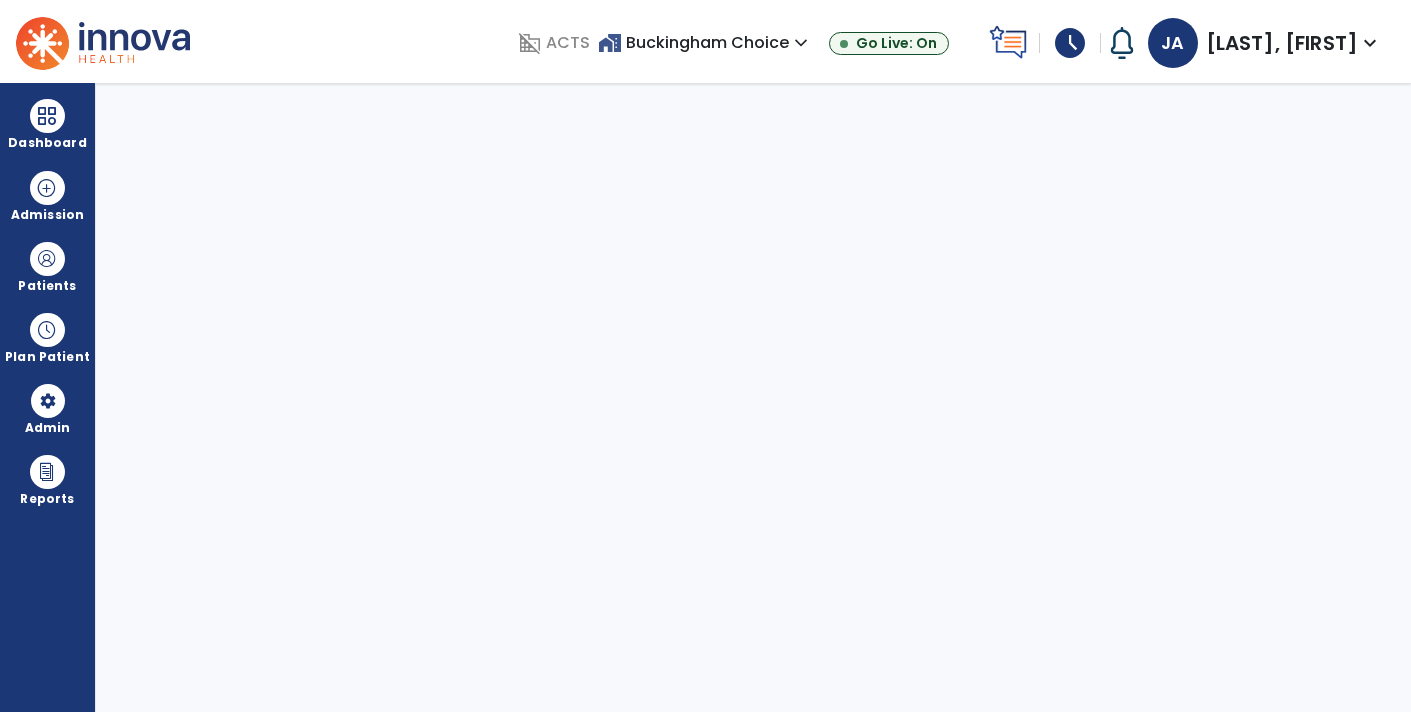 select on "****" 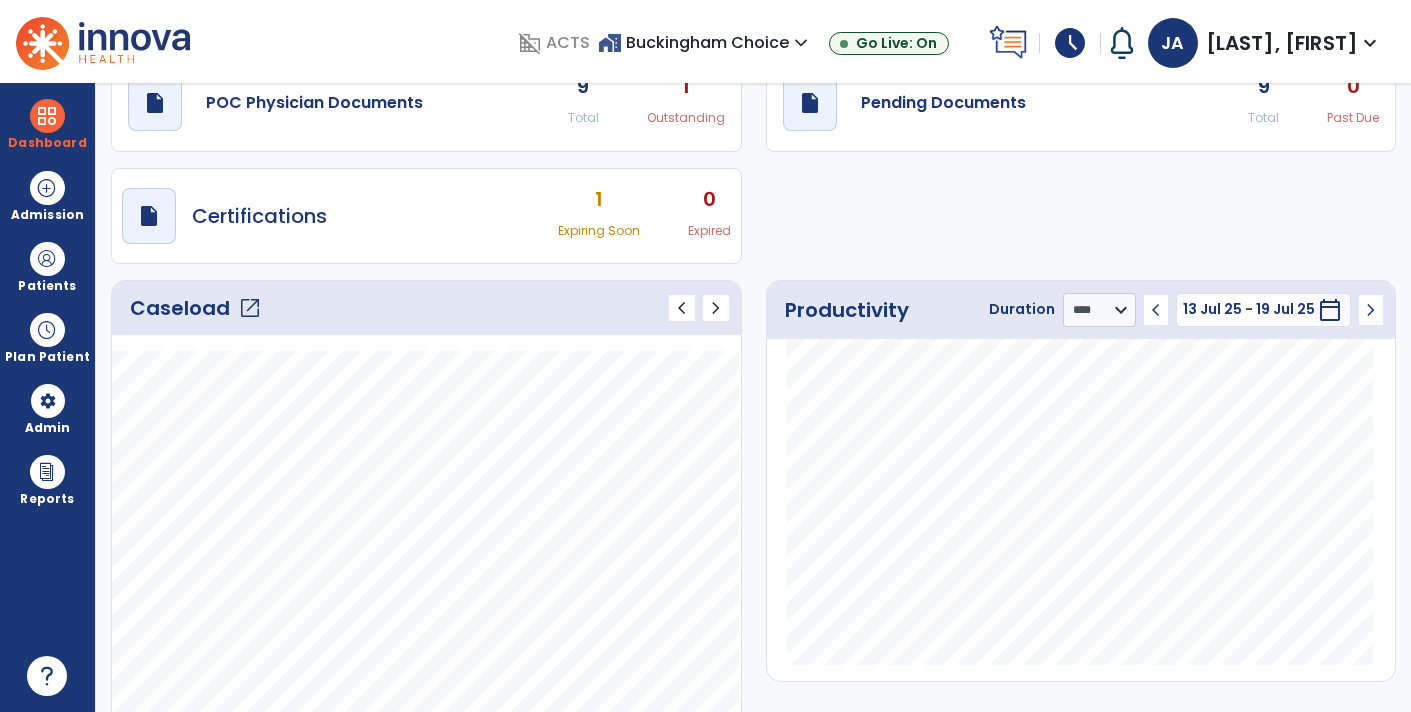 scroll, scrollTop: 0, scrollLeft: 0, axis: both 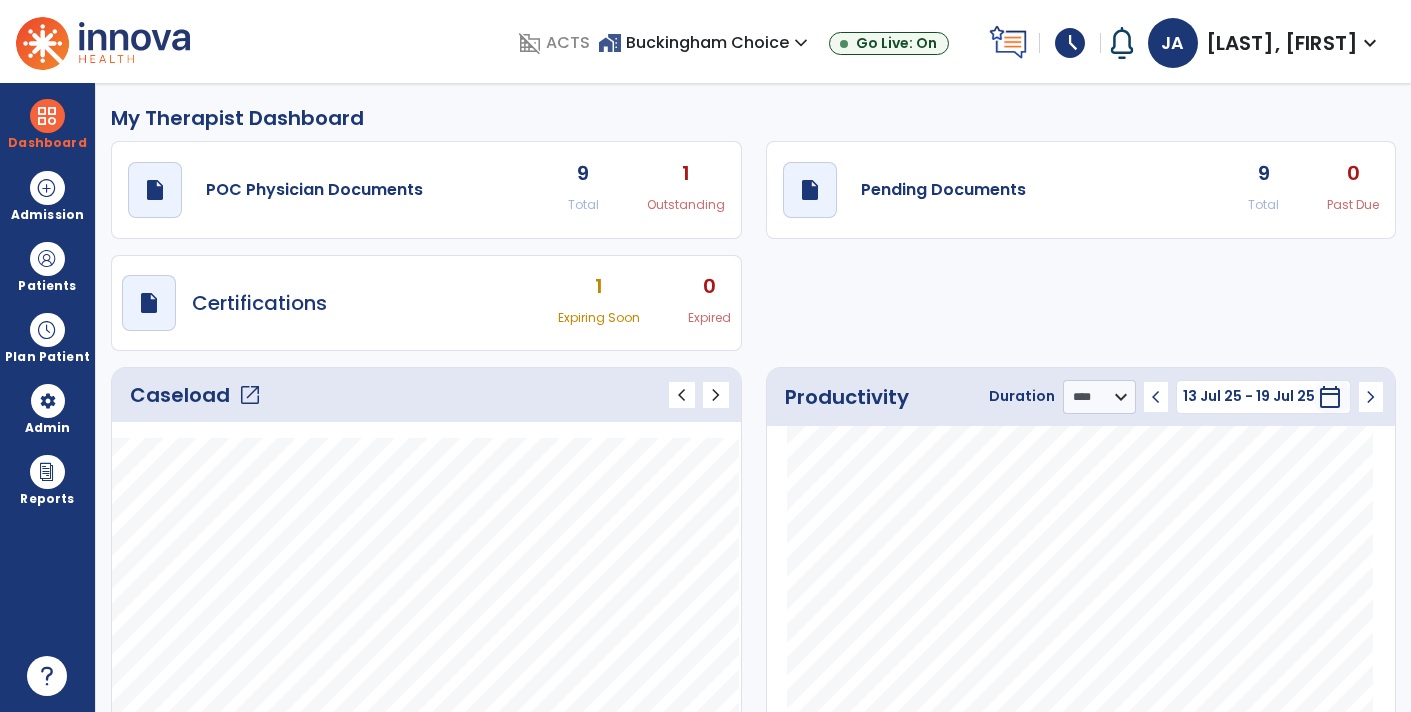 click on "draft   open_in_new  Pending Documents 9 Total 0 Past Due" 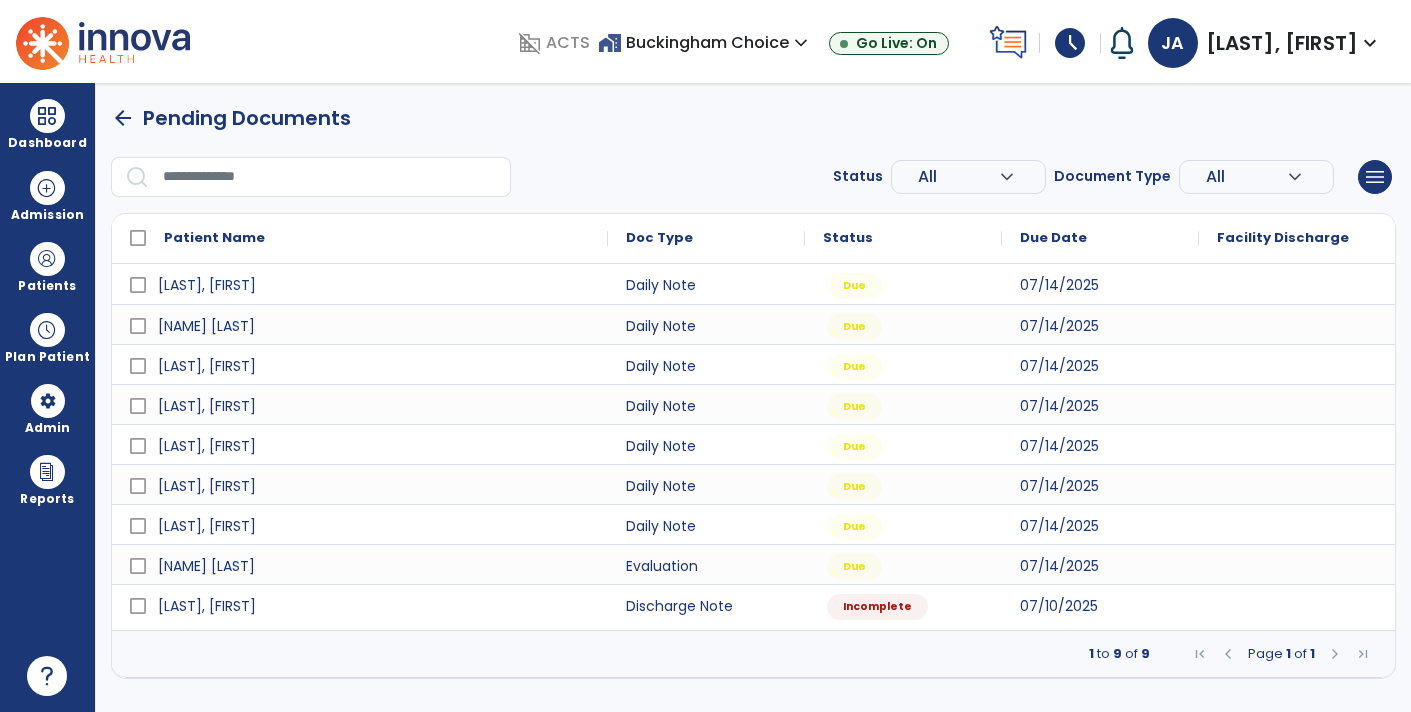 click on "schedule" at bounding box center [1070, 43] 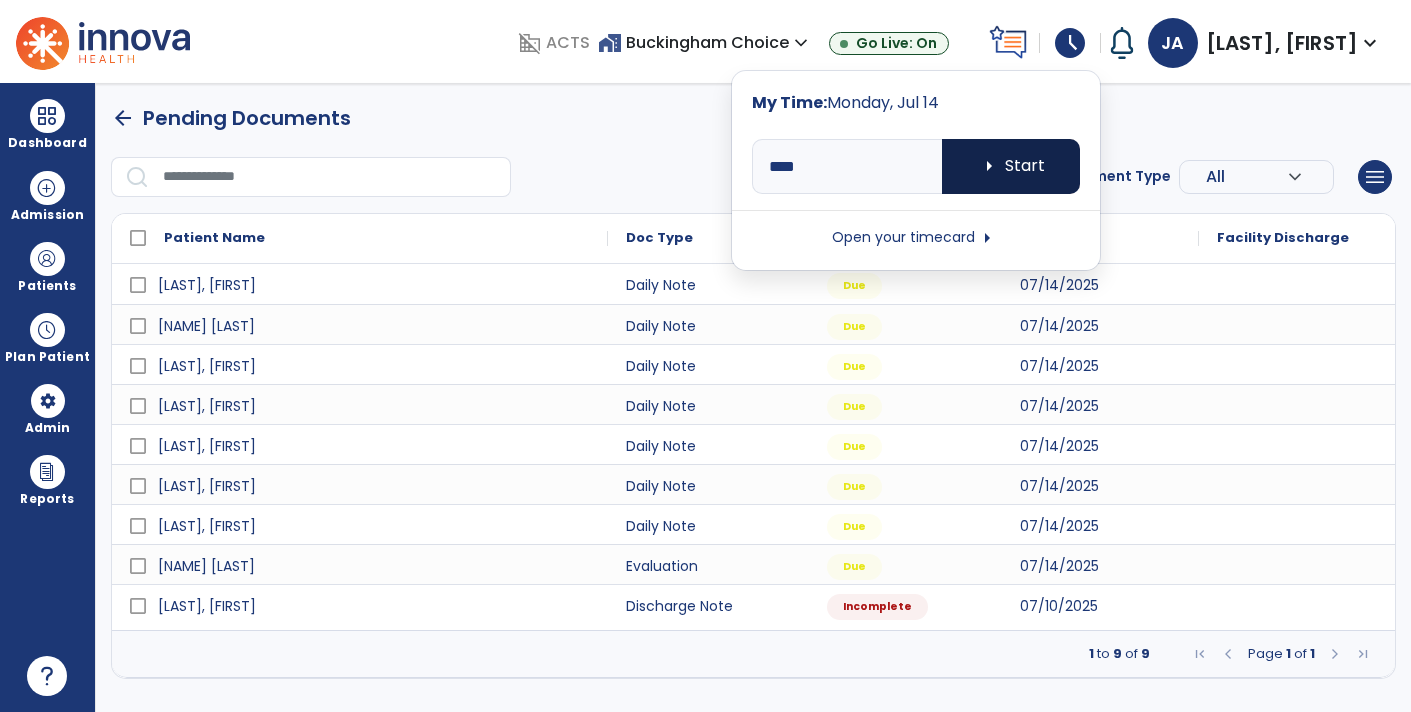 click on "arrow_right  Start" at bounding box center [1011, 166] 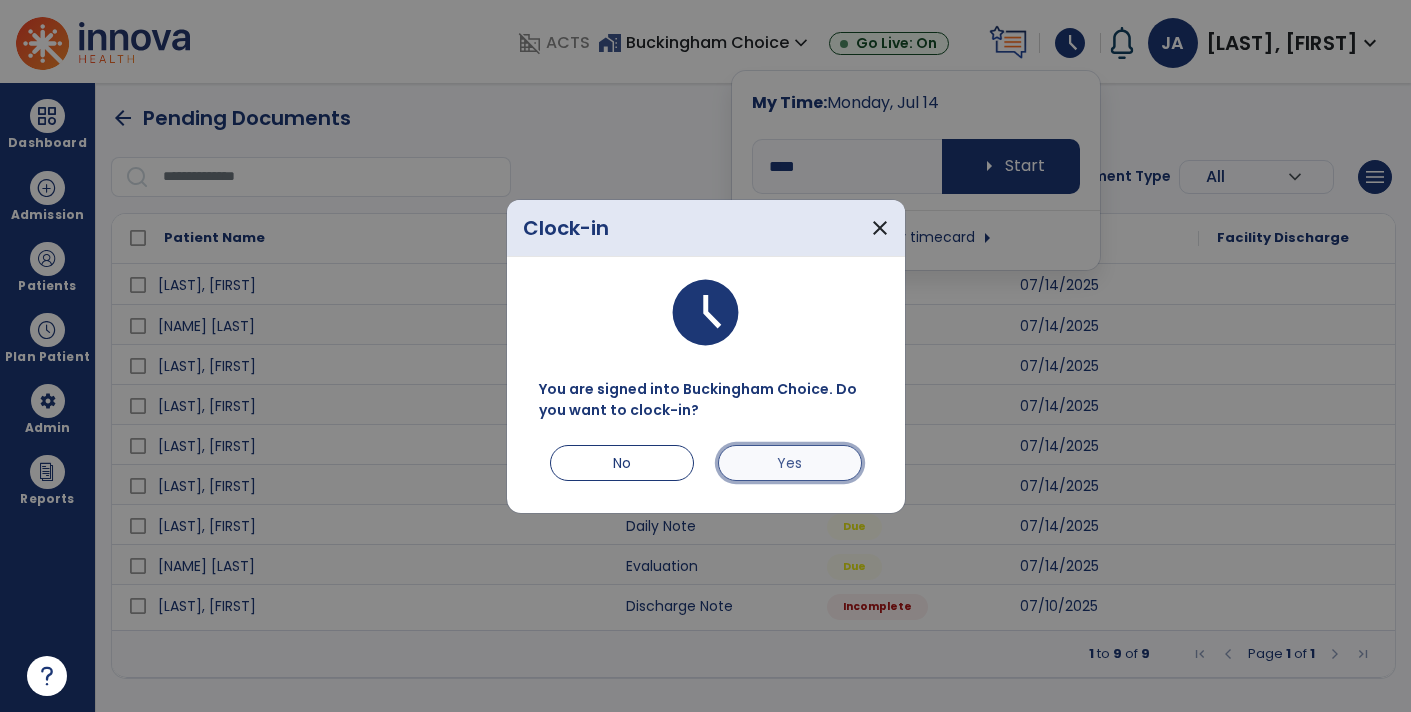 click on "Yes" at bounding box center [790, 463] 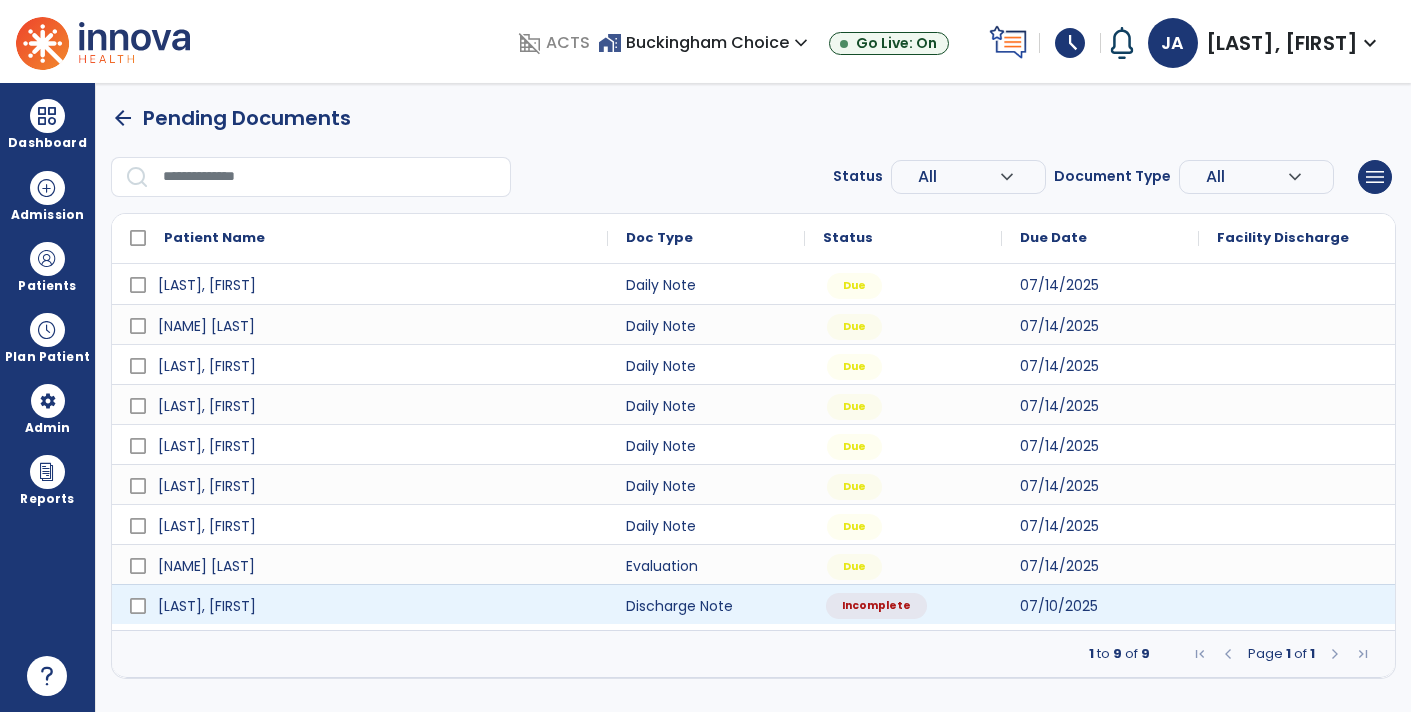 click on "Incomplete" at bounding box center [876, 606] 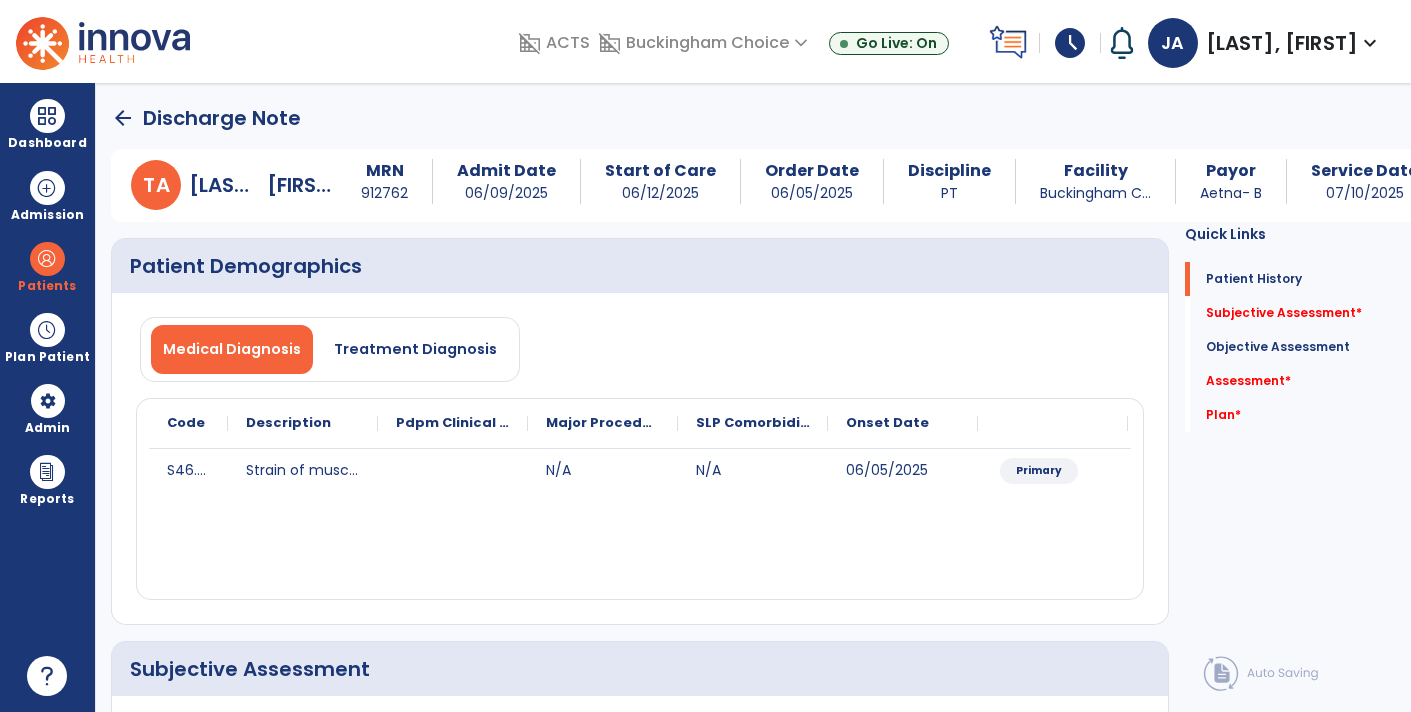 scroll, scrollTop: 446, scrollLeft: 0, axis: vertical 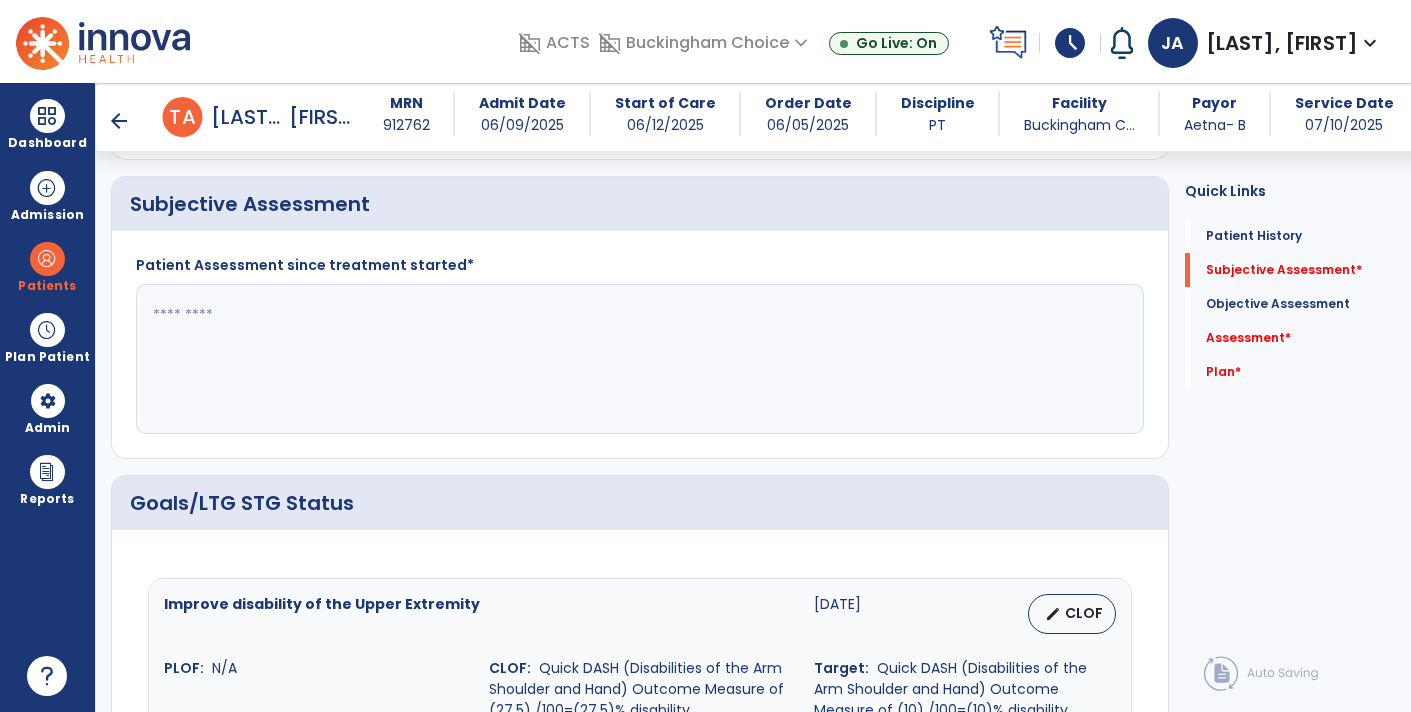 click 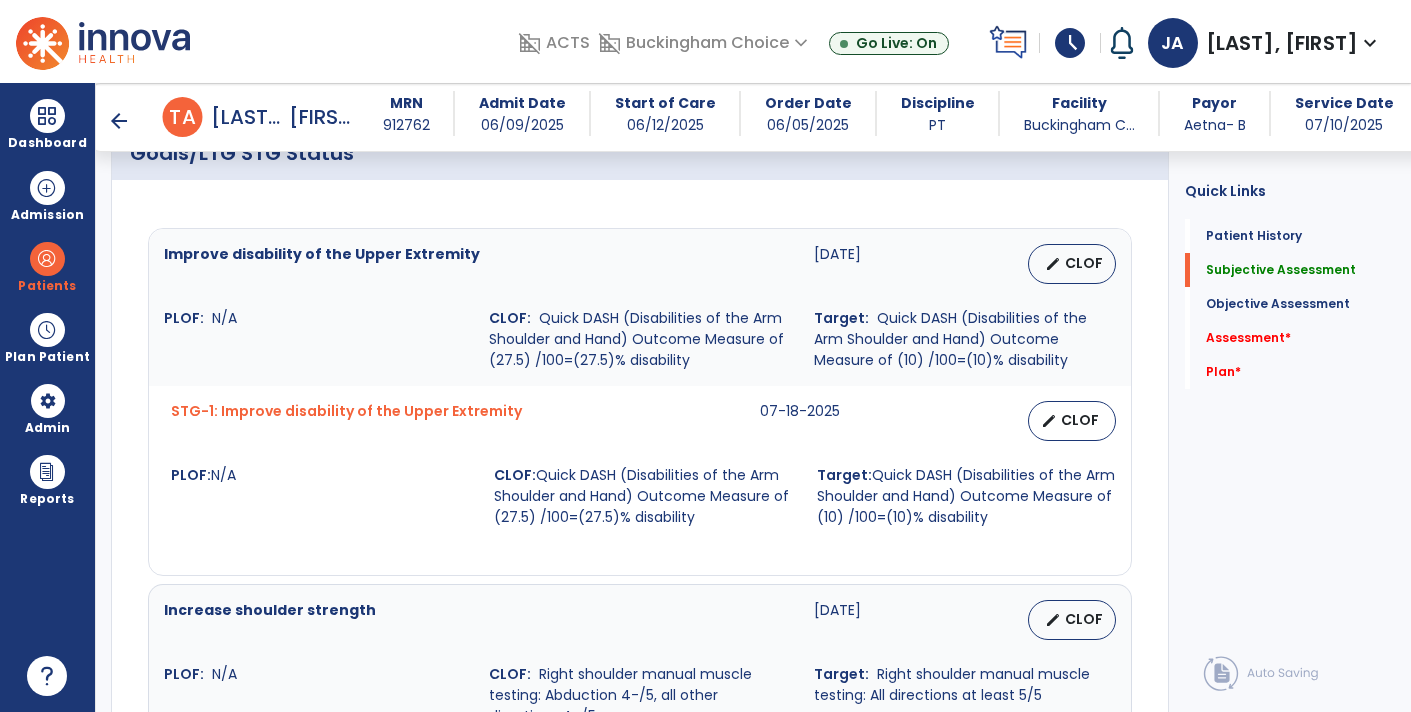 scroll, scrollTop: 778, scrollLeft: 0, axis: vertical 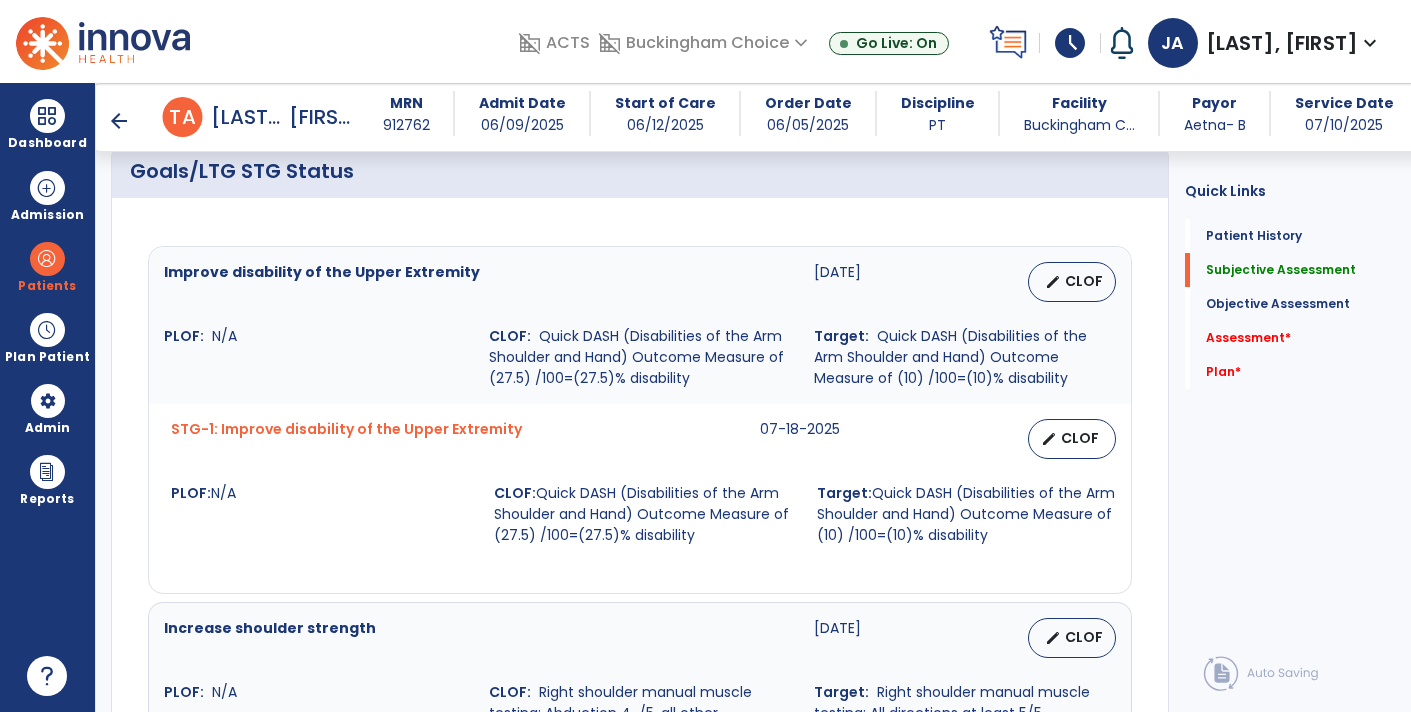 type on "**********" 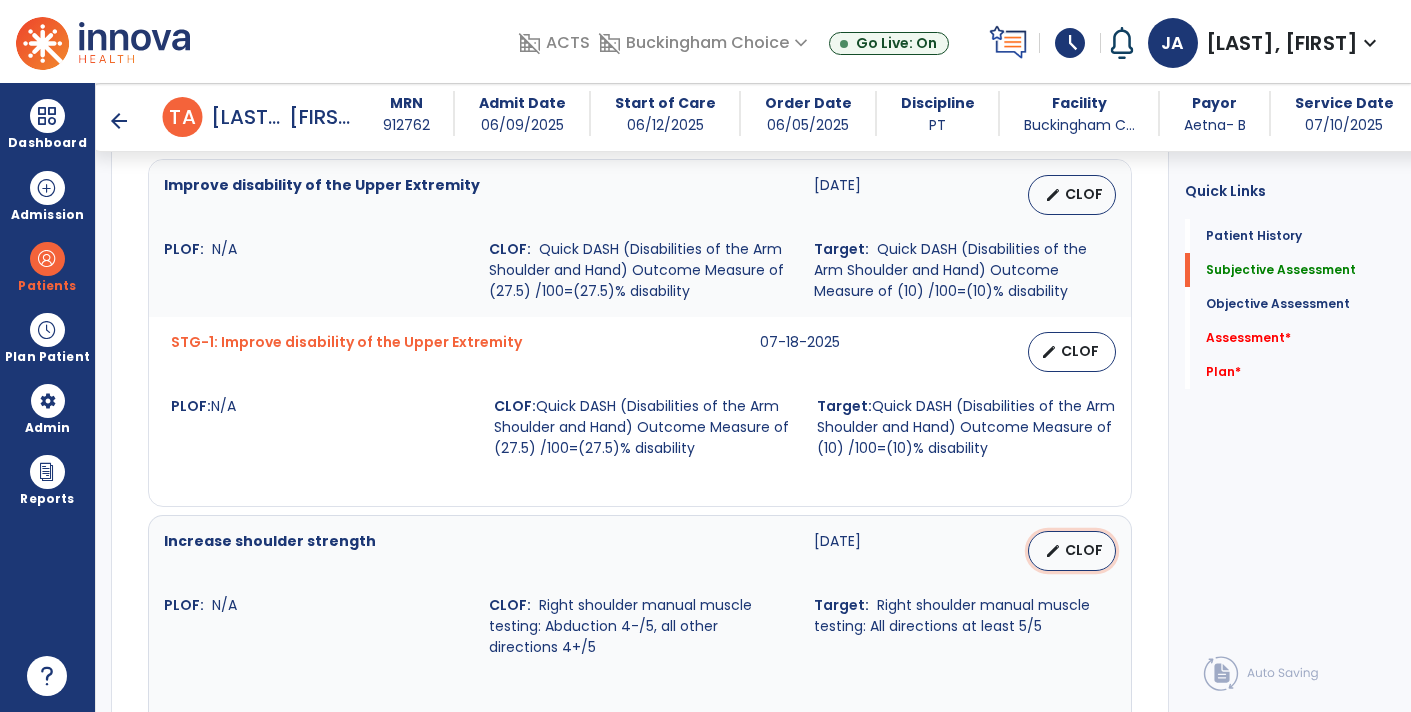 click on "CLOF" at bounding box center [1084, 550] 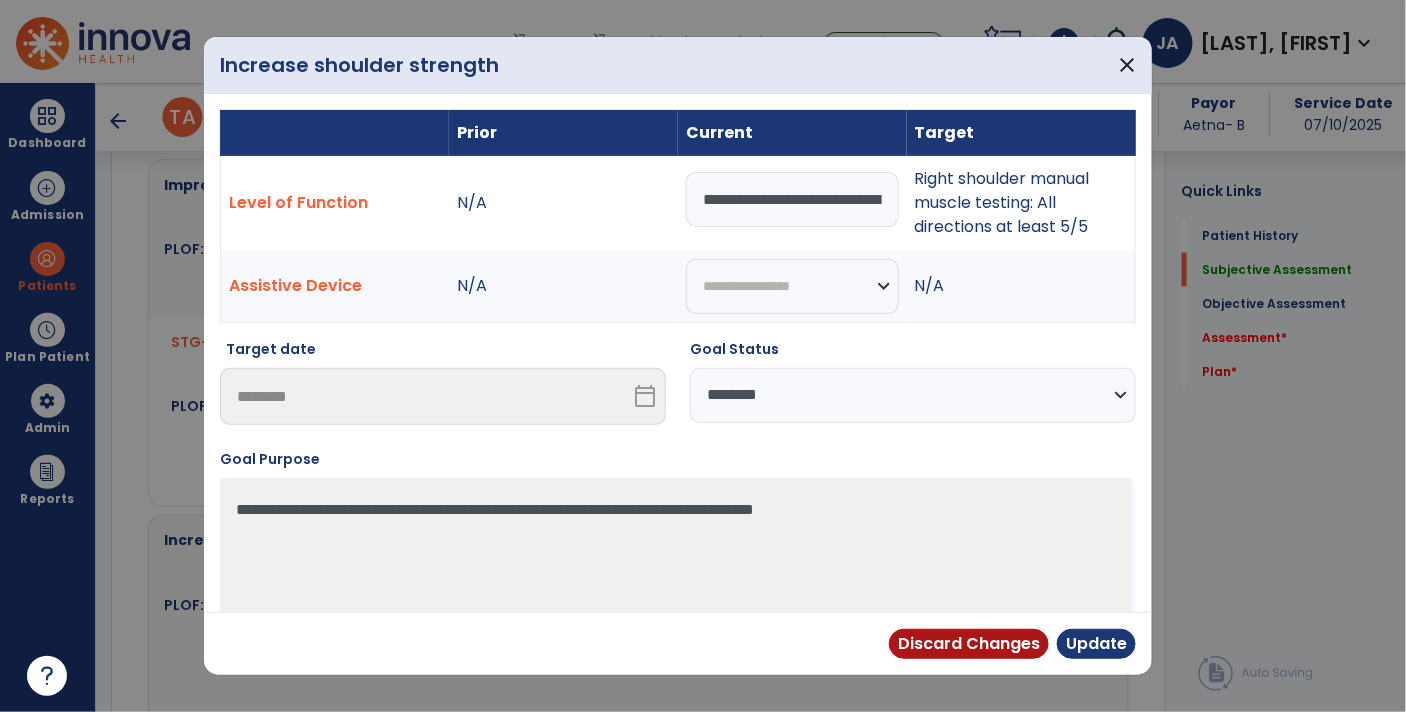 scroll, scrollTop: 865, scrollLeft: 0, axis: vertical 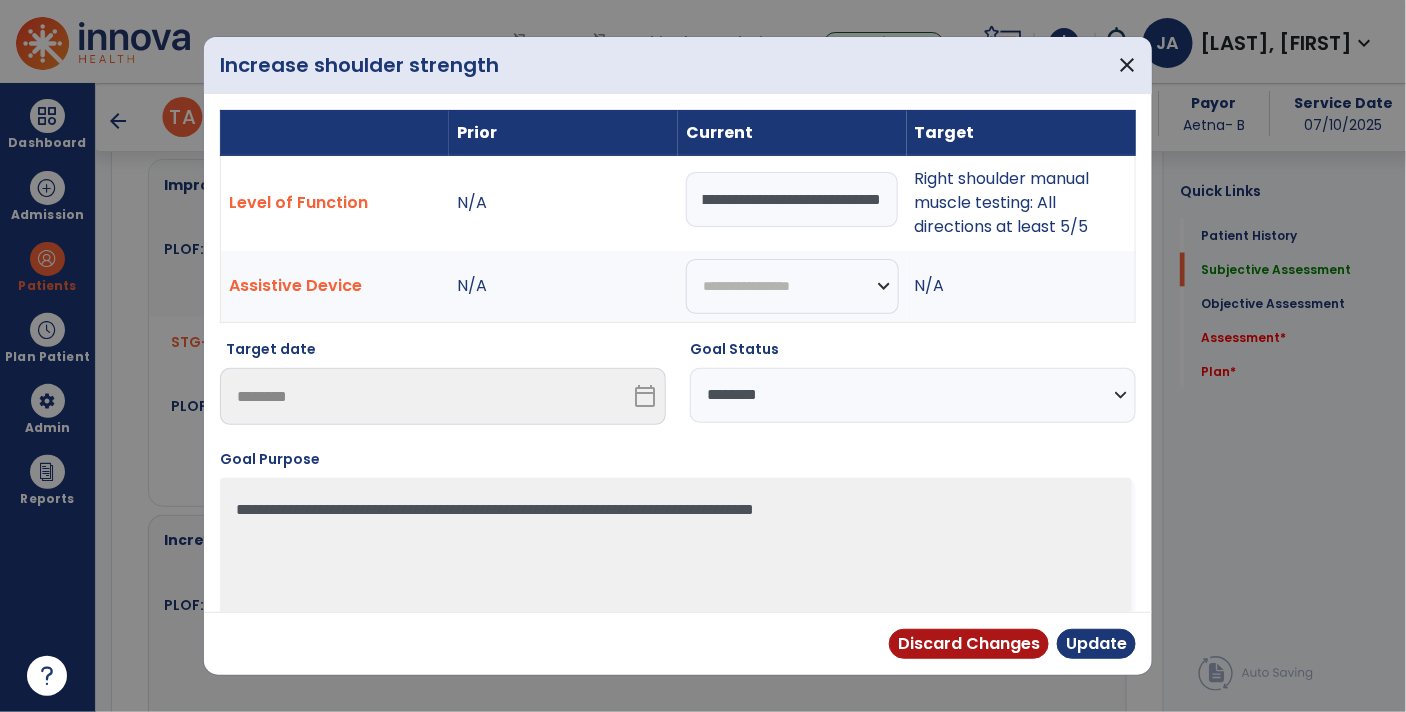 drag, startPoint x: 699, startPoint y: 198, endPoint x: 951, endPoint y: 198, distance: 252 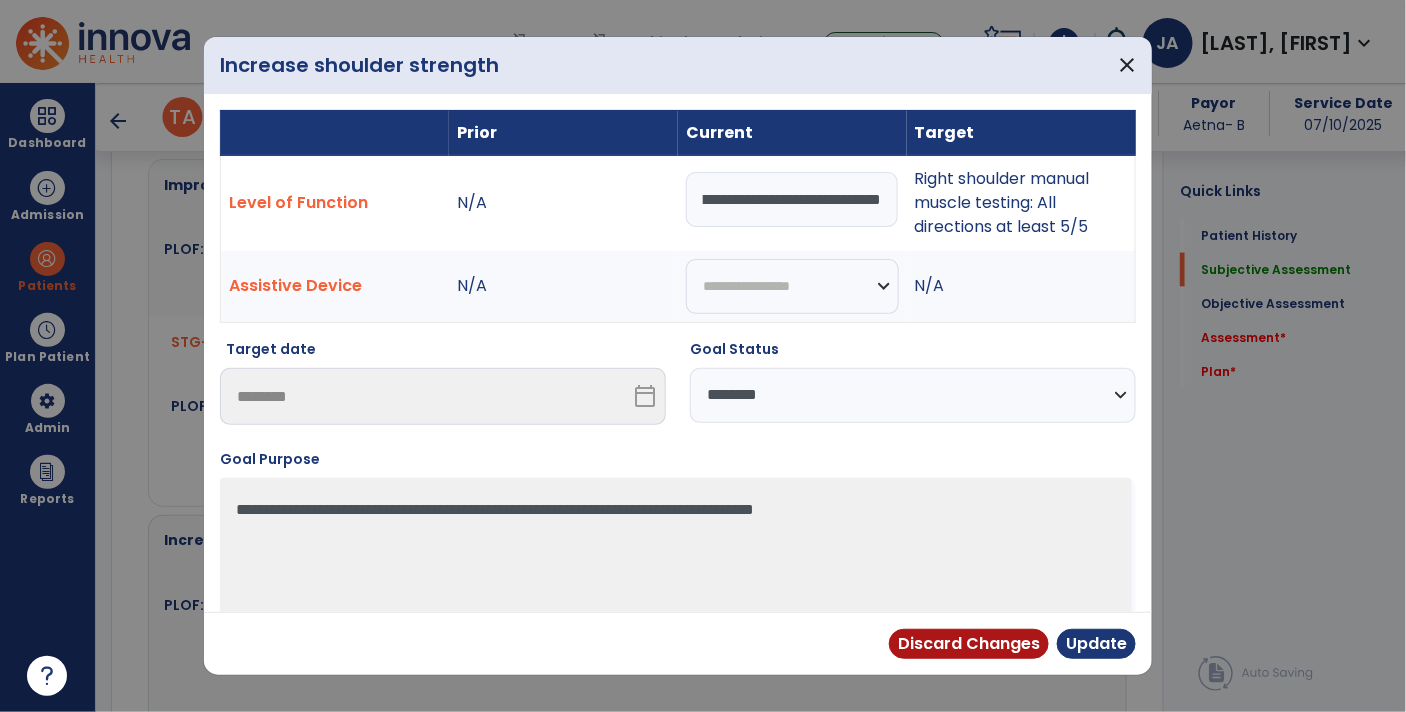 scroll, scrollTop: 0, scrollLeft: 0, axis: both 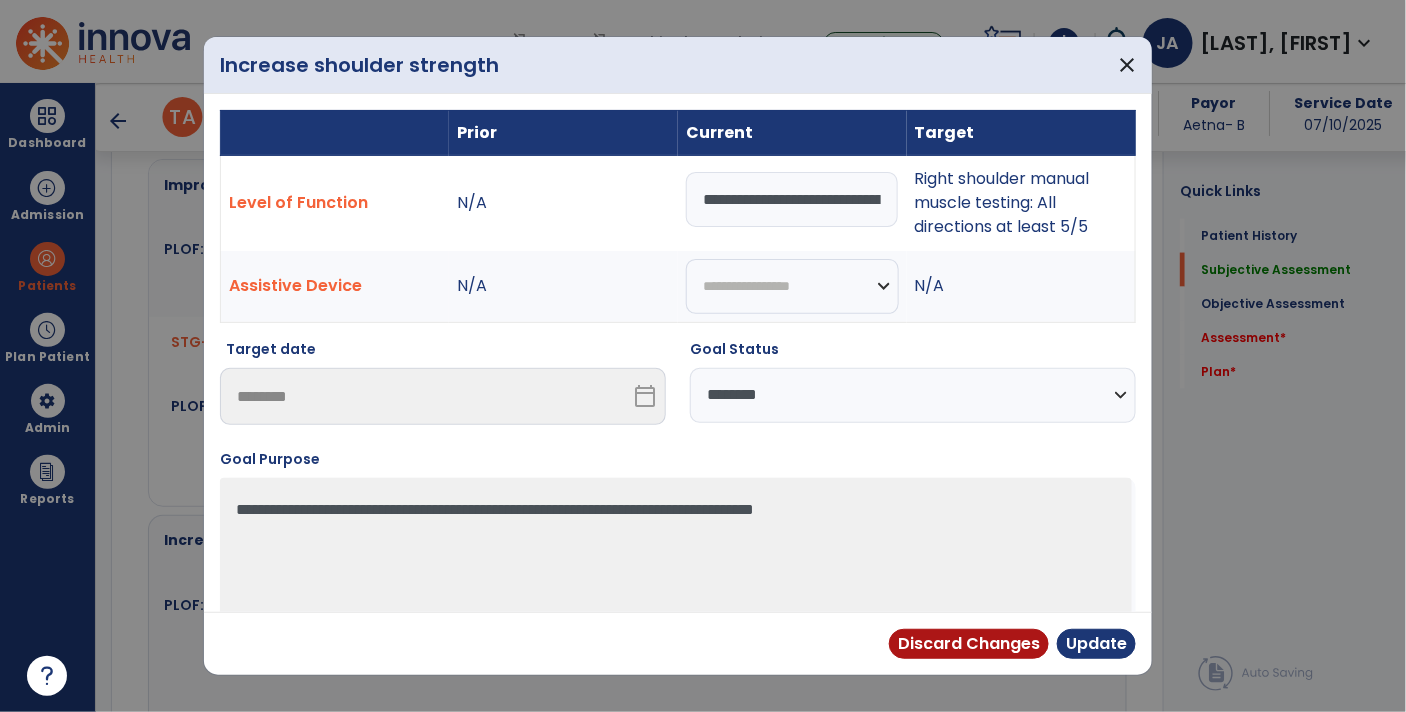 click on "N/A" at bounding box center [563, 202] 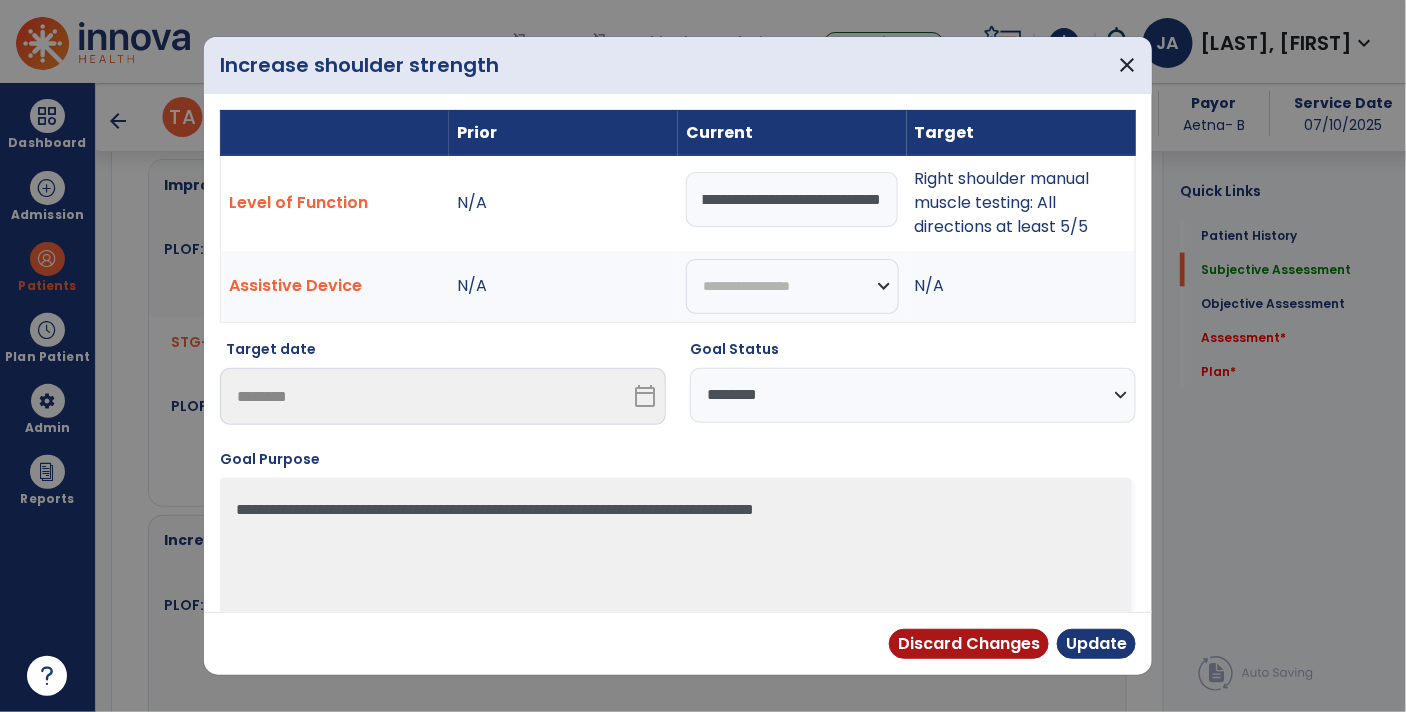 drag, startPoint x: 700, startPoint y: 196, endPoint x: 940, endPoint y: 201, distance: 240.05208 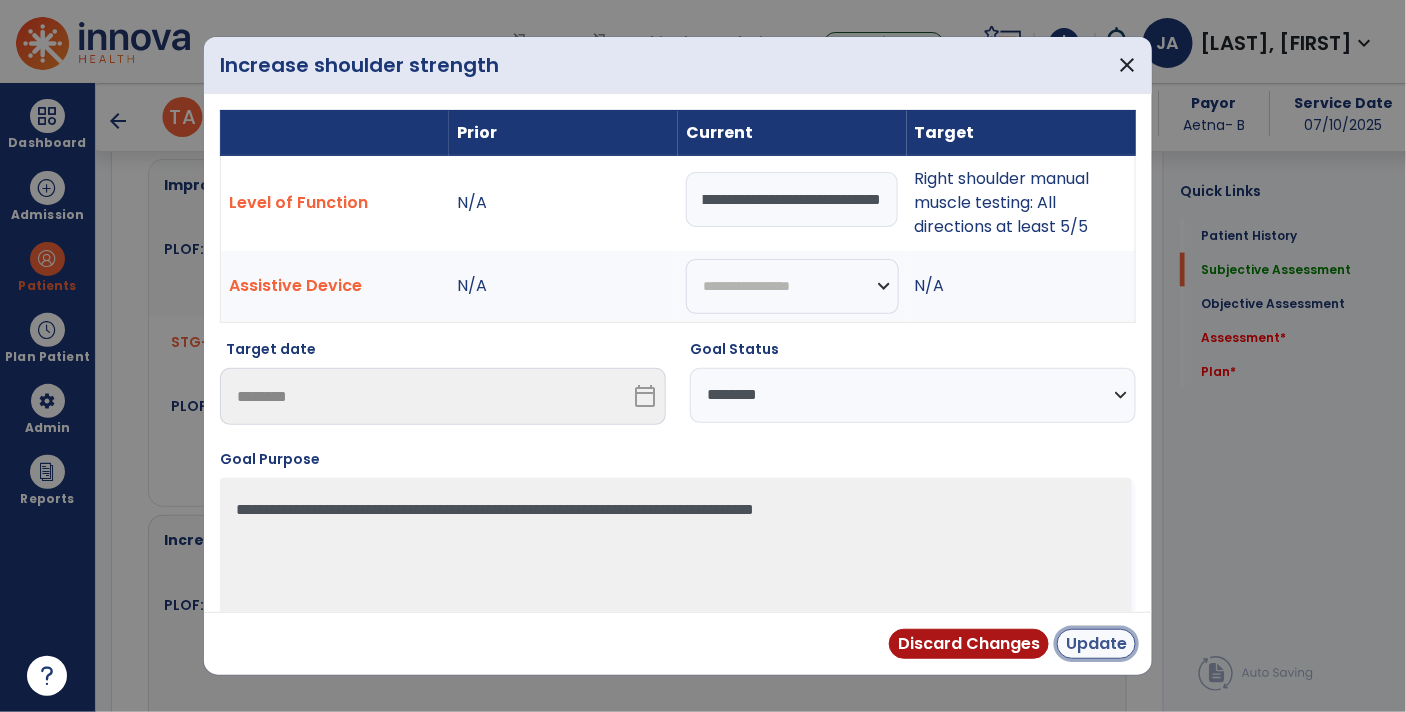 click on "Update" at bounding box center (1096, 644) 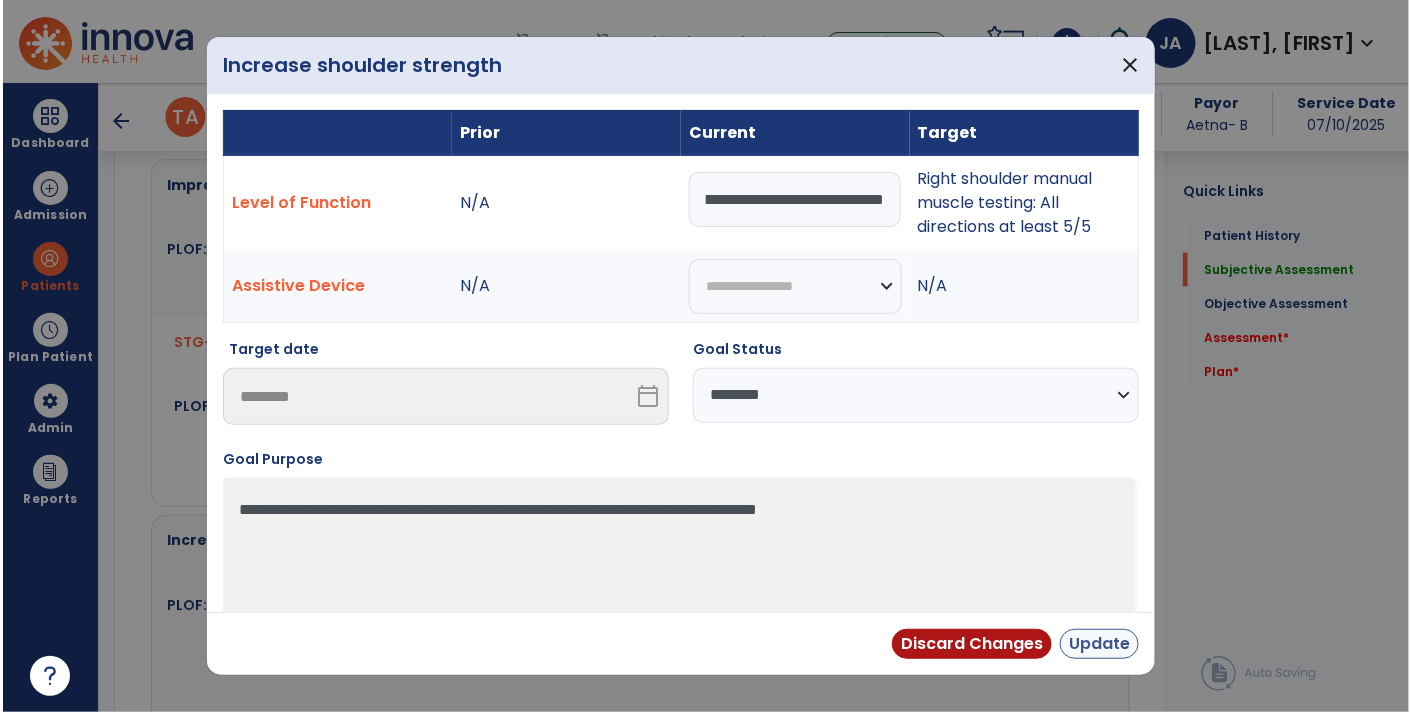 scroll, scrollTop: 0, scrollLeft: 0, axis: both 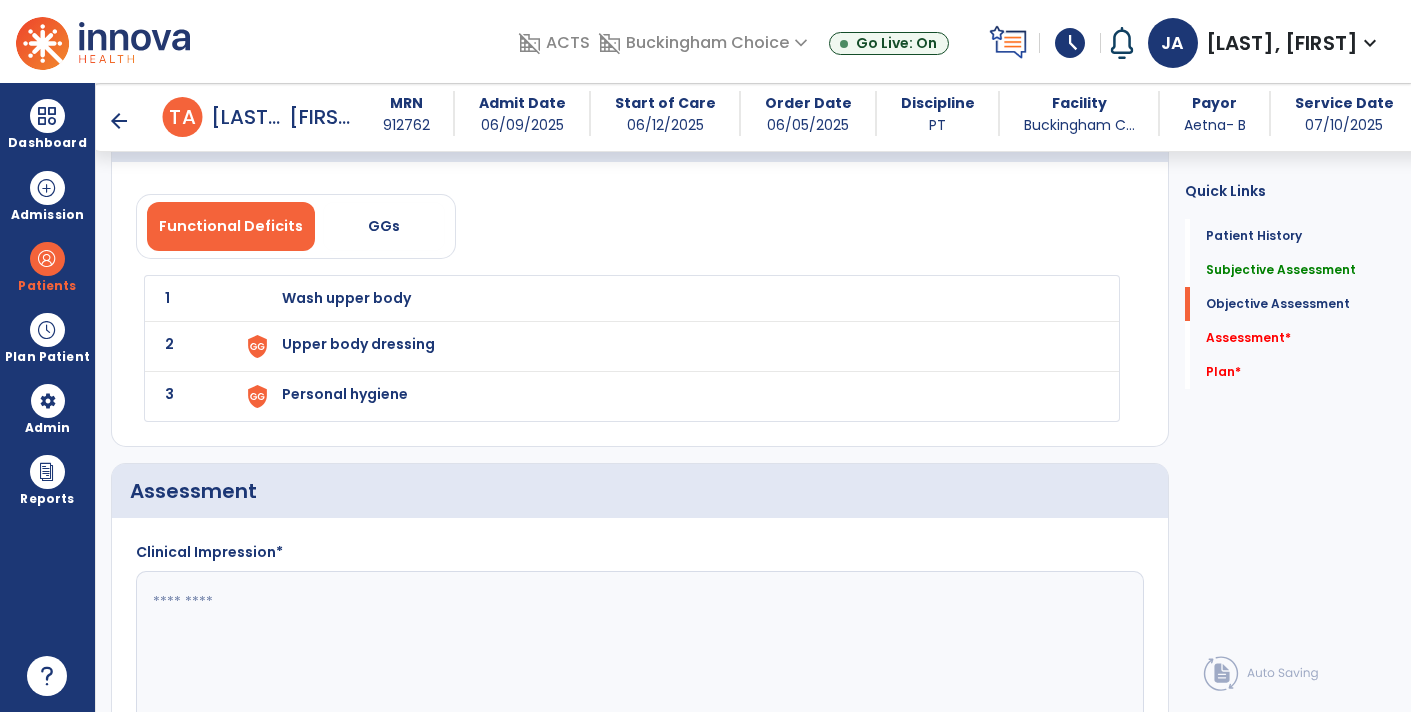 click on "Upper body dressing" at bounding box center [346, 298] 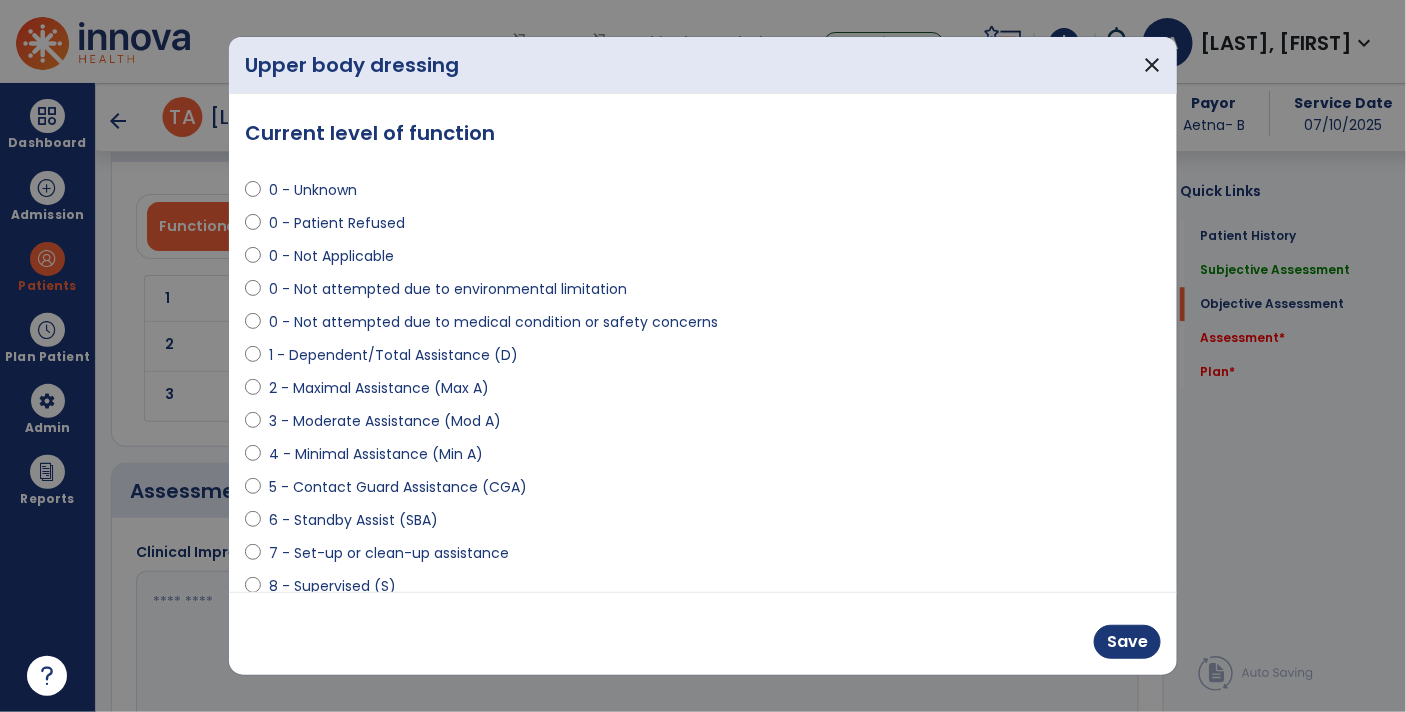 scroll, scrollTop: 1541, scrollLeft: 0, axis: vertical 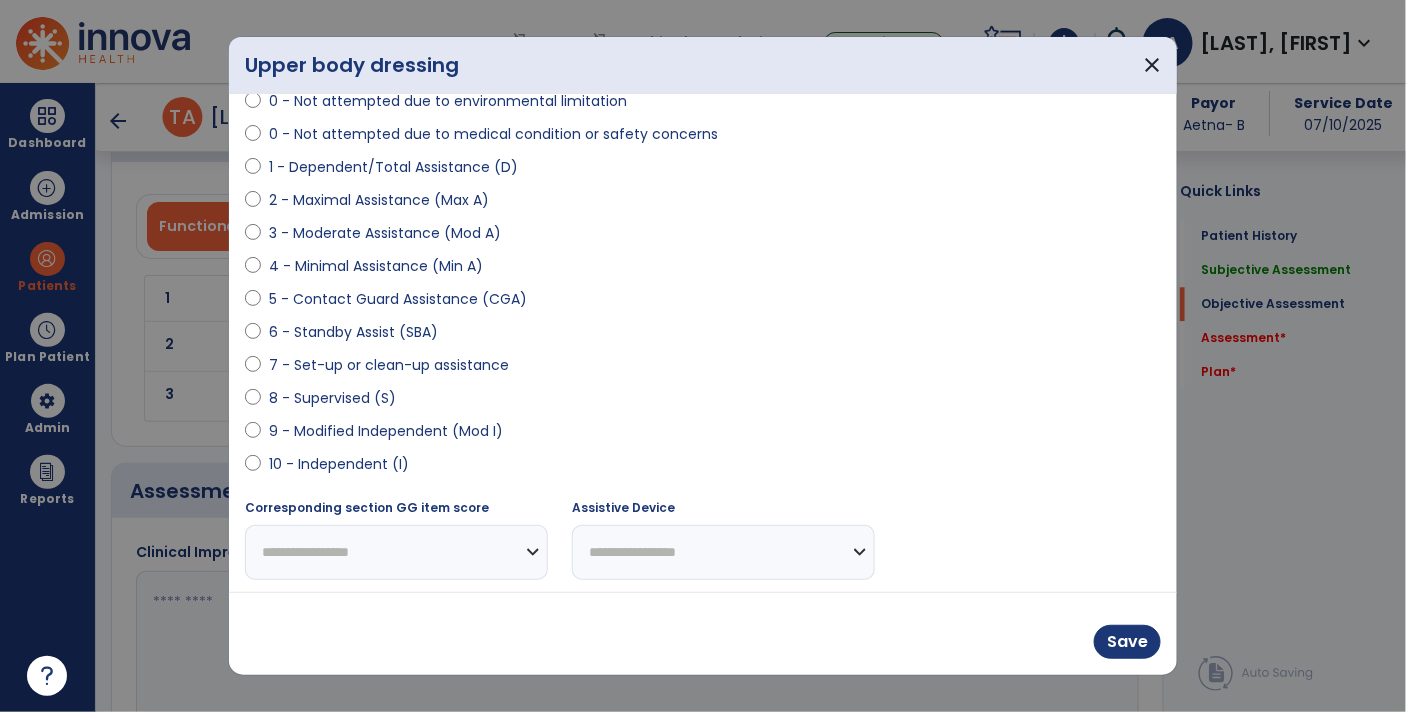 select on "**********" 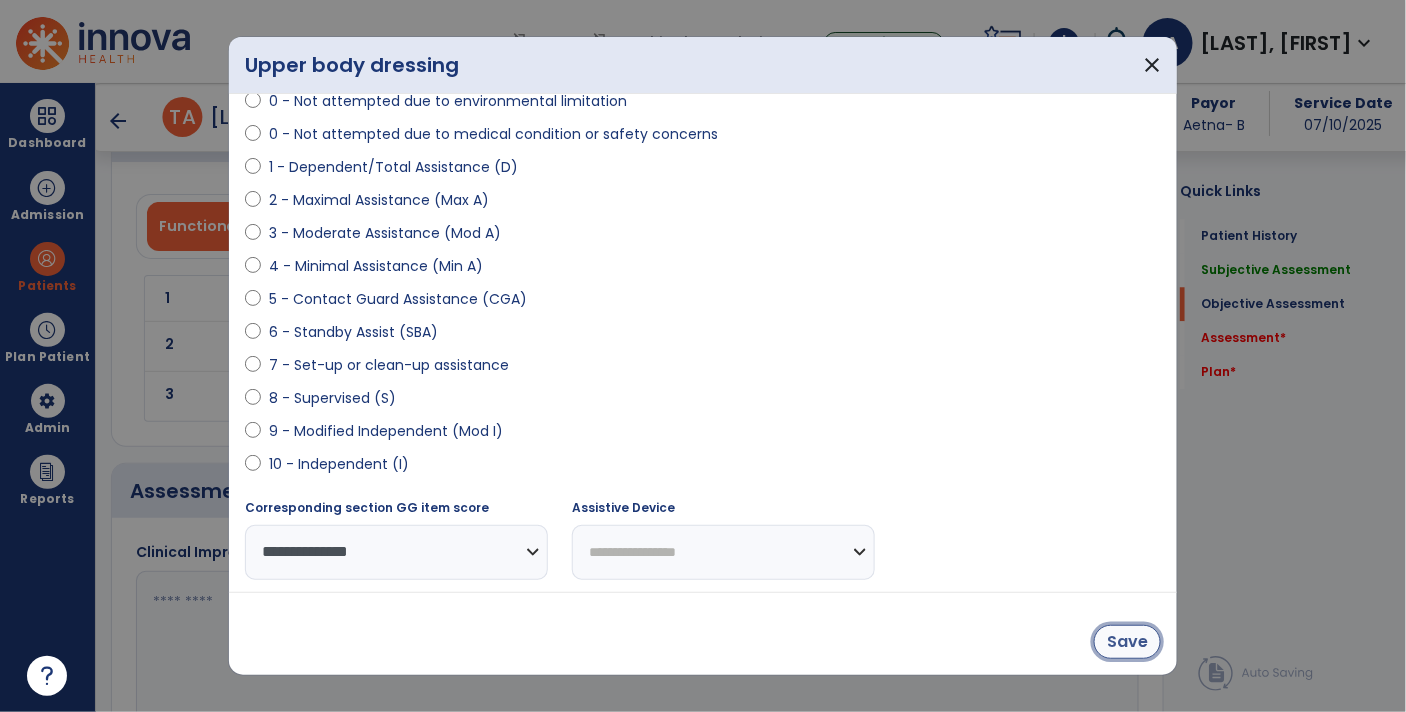 click on "Save" at bounding box center [1127, 642] 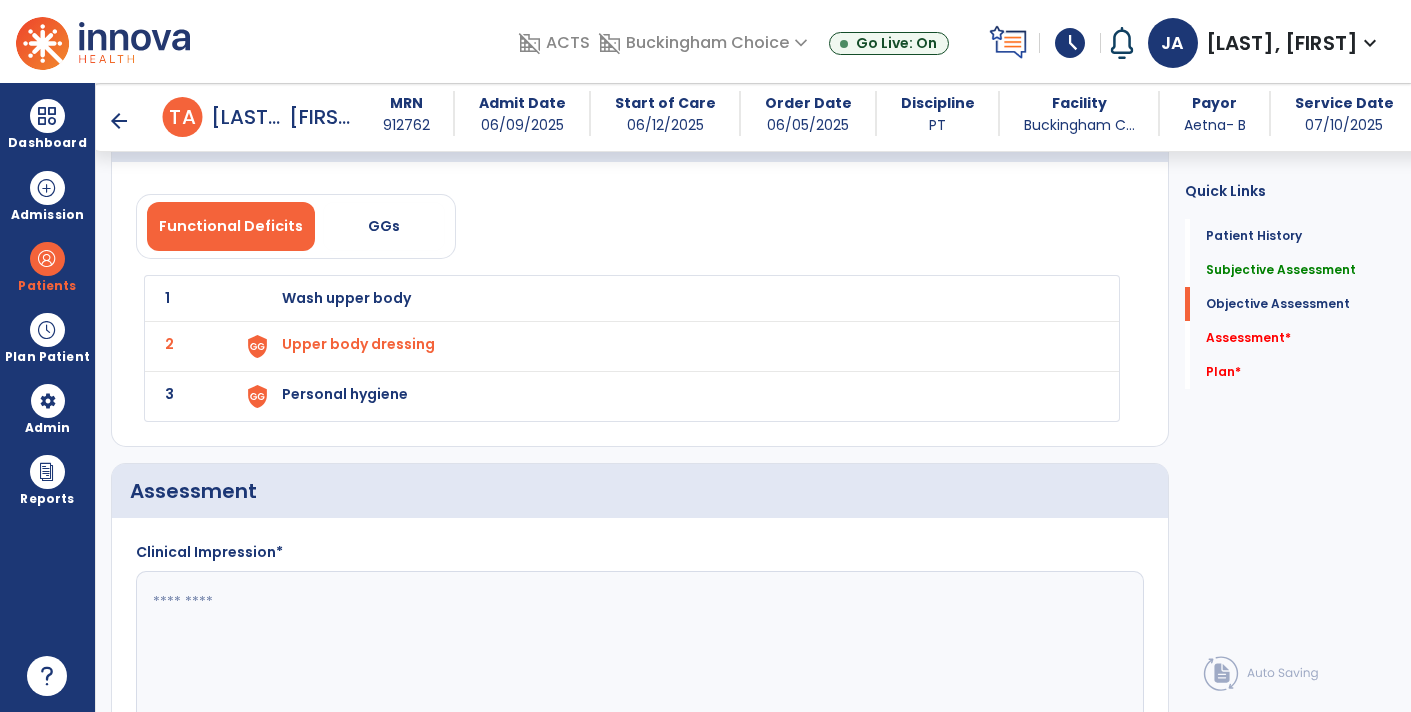 click on "Personal hygiene" at bounding box center (668, 298) 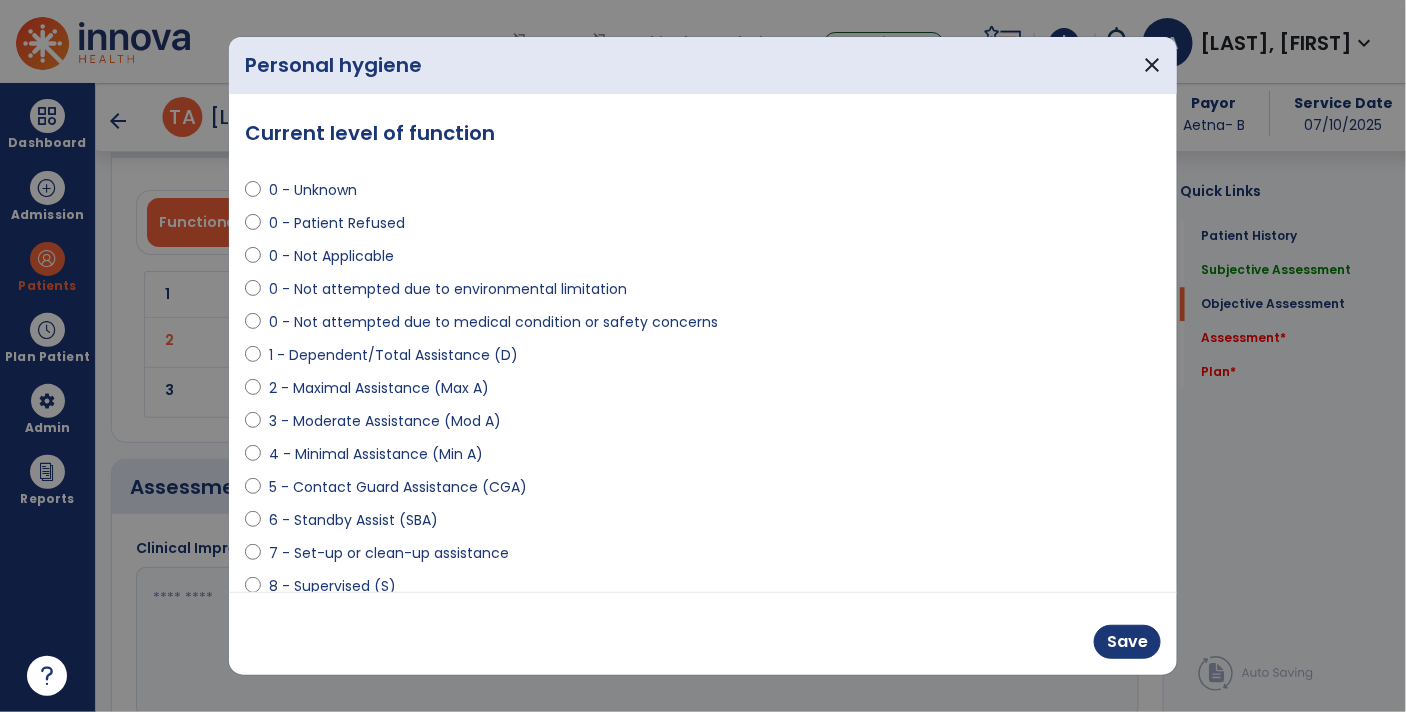 scroll, scrollTop: 1541, scrollLeft: 0, axis: vertical 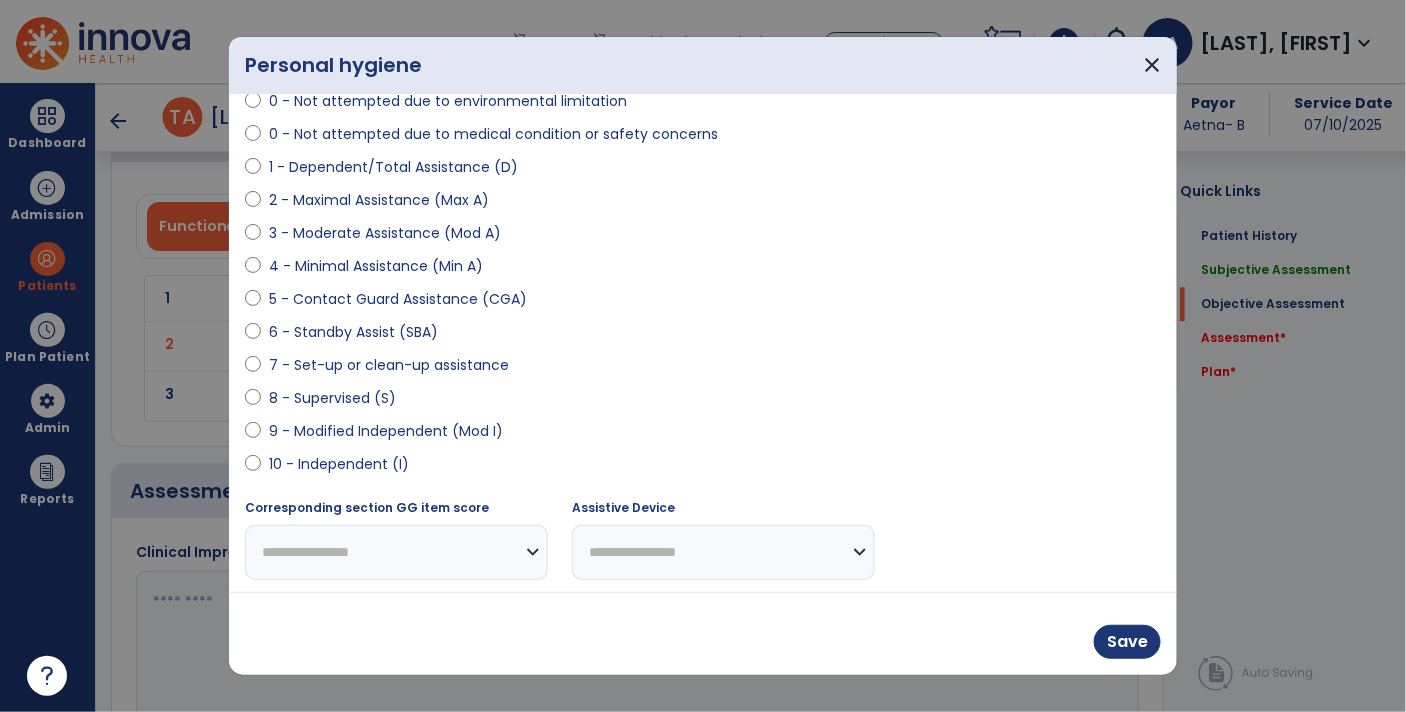 select on "**********" 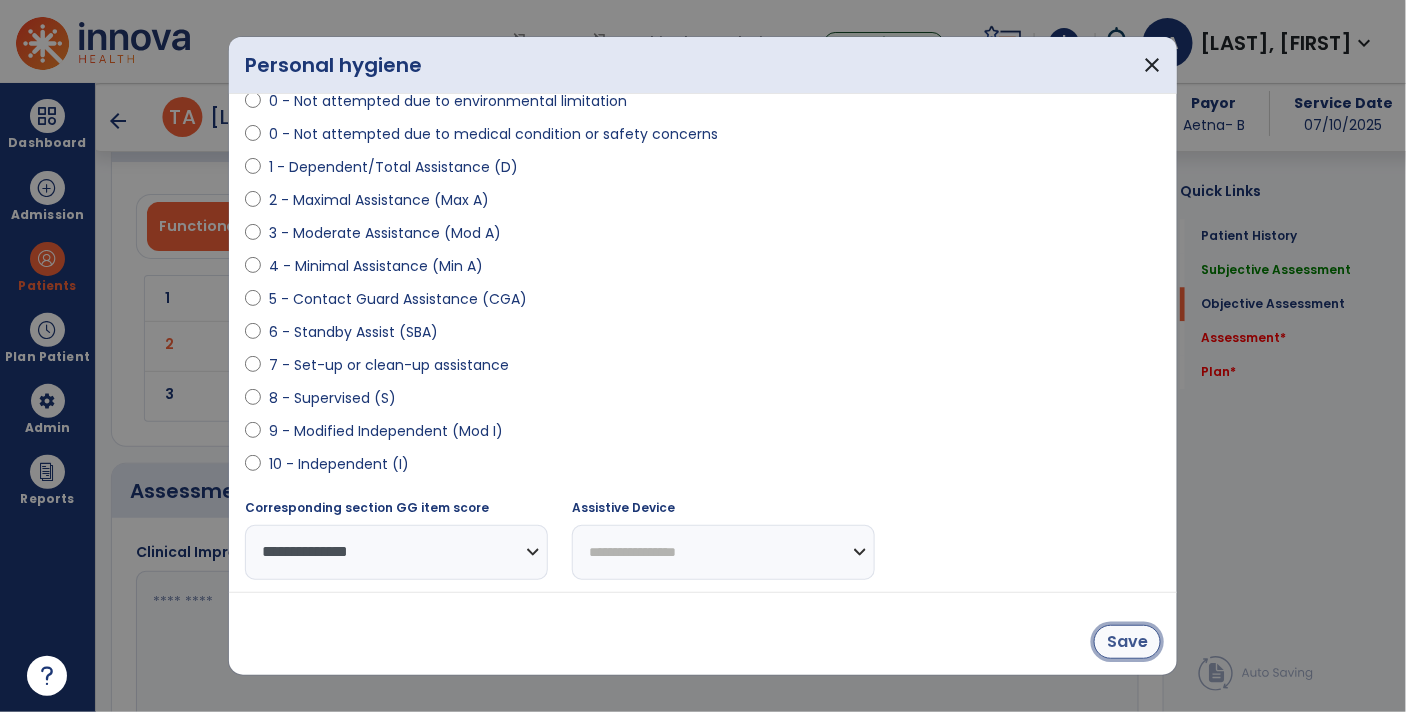 click on "Save" at bounding box center [1127, 642] 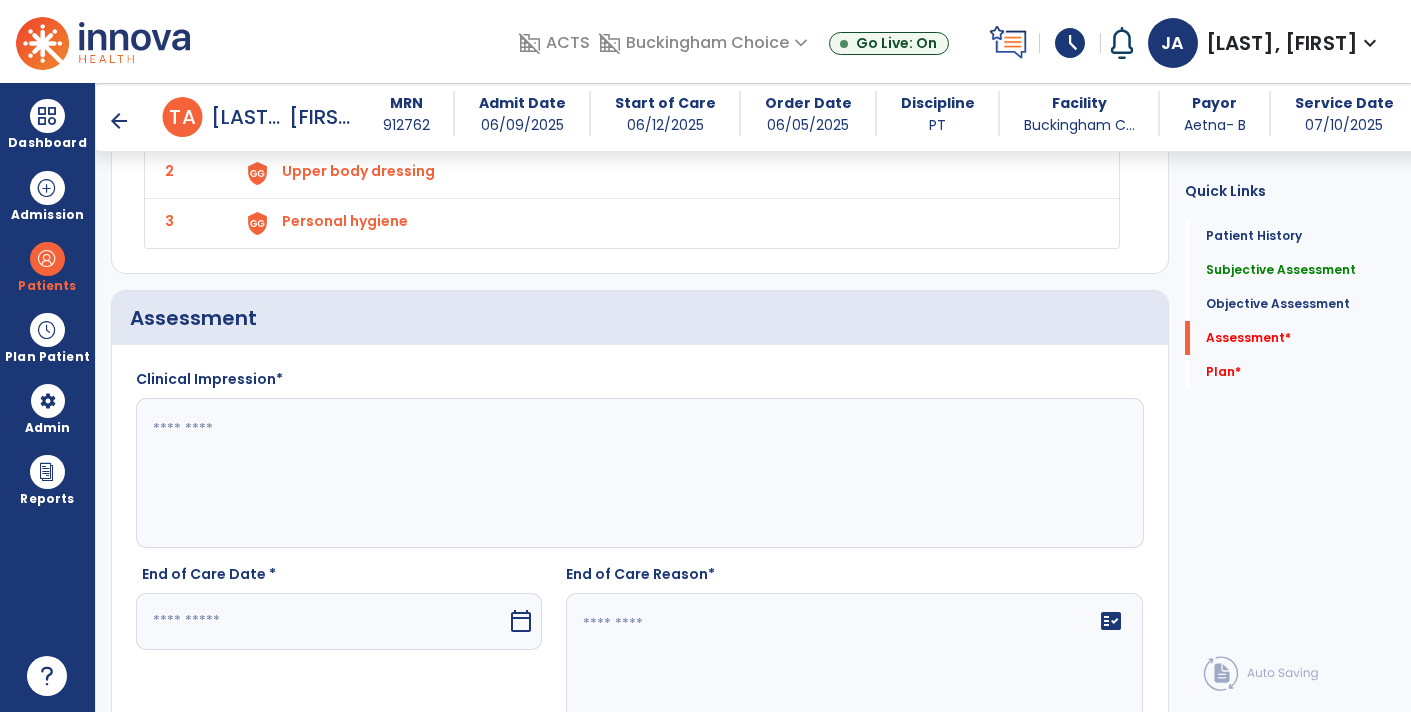 scroll, scrollTop: 2023, scrollLeft: 0, axis: vertical 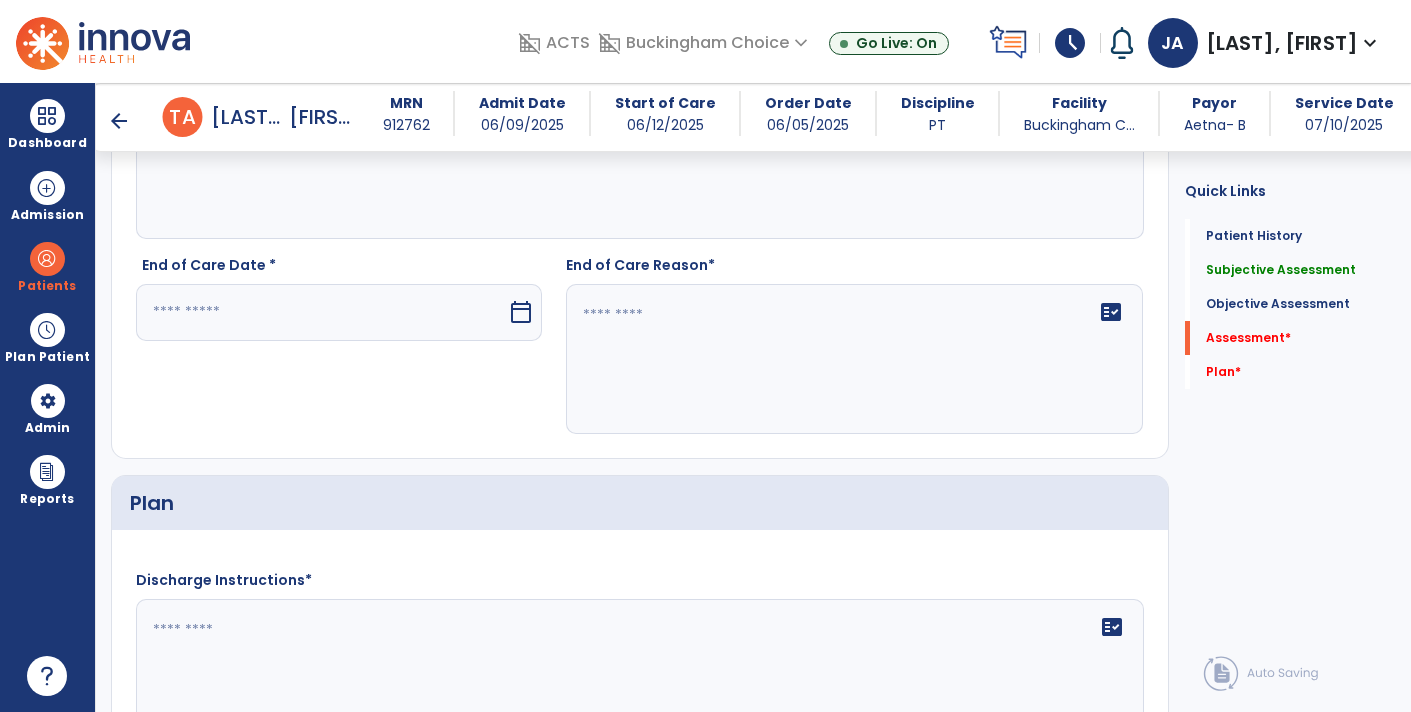 click at bounding box center (321, 312) 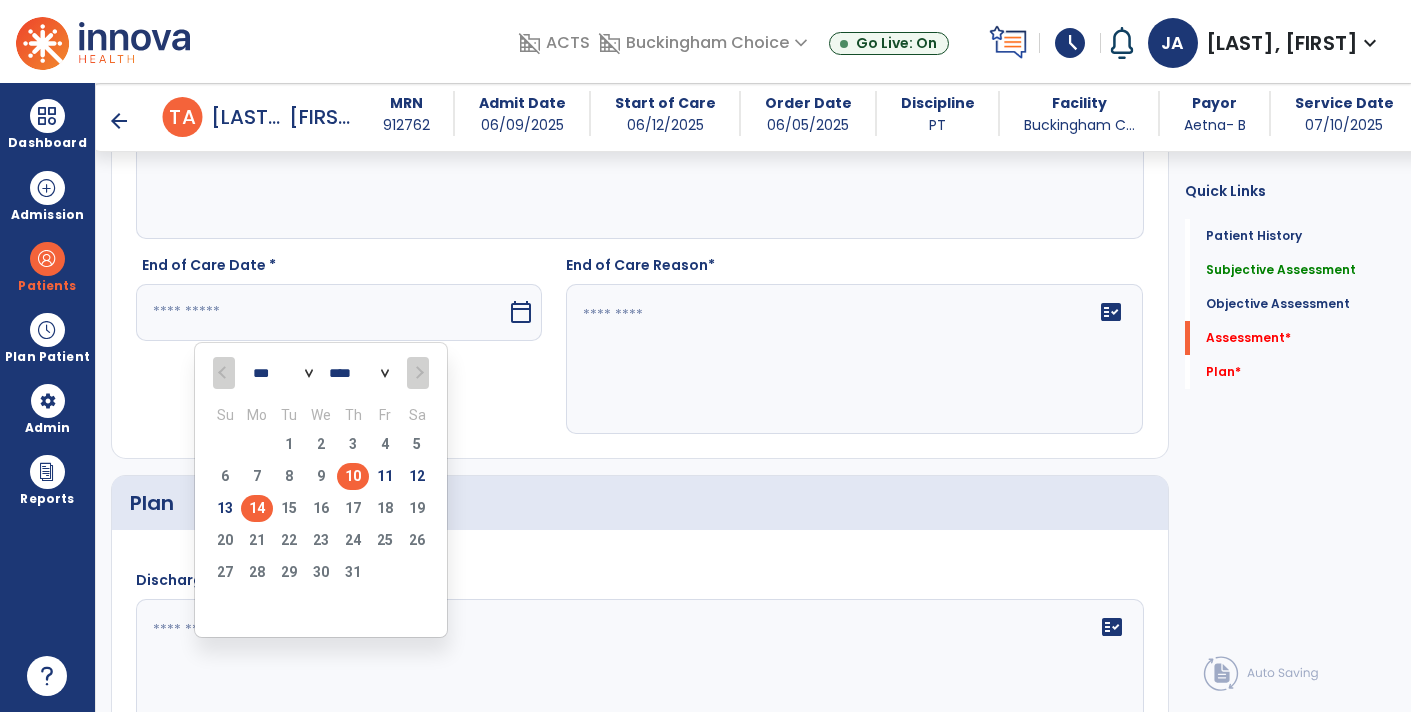 click on "10" at bounding box center (353, 476) 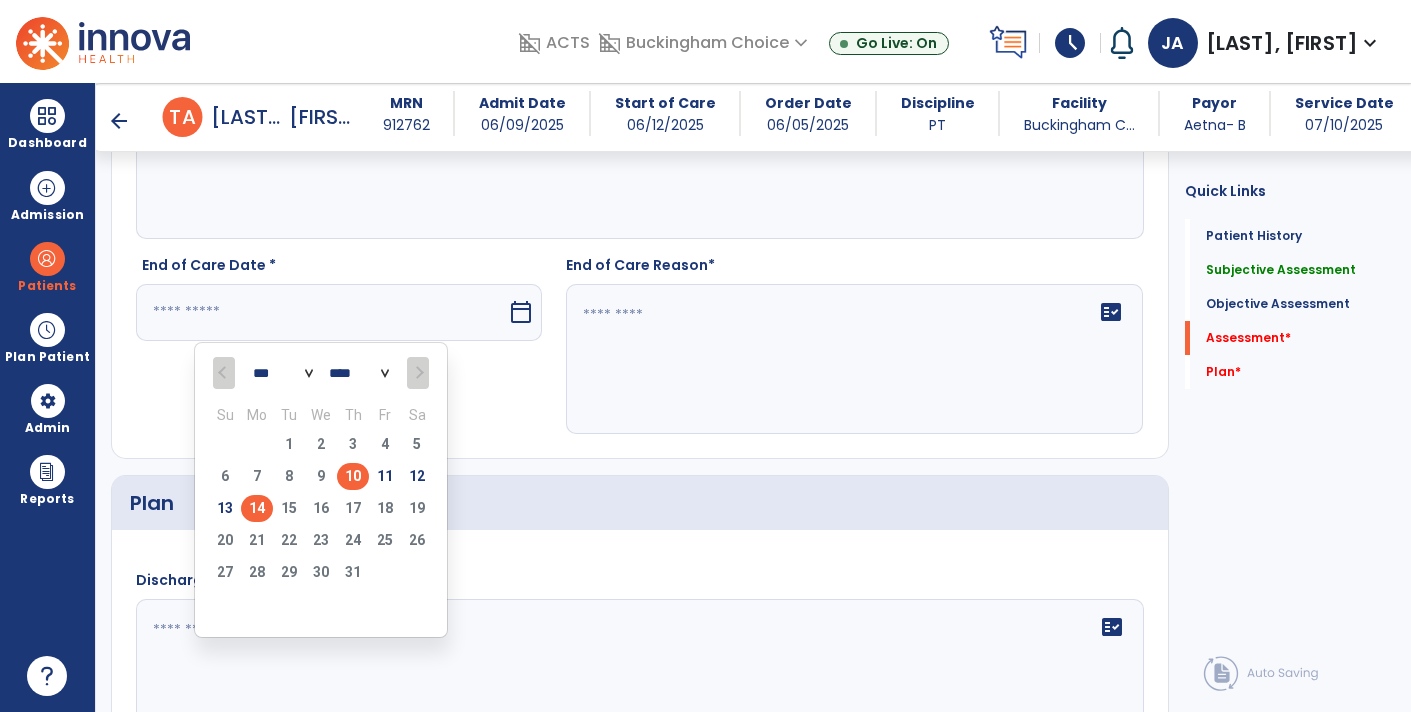 type on "*********" 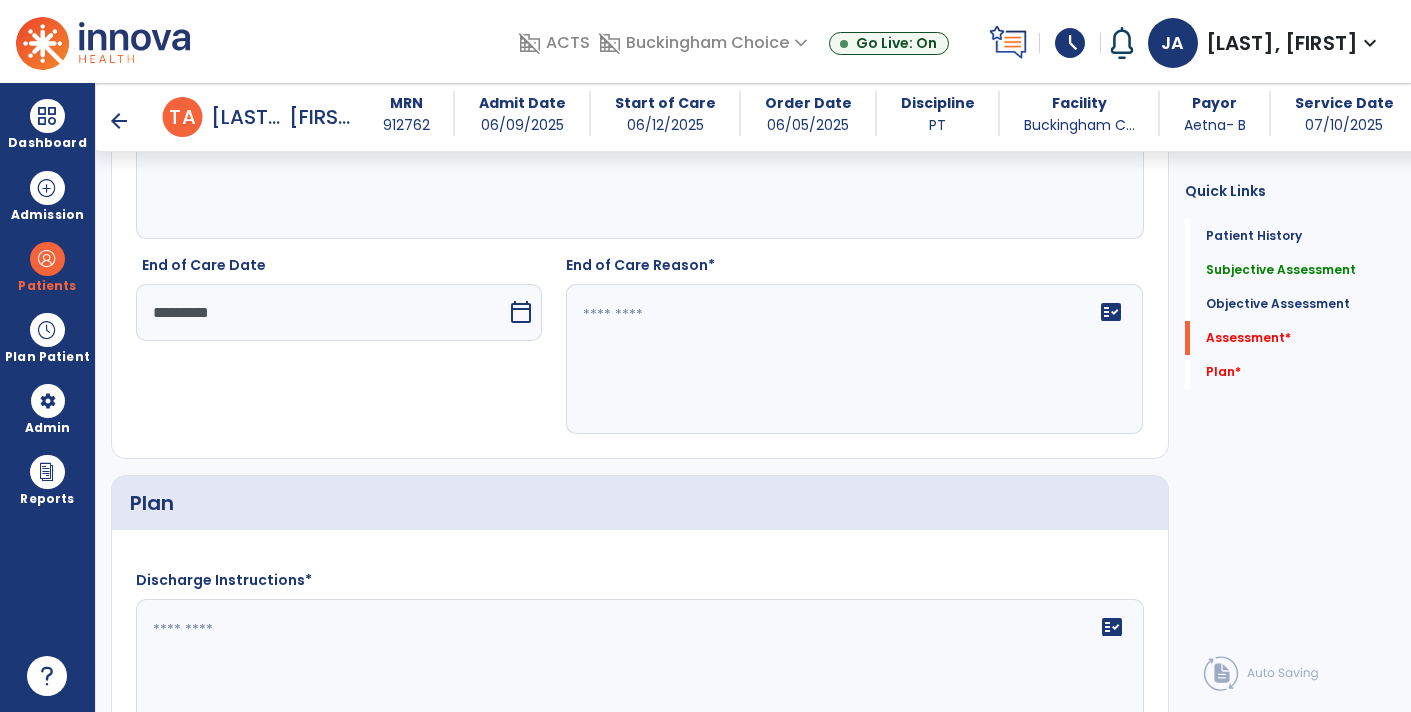 click on "fact_check" 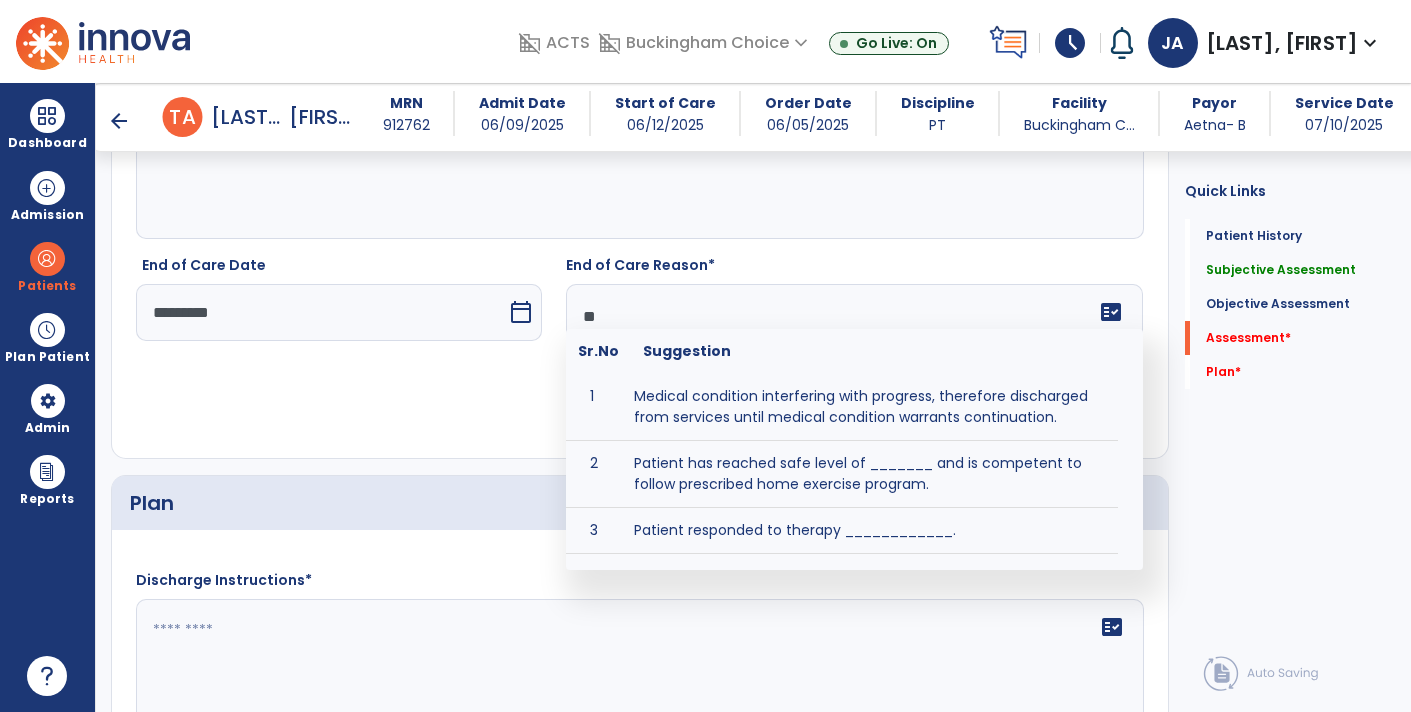 type on "*" 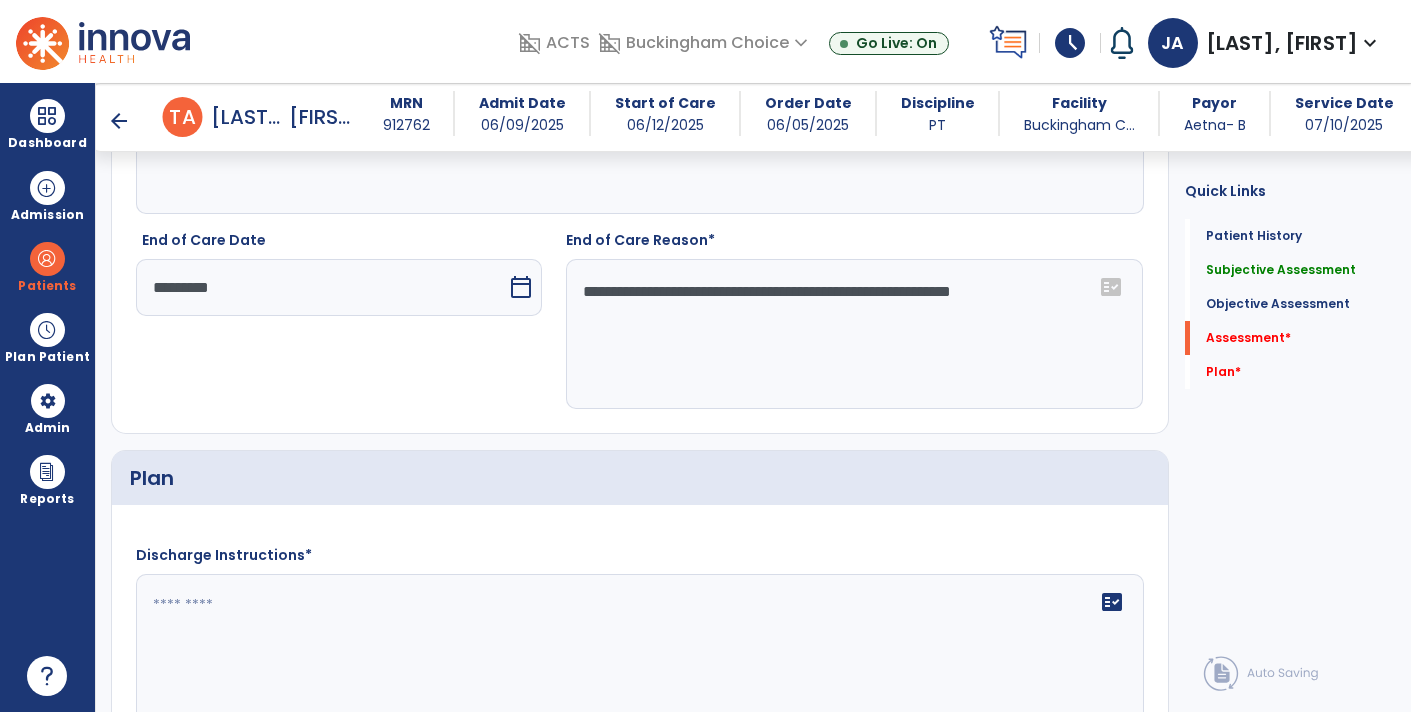 scroll, scrollTop: 2203, scrollLeft: 0, axis: vertical 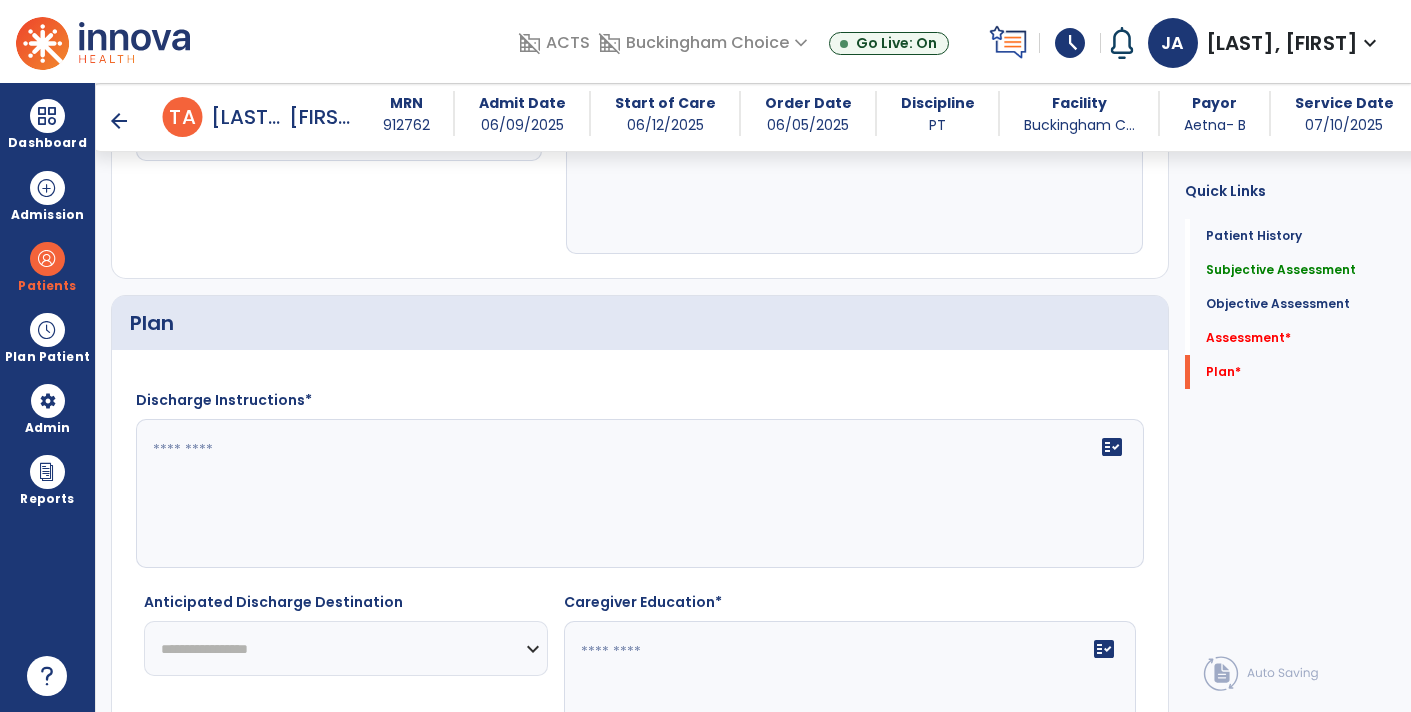 type on "**********" 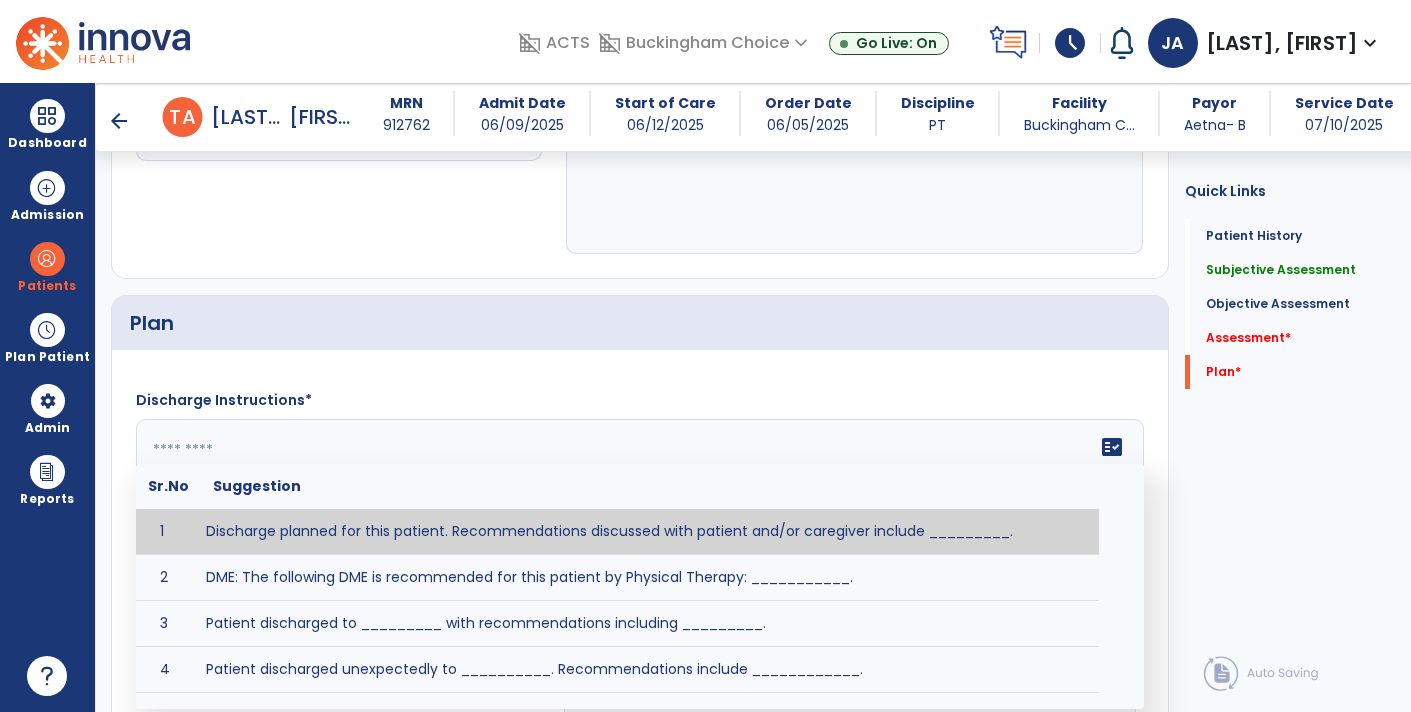 click on "fact_check  Sr.No Suggestion 1 Discharge planned for this patient. Recommendations discussed with patient and/or caregiver include _________. 2 DME: The following DME is recommended for this patient by Physical Therapy: ___________. 3 Patient discharged to _________ with recommendations including _________. 4 Patient discharged unexpectedly to __________. Recommendations include ____________." 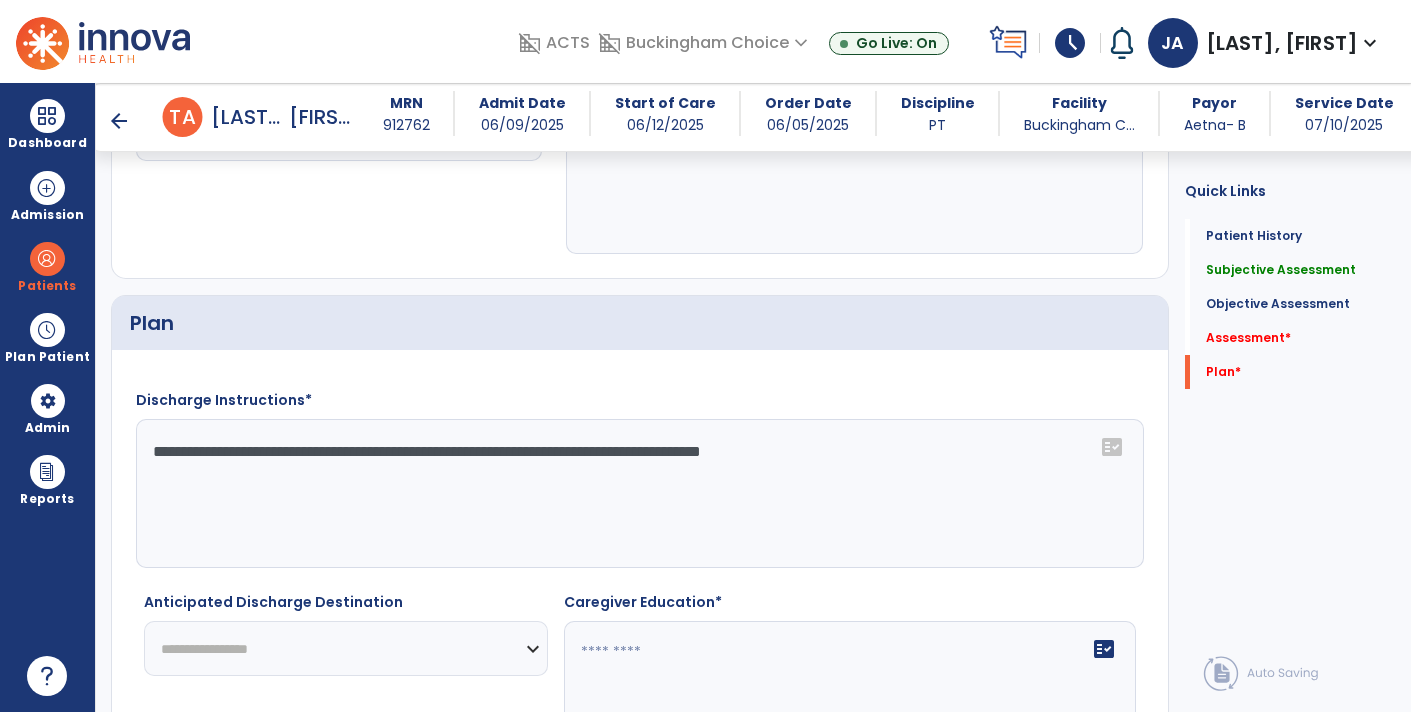 type on "**********" 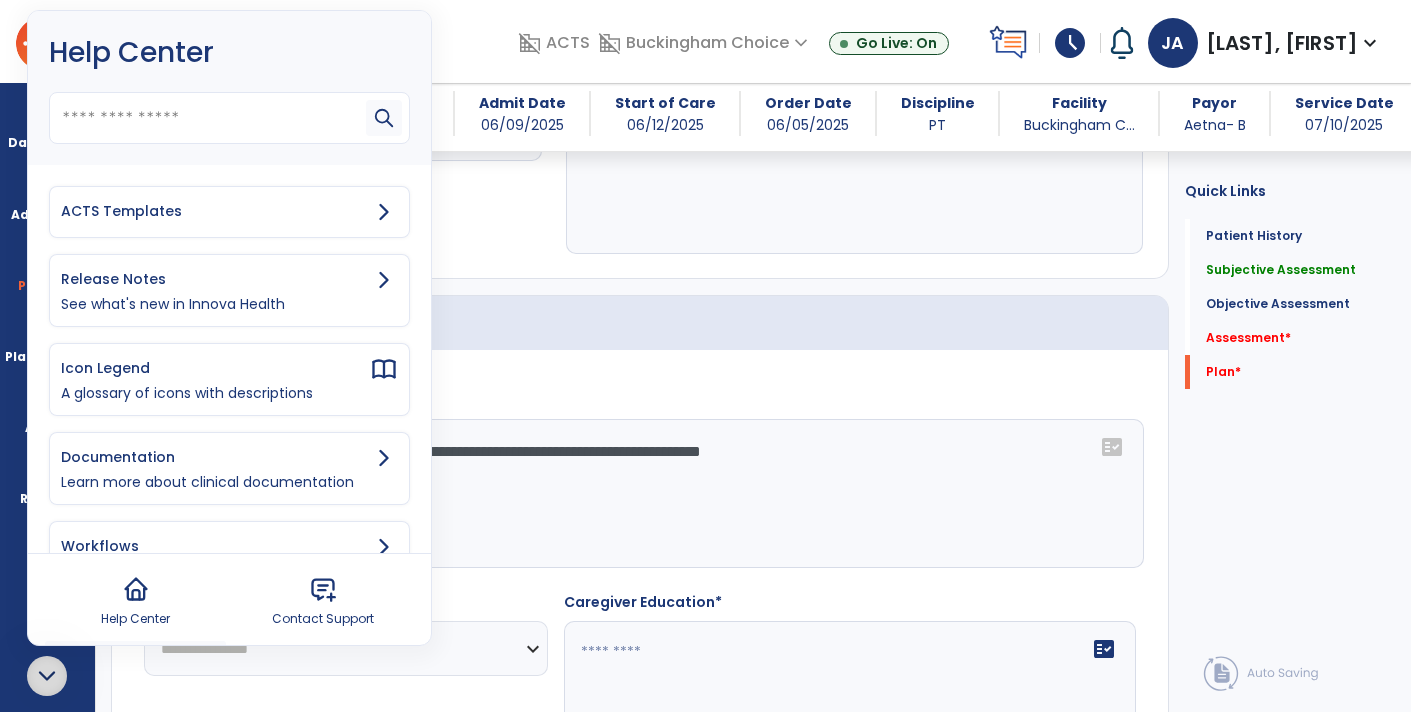 click on "ACTS Templates" at bounding box center [229, 212] 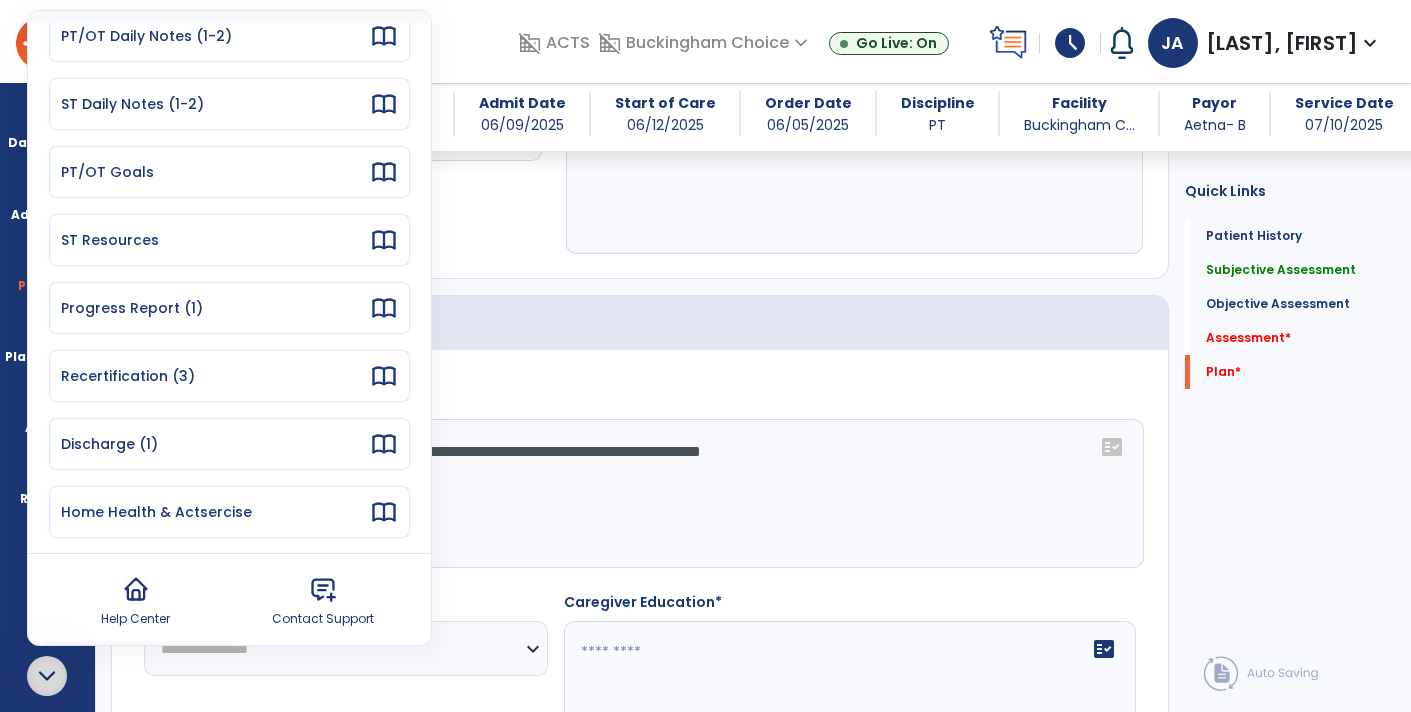 scroll, scrollTop: 179, scrollLeft: 0, axis: vertical 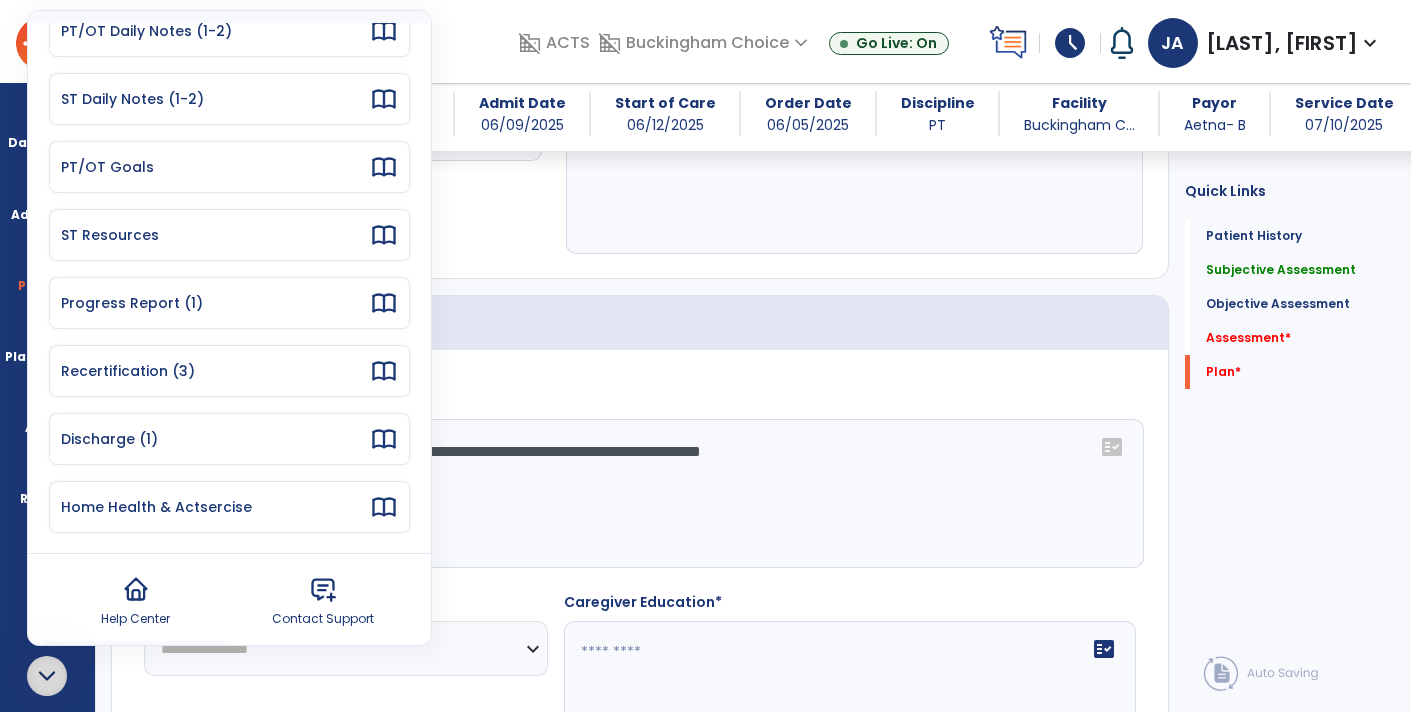 click on "Discharge (1)" at bounding box center [215, 439] 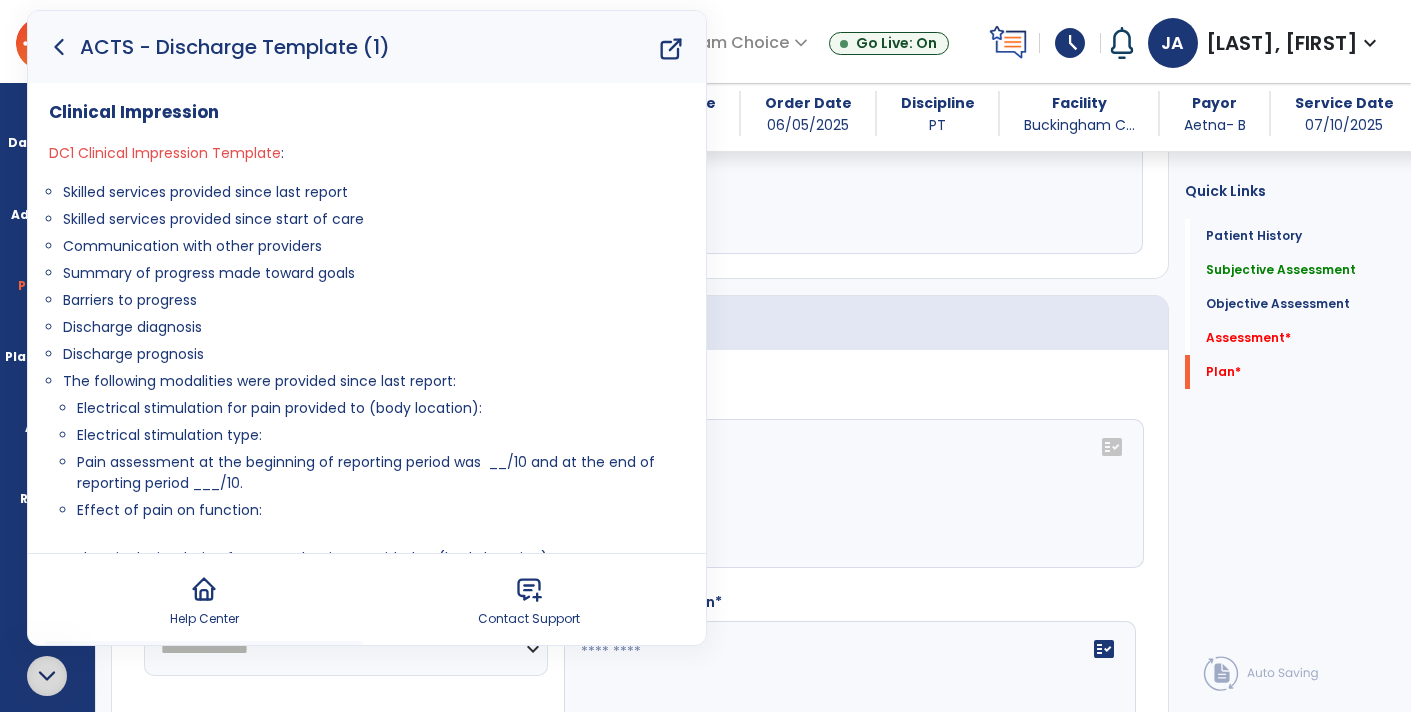 drag, startPoint x: 371, startPoint y: 273, endPoint x: 64, endPoint y: 189, distance: 318.28445 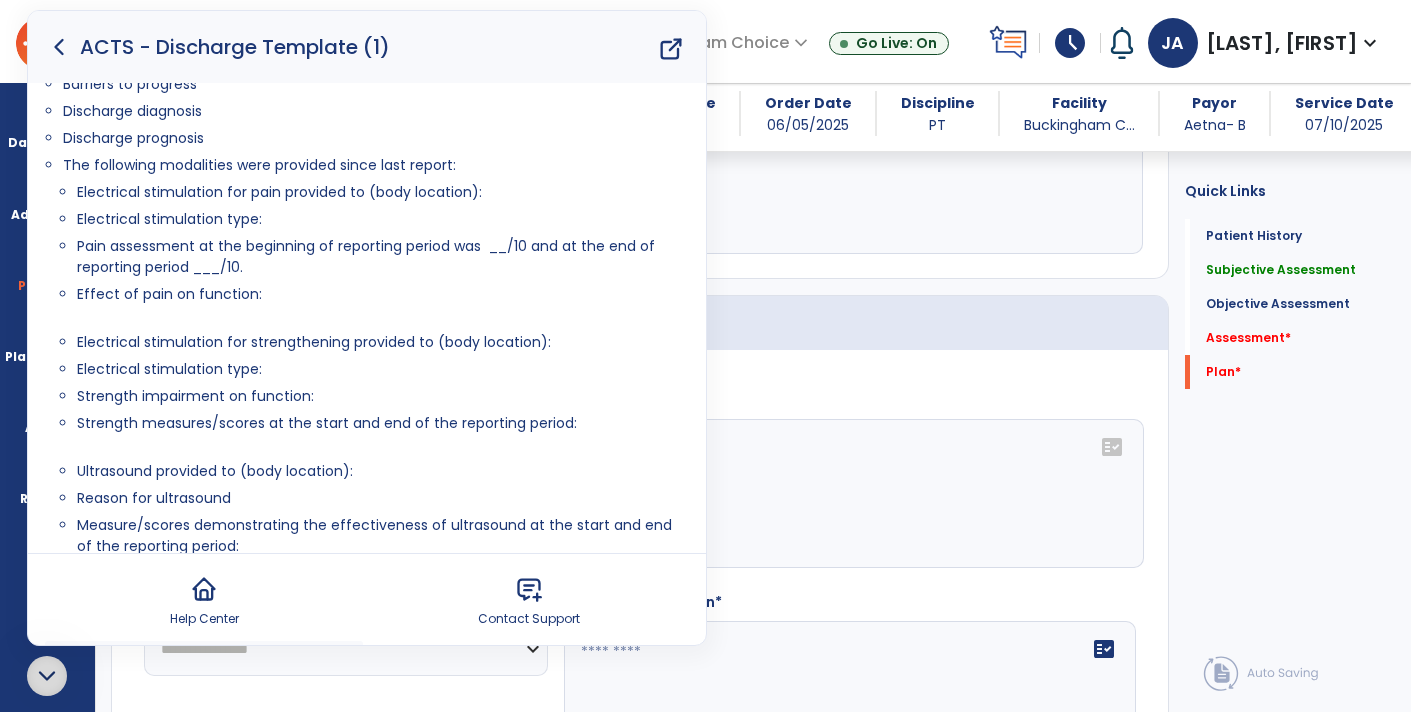 scroll, scrollTop: 245, scrollLeft: 0, axis: vertical 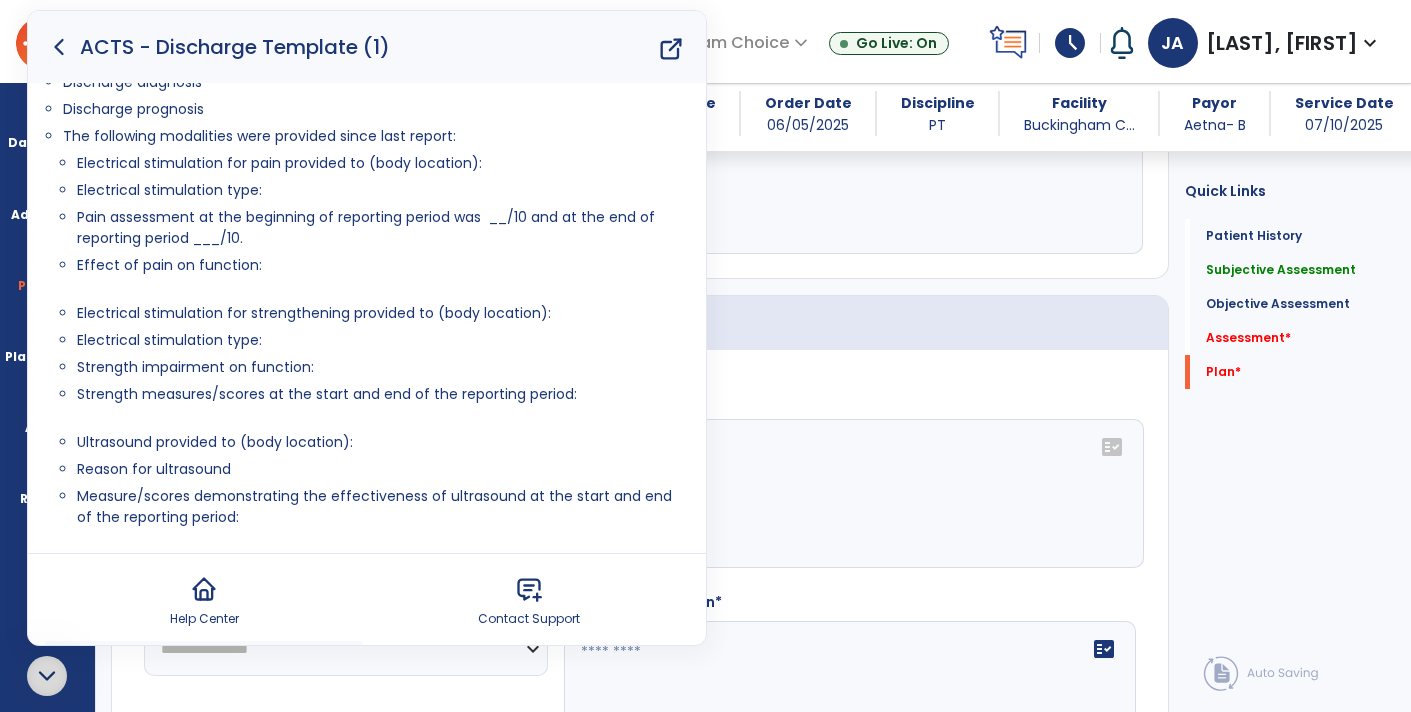 click 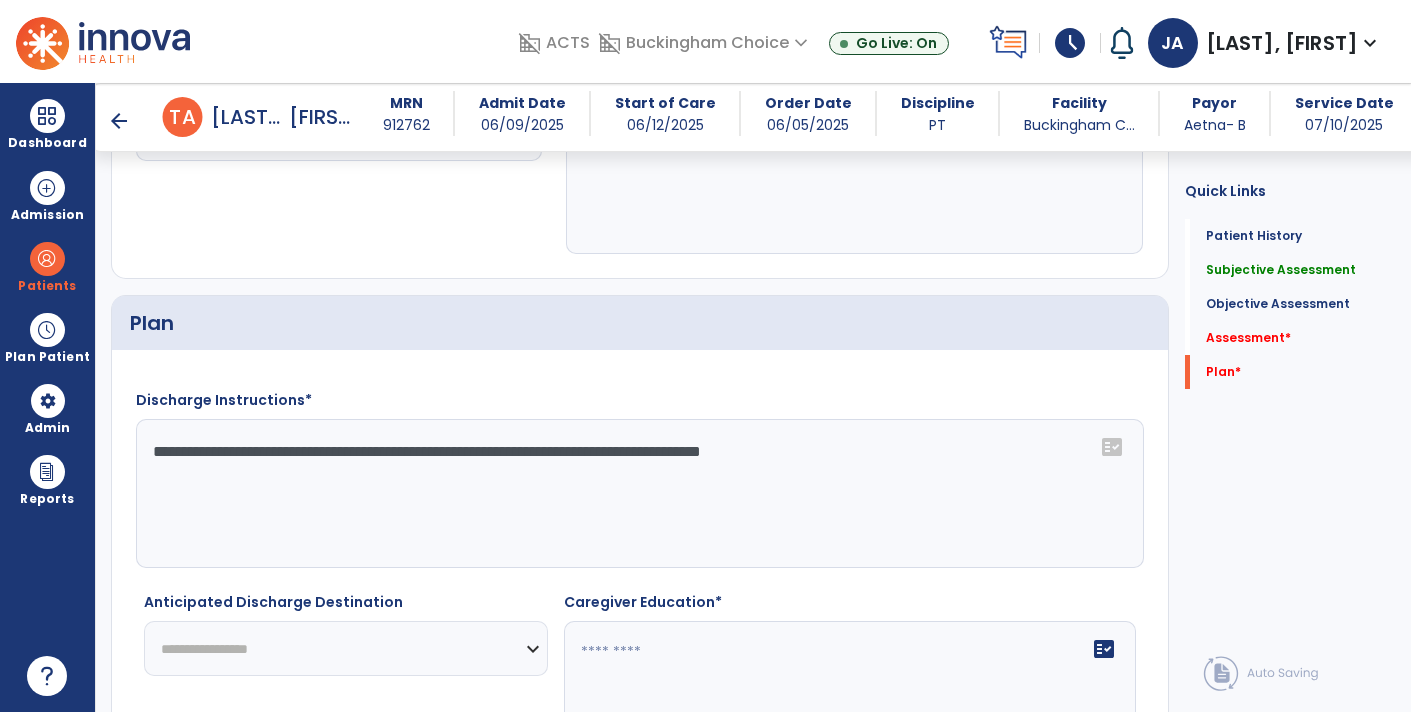scroll, scrollTop: 0, scrollLeft: 0, axis: both 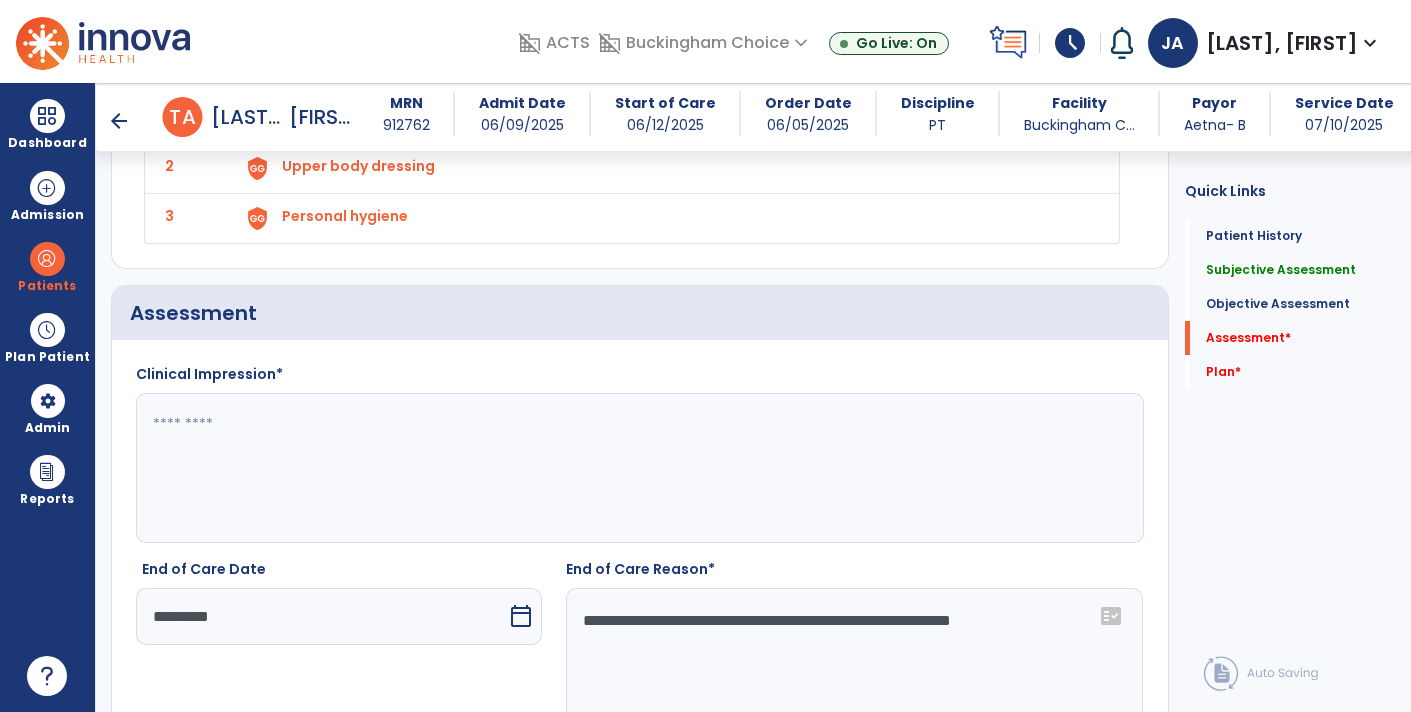 click 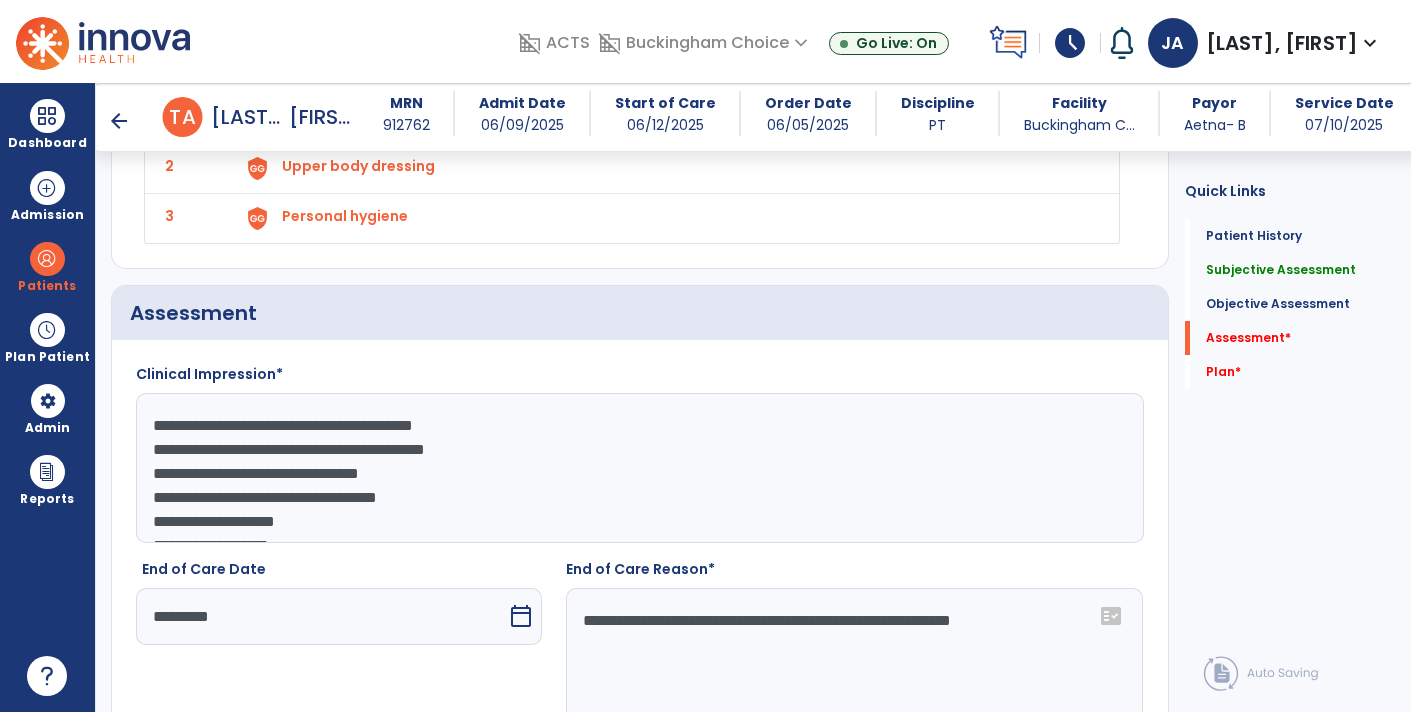 scroll, scrollTop: 38, scrollLeft: 0, axis: vertical 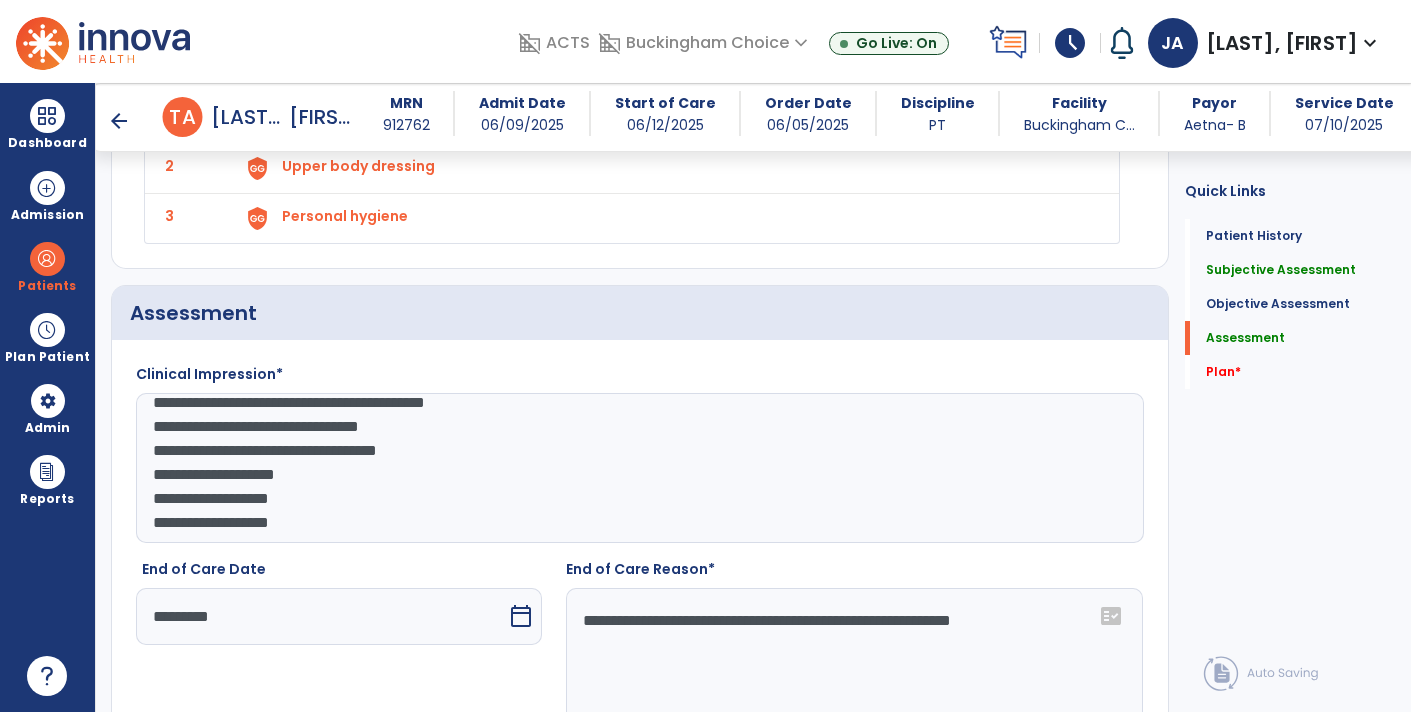 type on "**********" 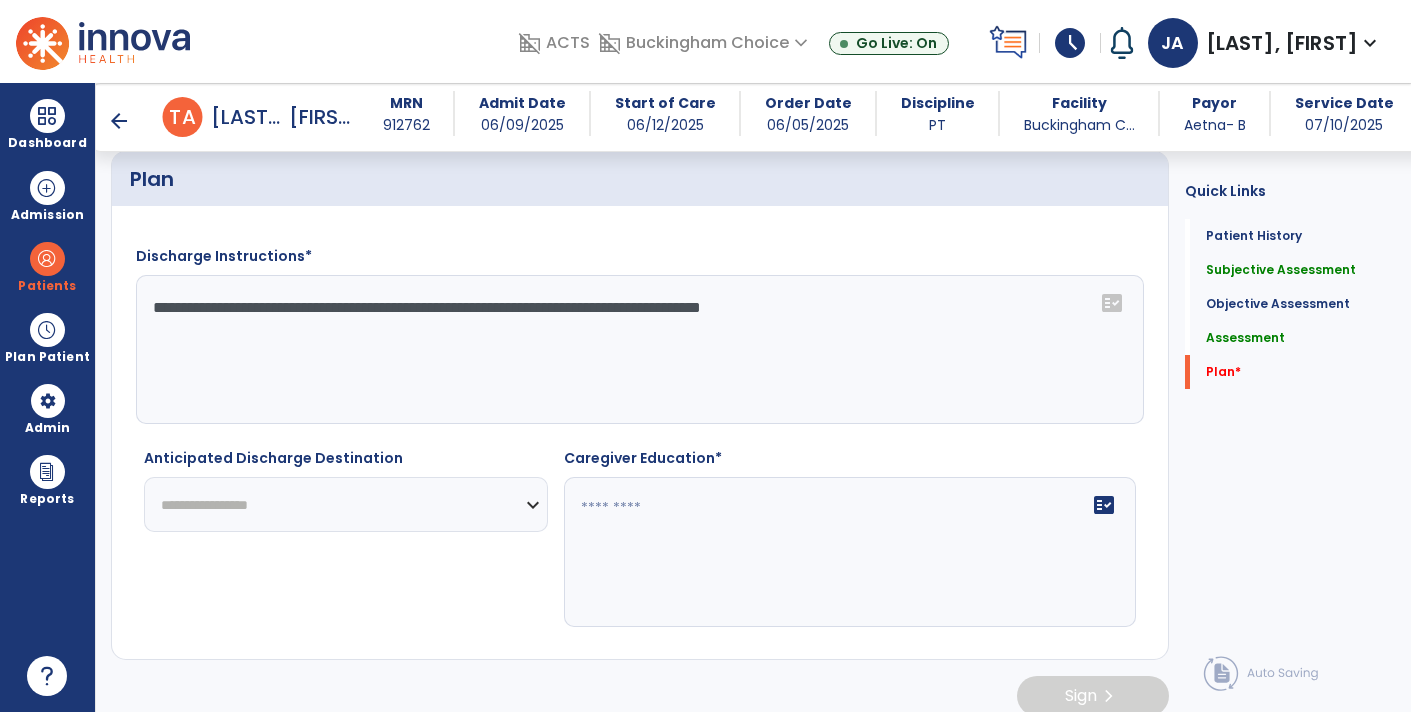 scroll, scrollTop: 2358, scrollLeft: 0, axis: vertical 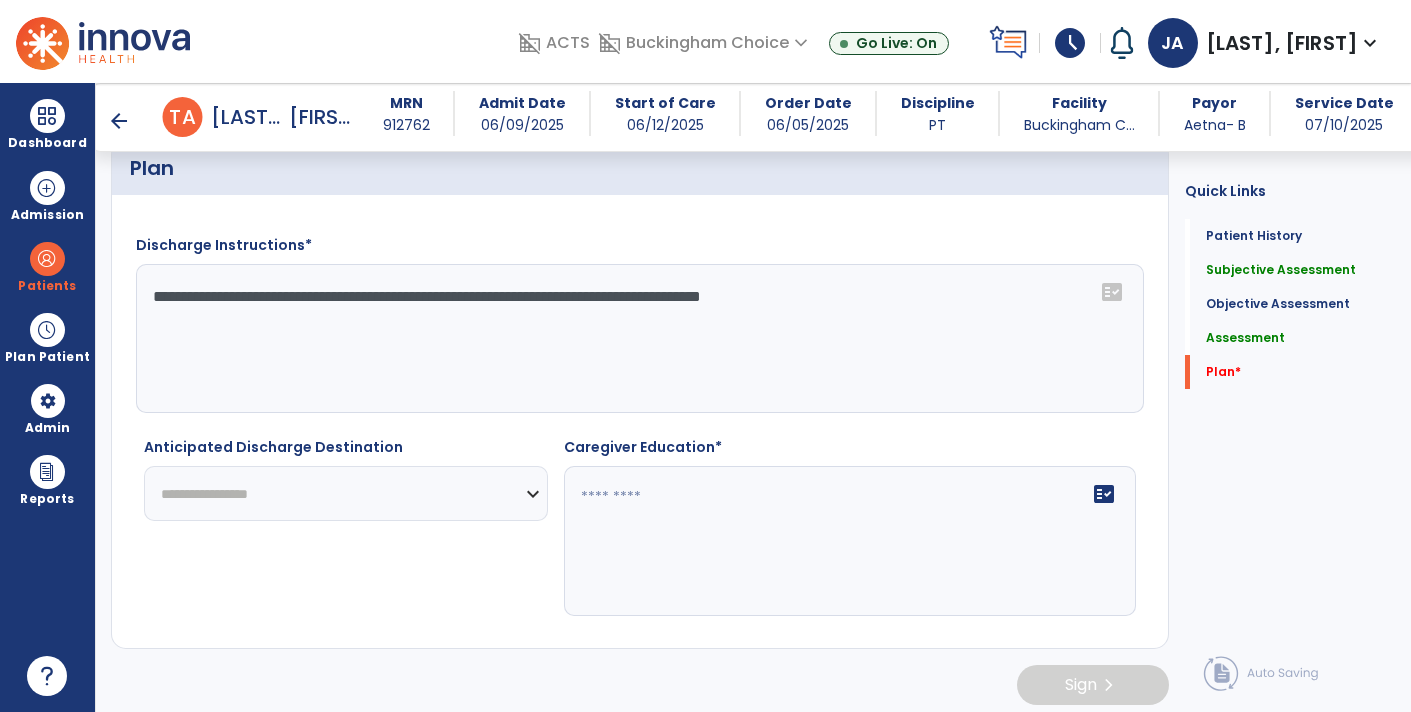 click 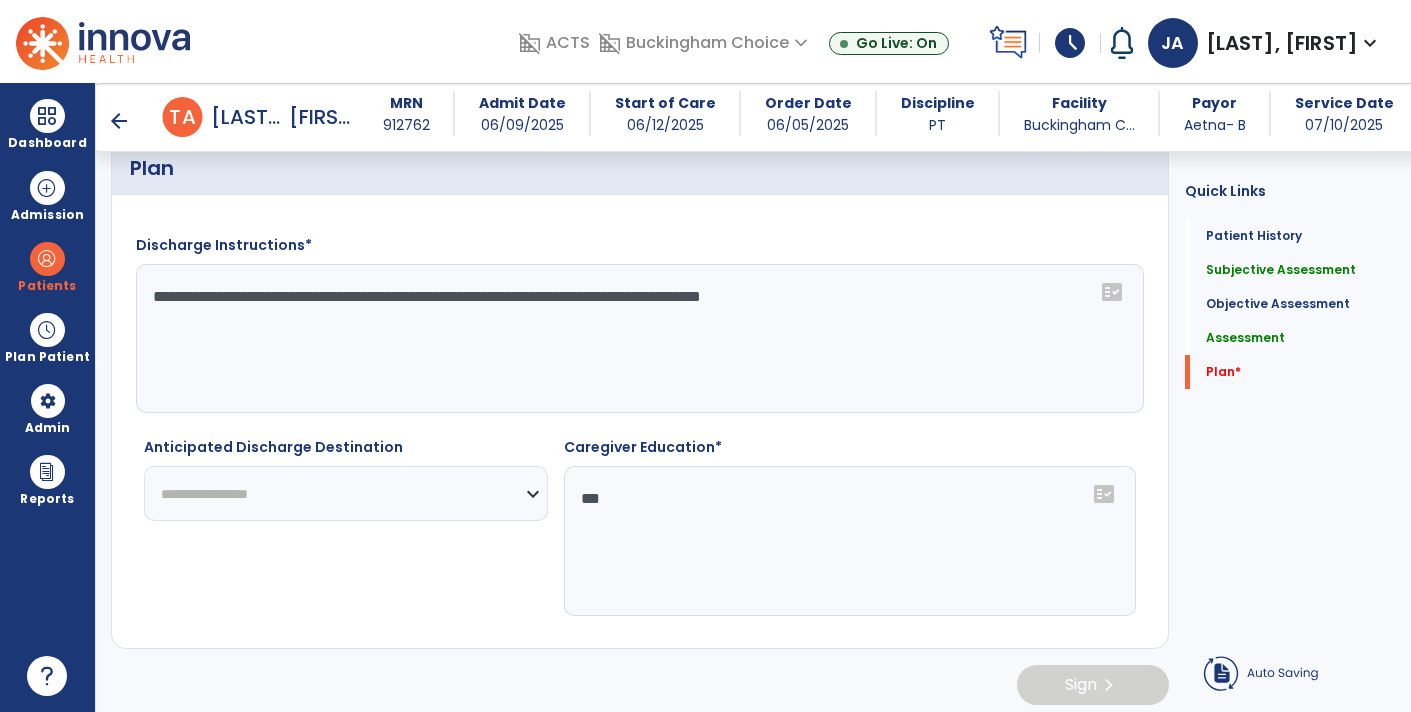 type on "***" 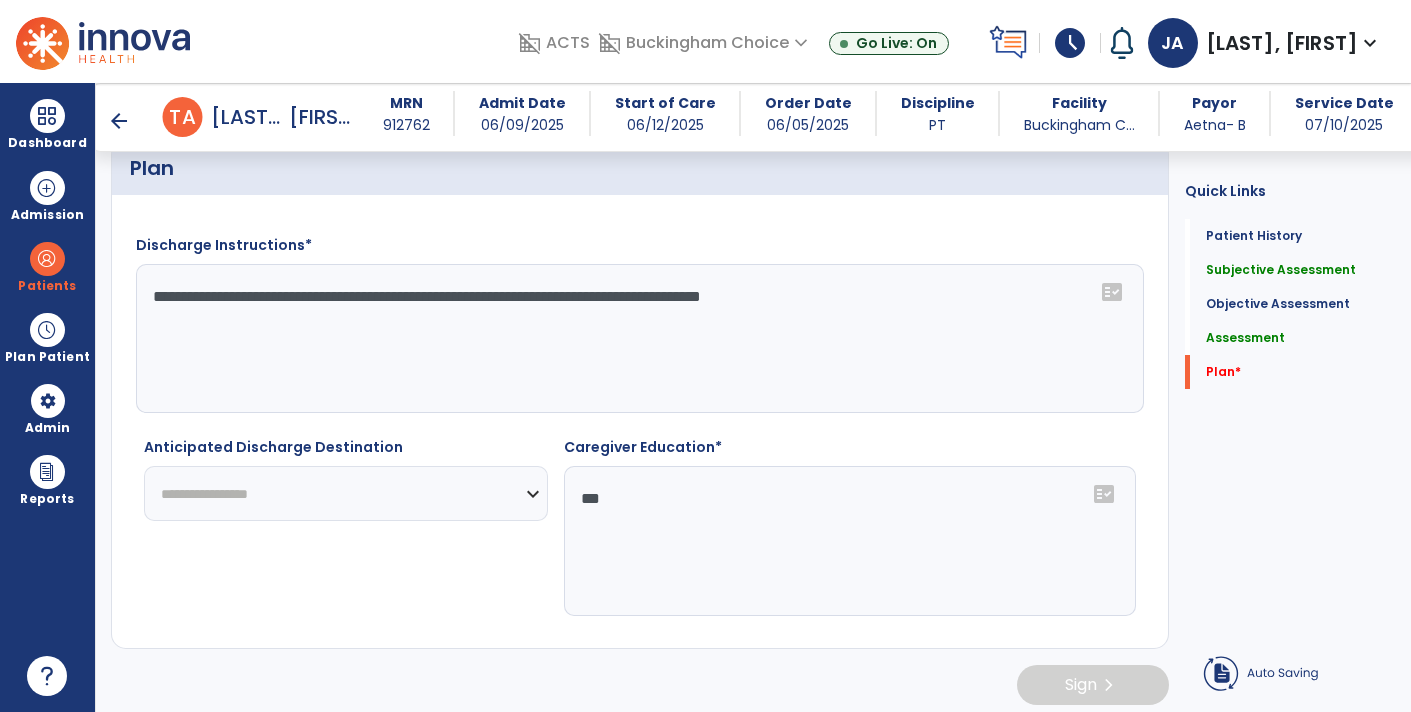 click on "**********" 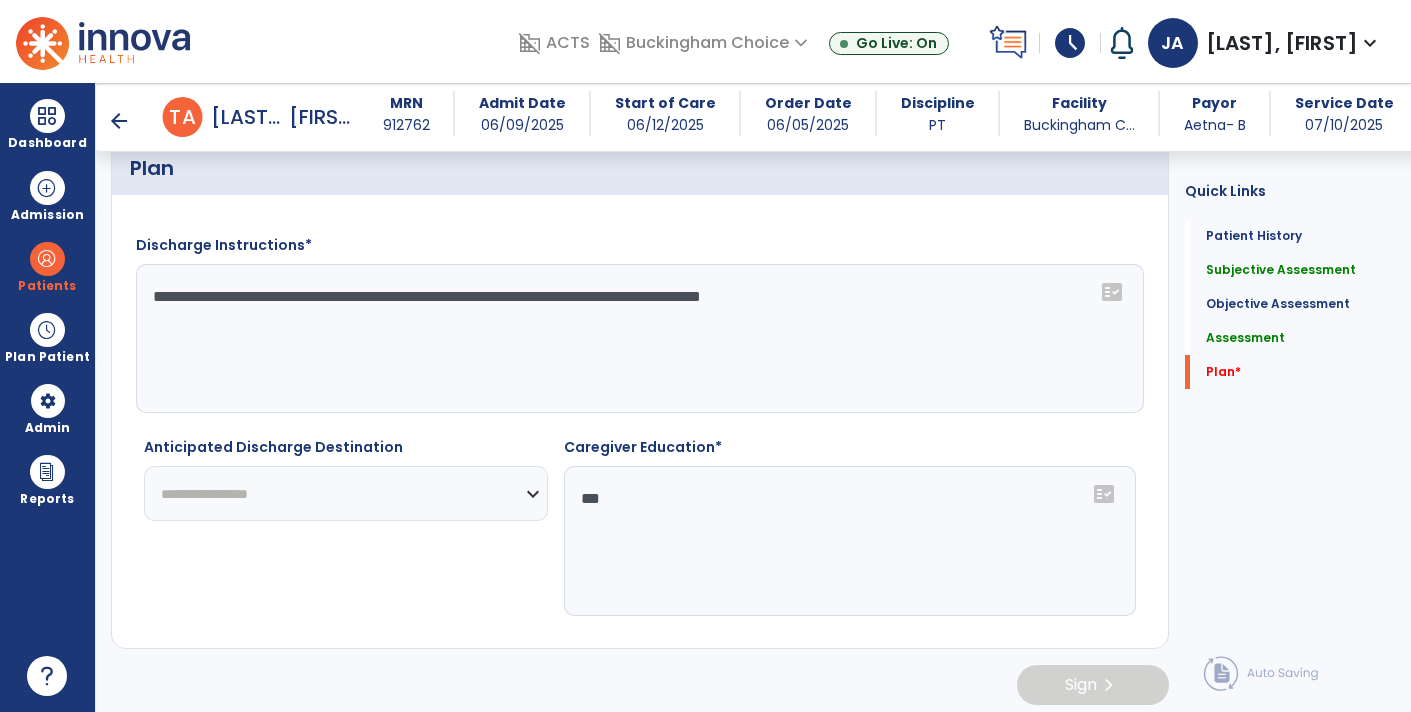 select on "**********" 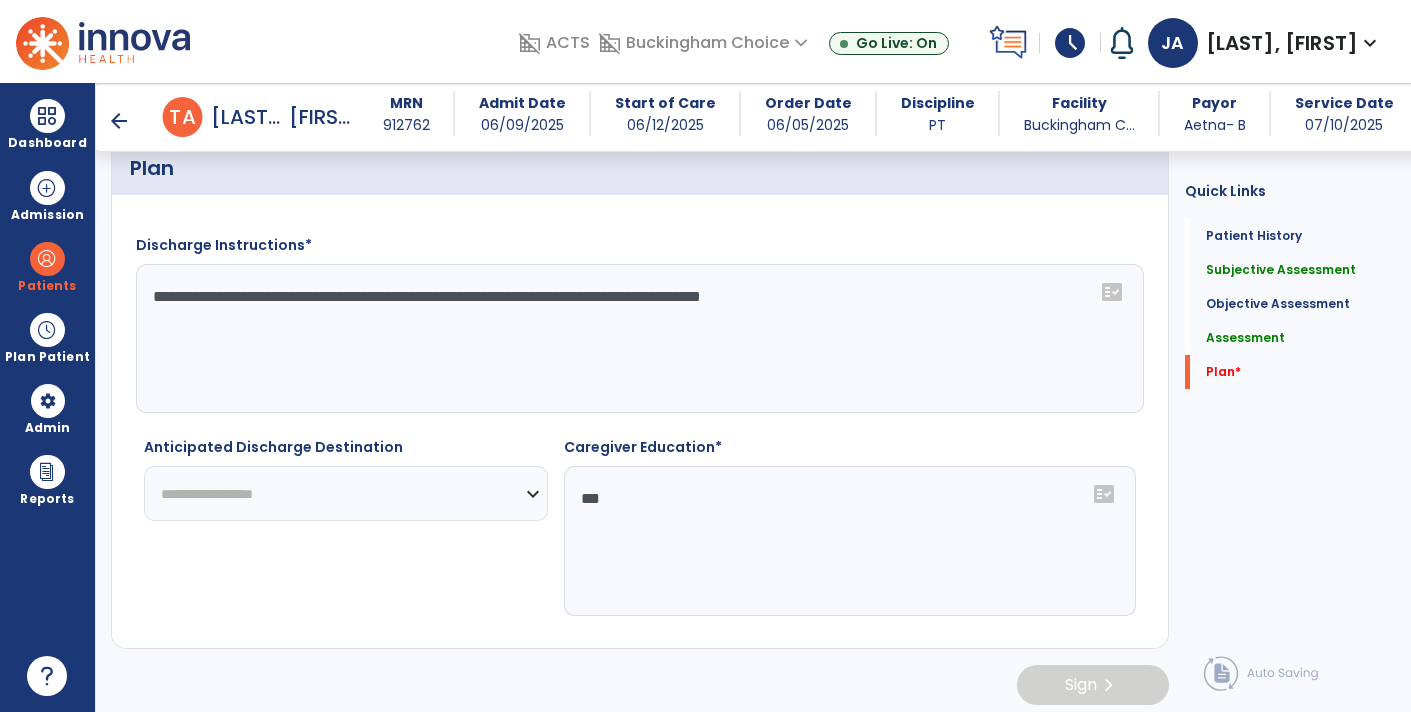 click on "**********" 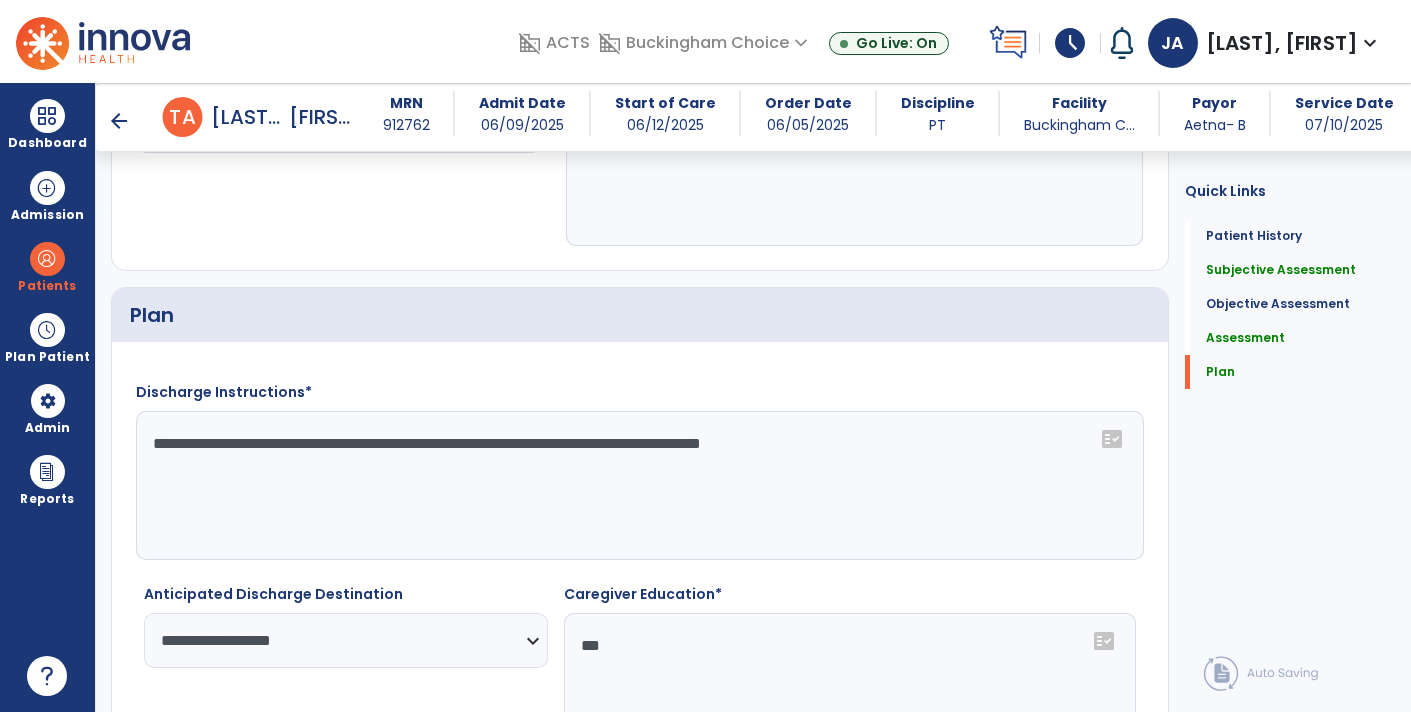 scroll, scrollTop: 2187, scrollLeft: 0, axis: vertical 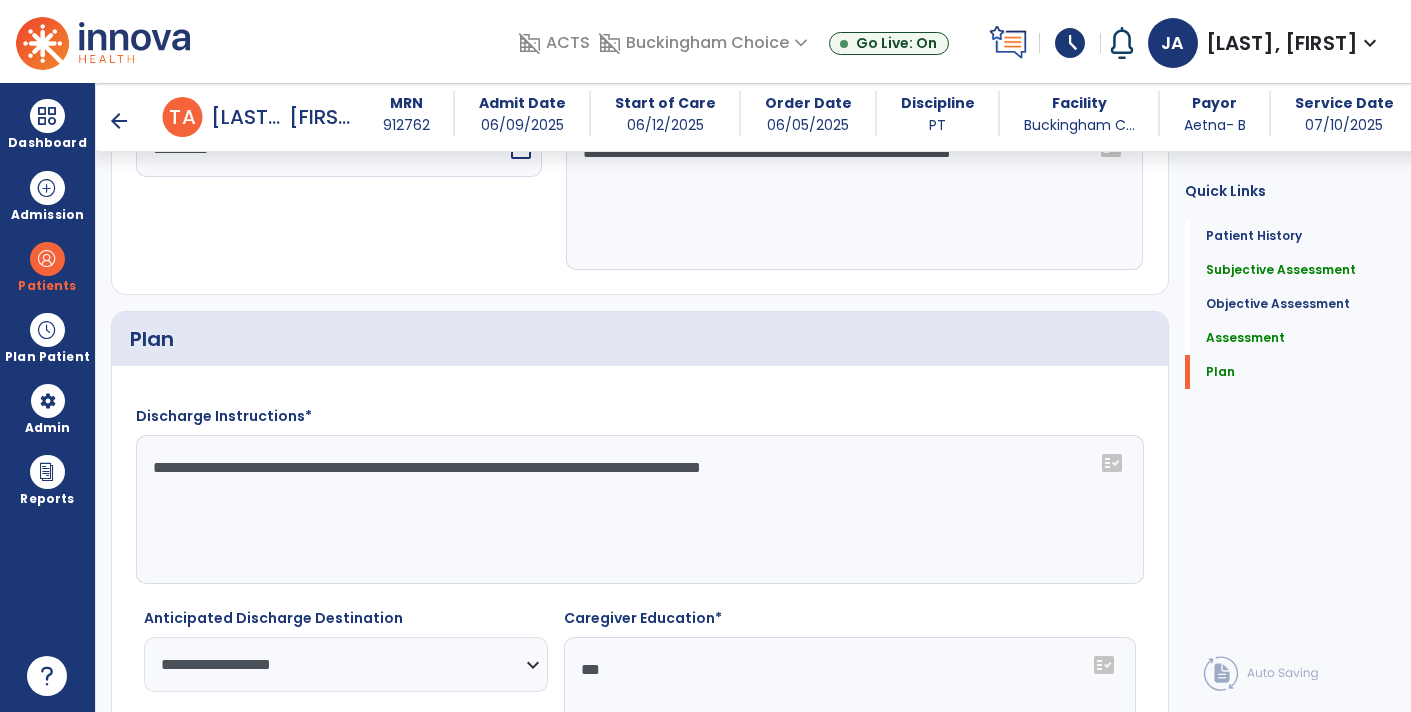 click on "**********" 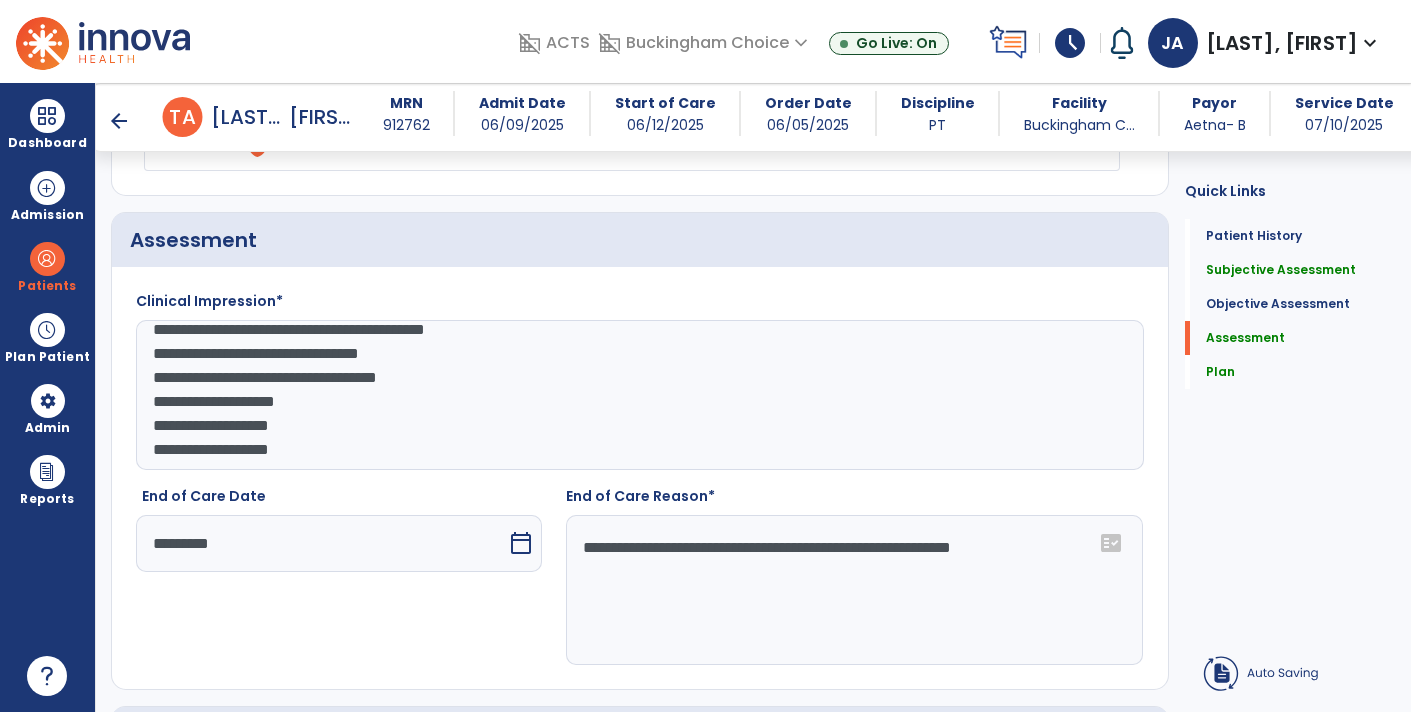 scroll, scrollTop: 1790, scrollLeft: 0, axis: vertical 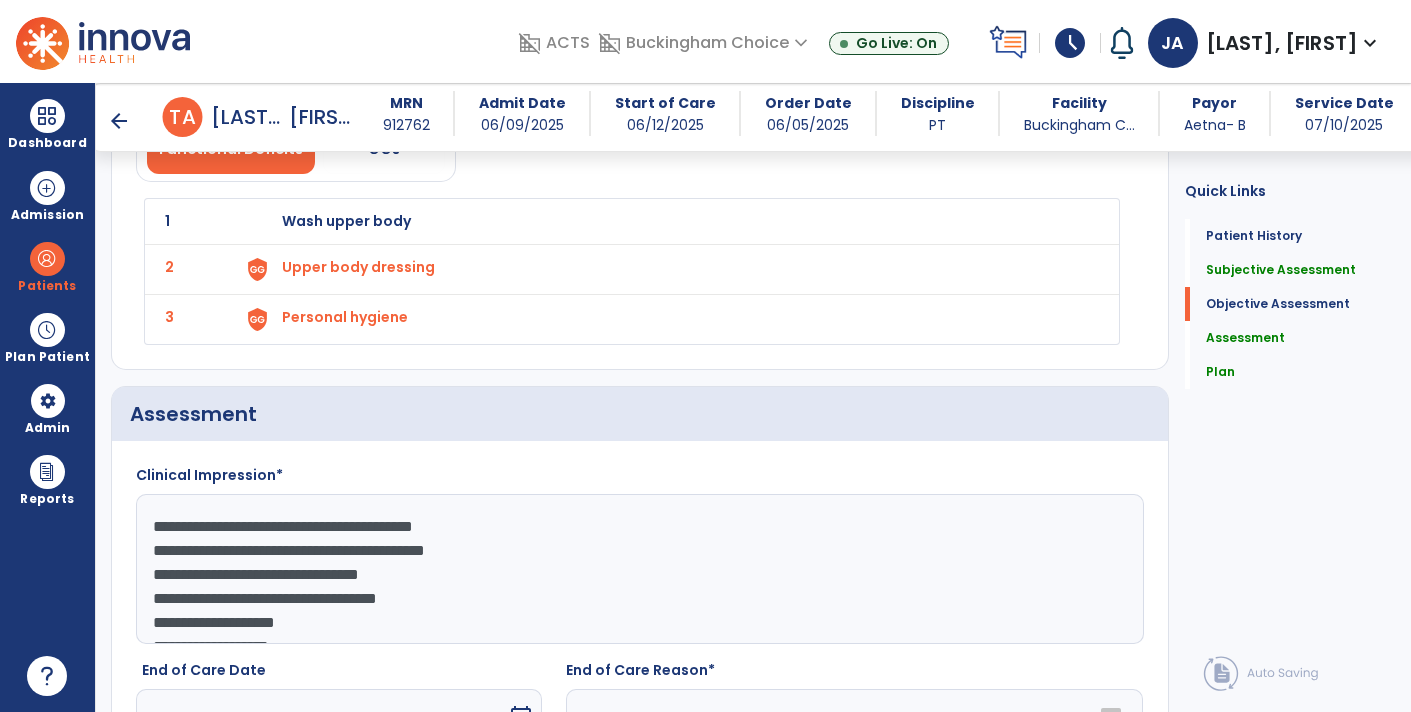 type on "**********" 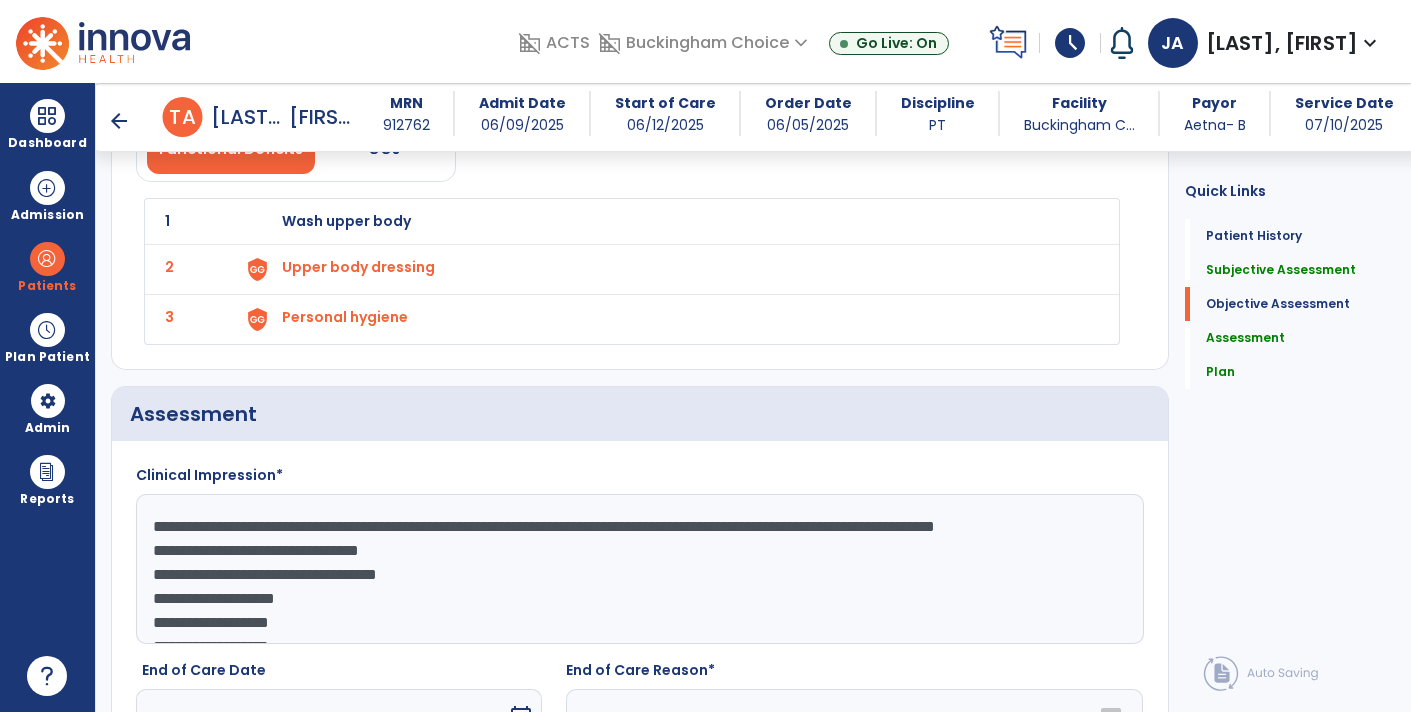 click on "**********" 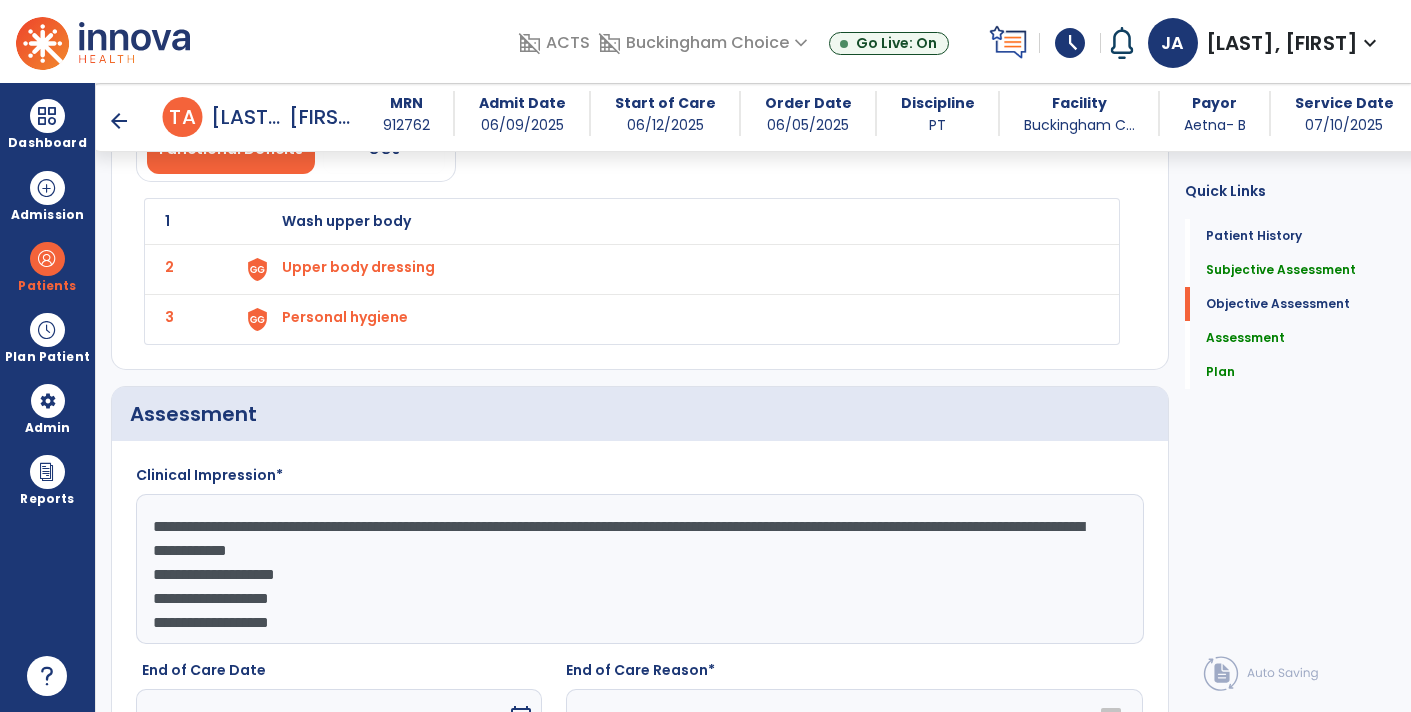 drag, startPoint x: 654, startPoint y: 546, endPoint x: 306, endPoint y: 549, distance: 348.01294 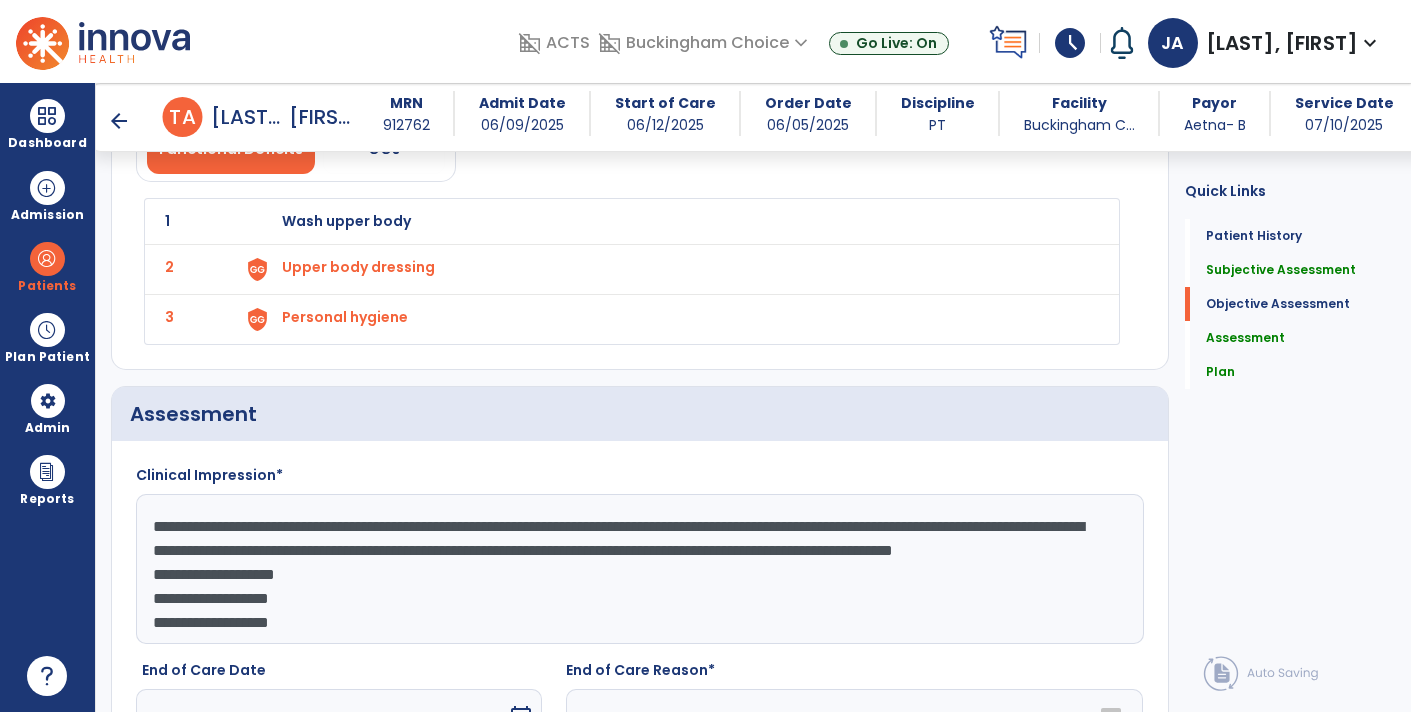 type on "**********" 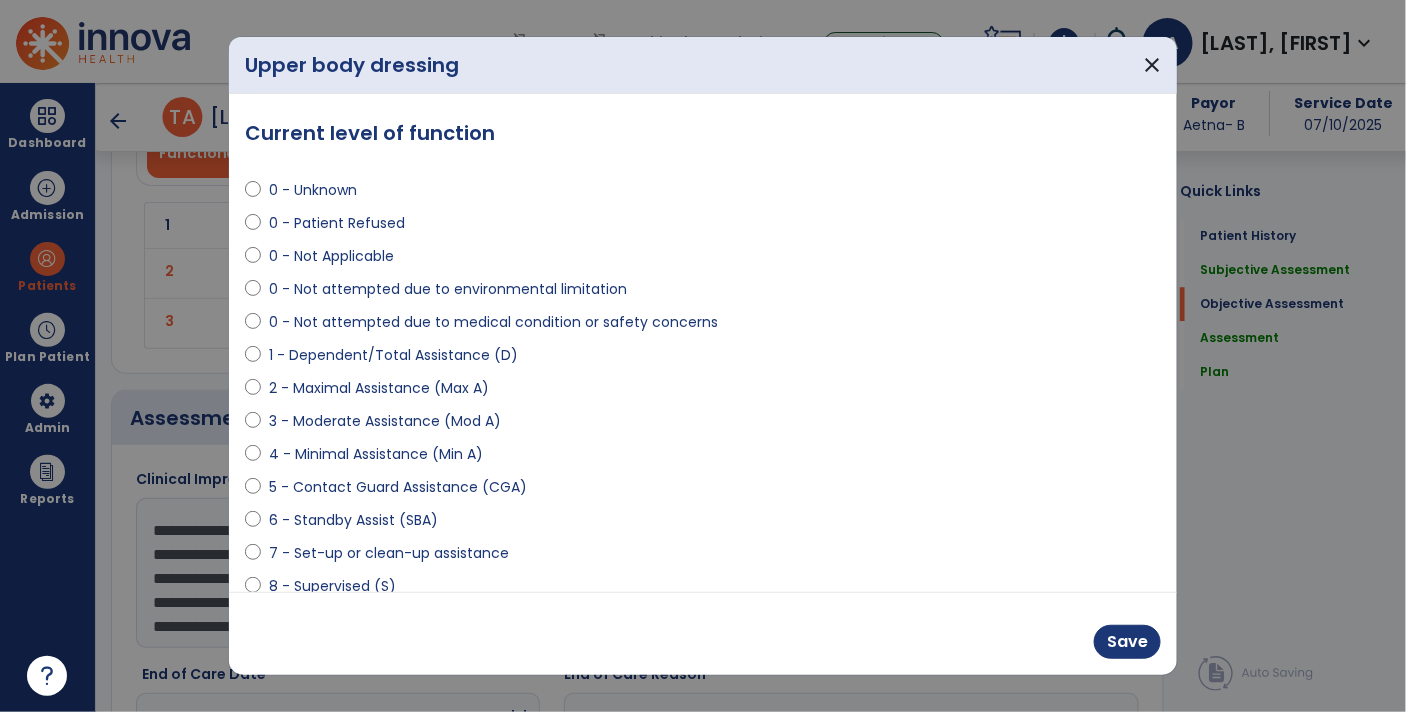 scroll, scrollTop: 1618, scrollLeft: 0, axis: vertical 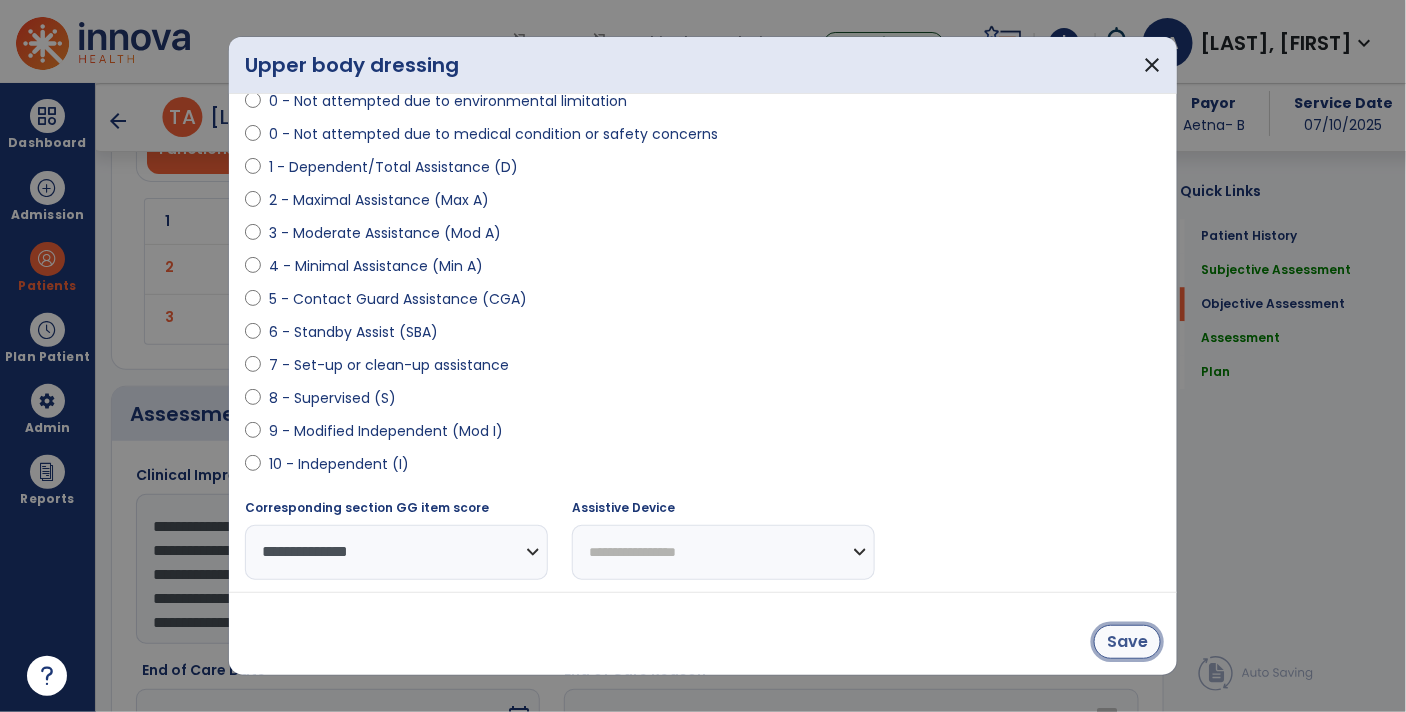 click on "Save" at bounding box center [1127, 642] 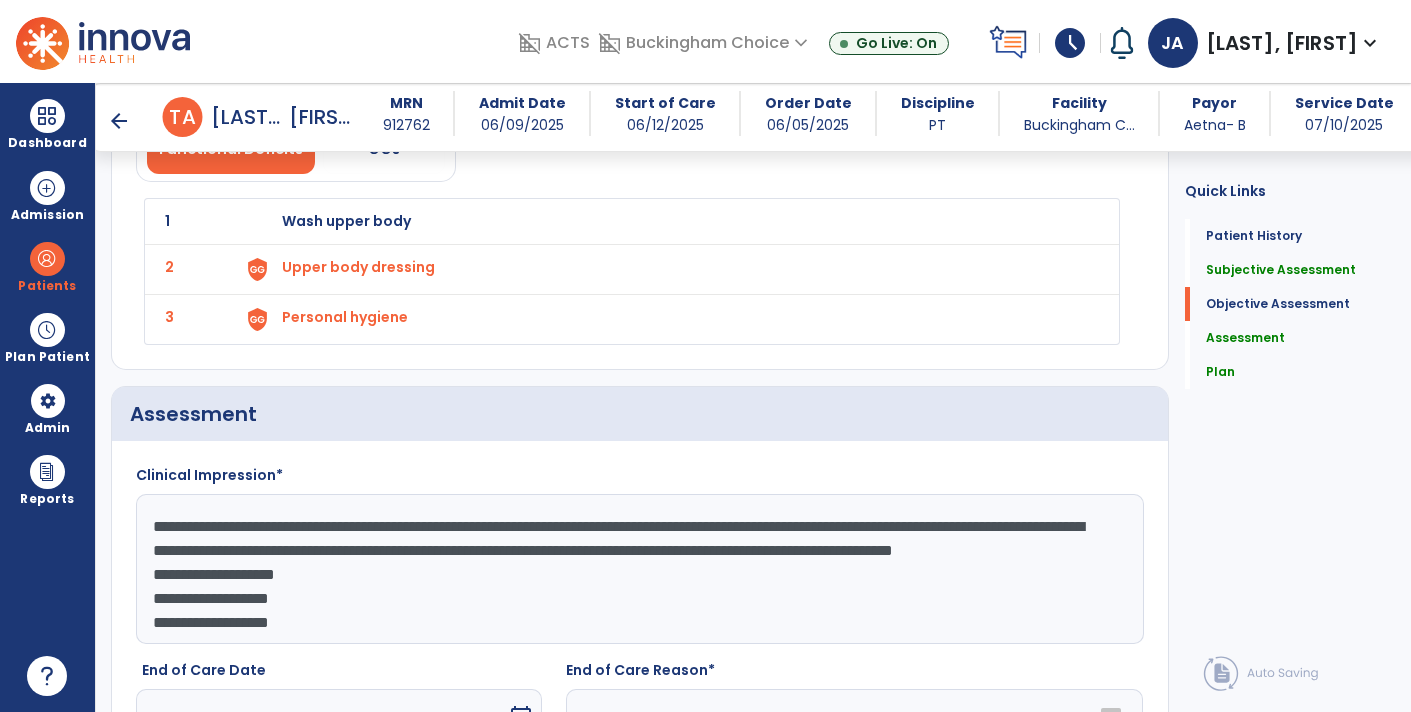 click on "[NUMBER] Wash upper body" 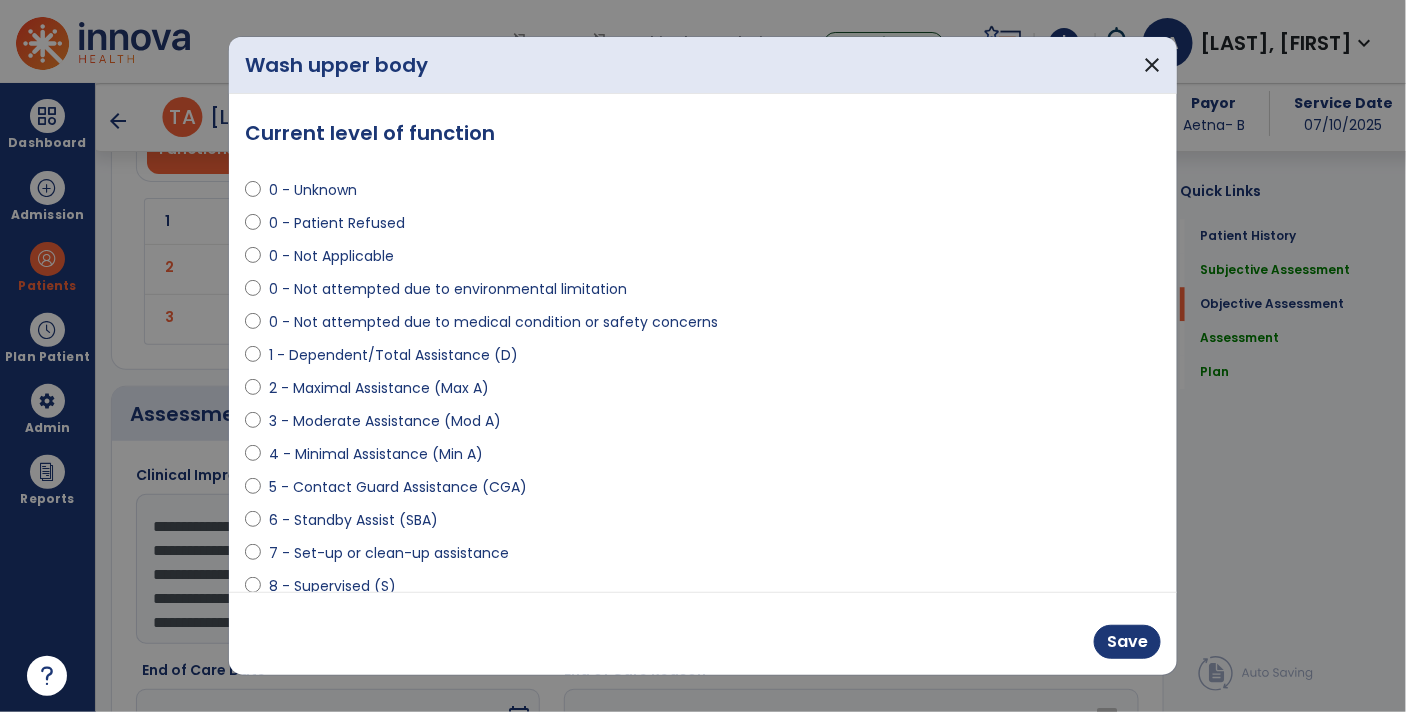 scroll, scrollTop: 1618, scrollLeft: 0, axis: vertical 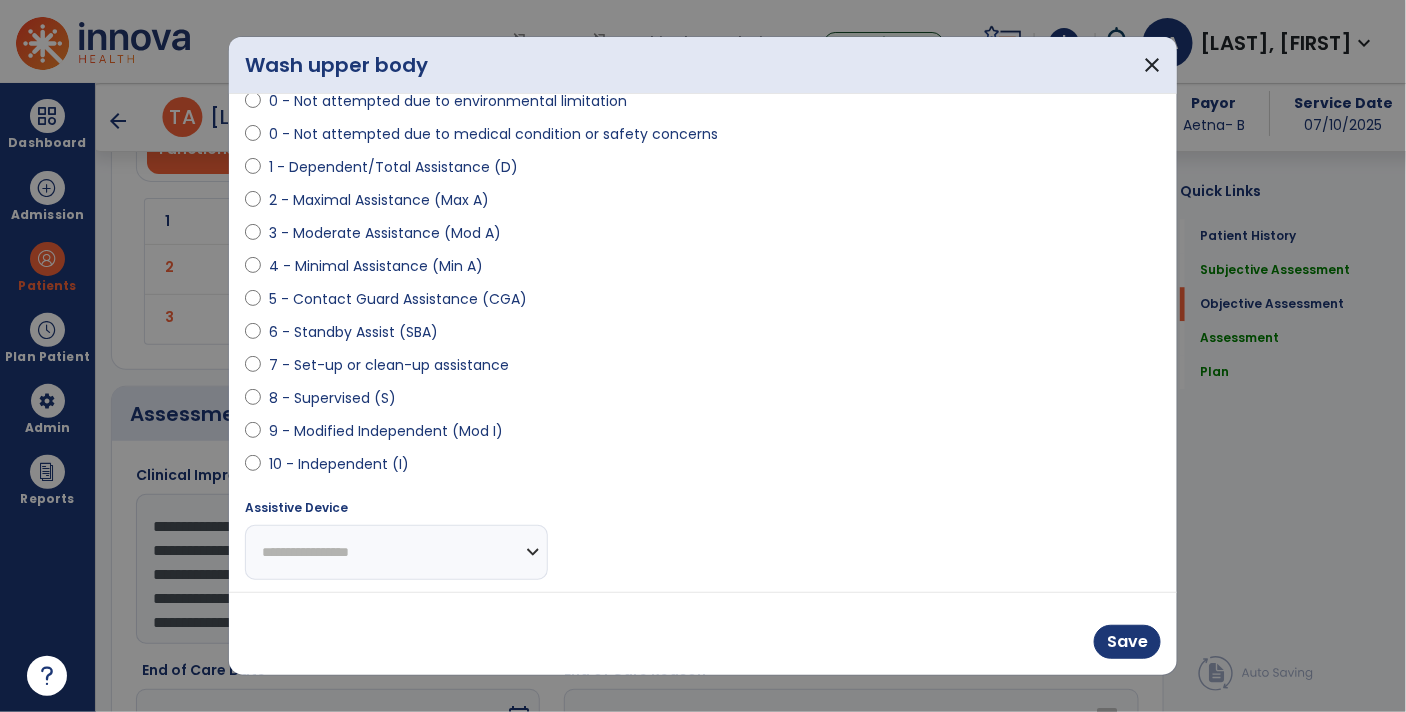 click on "10 - Independent (I)" at bounding box center (703, 468) 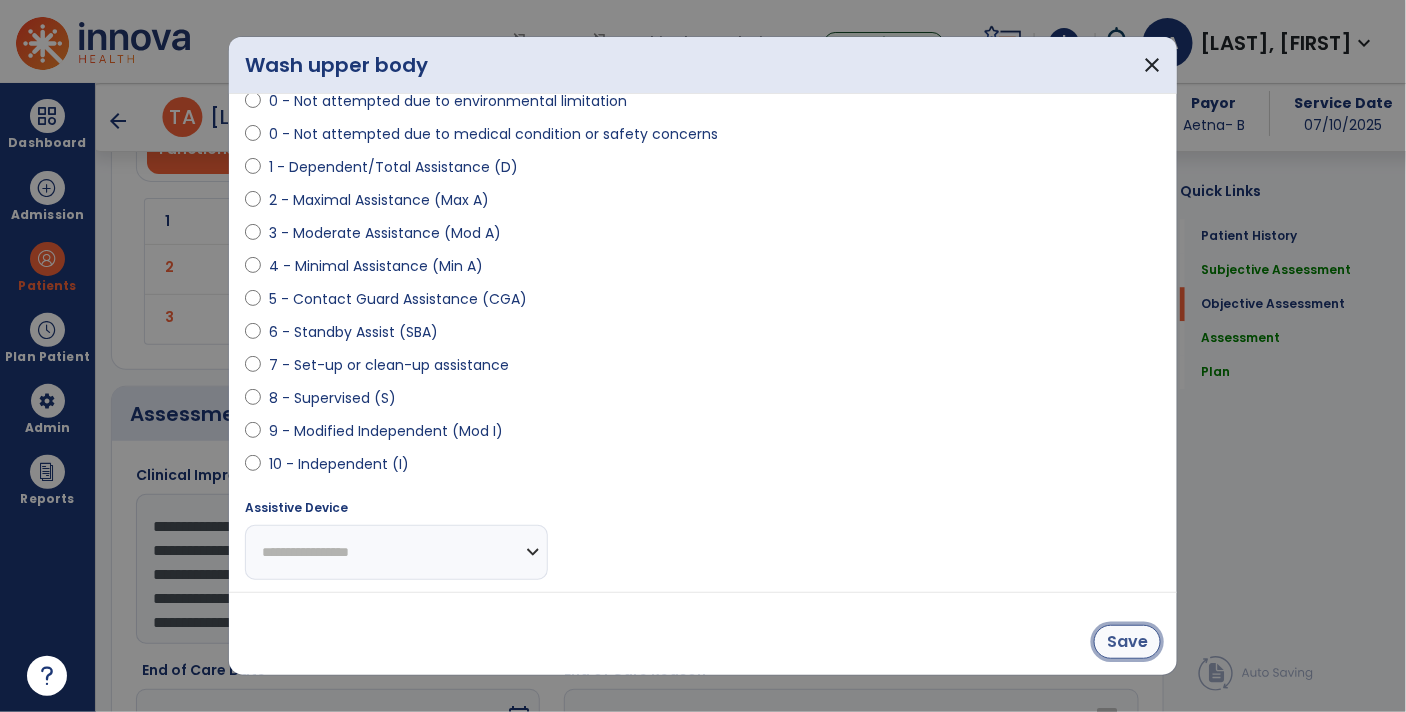 click on "Save" at bounding box center [1127, 642] 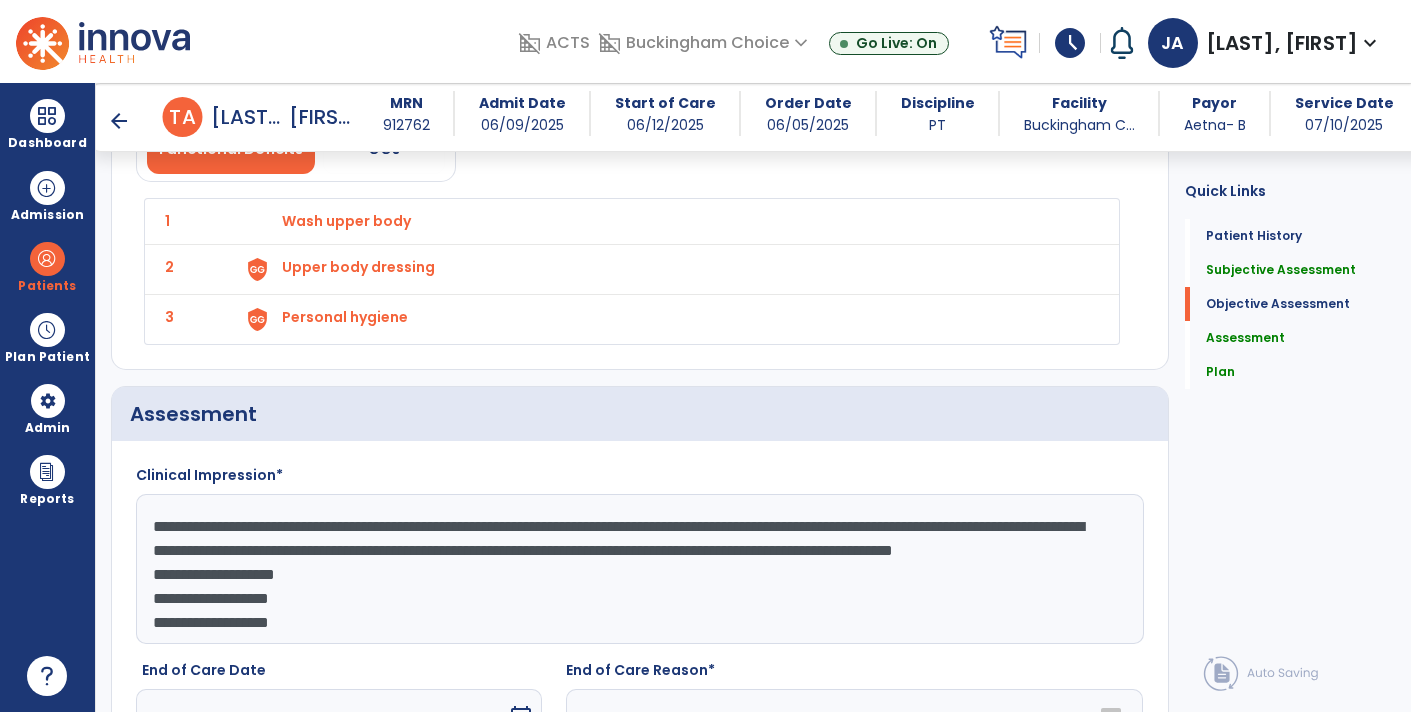 scroll, scrollTop: 23, scrollLeft: 0, axis: vertical 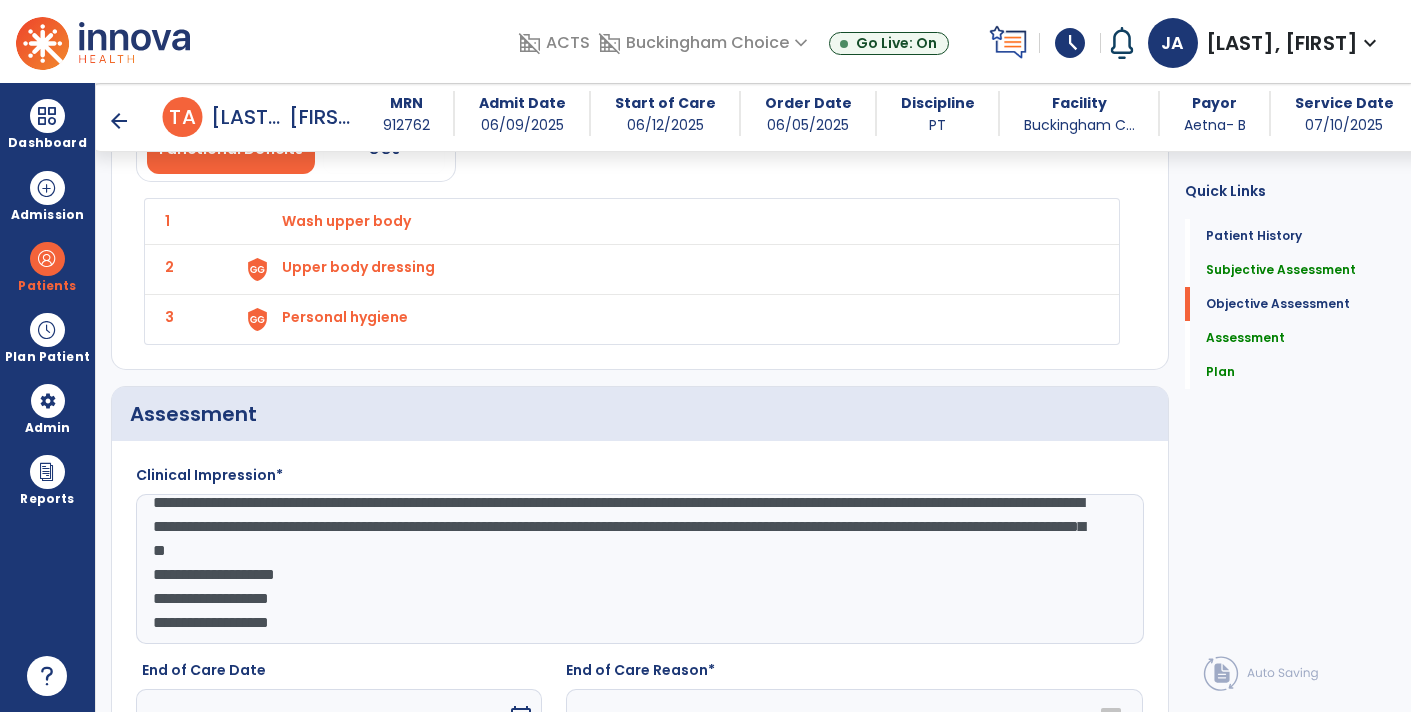 click on "**********" 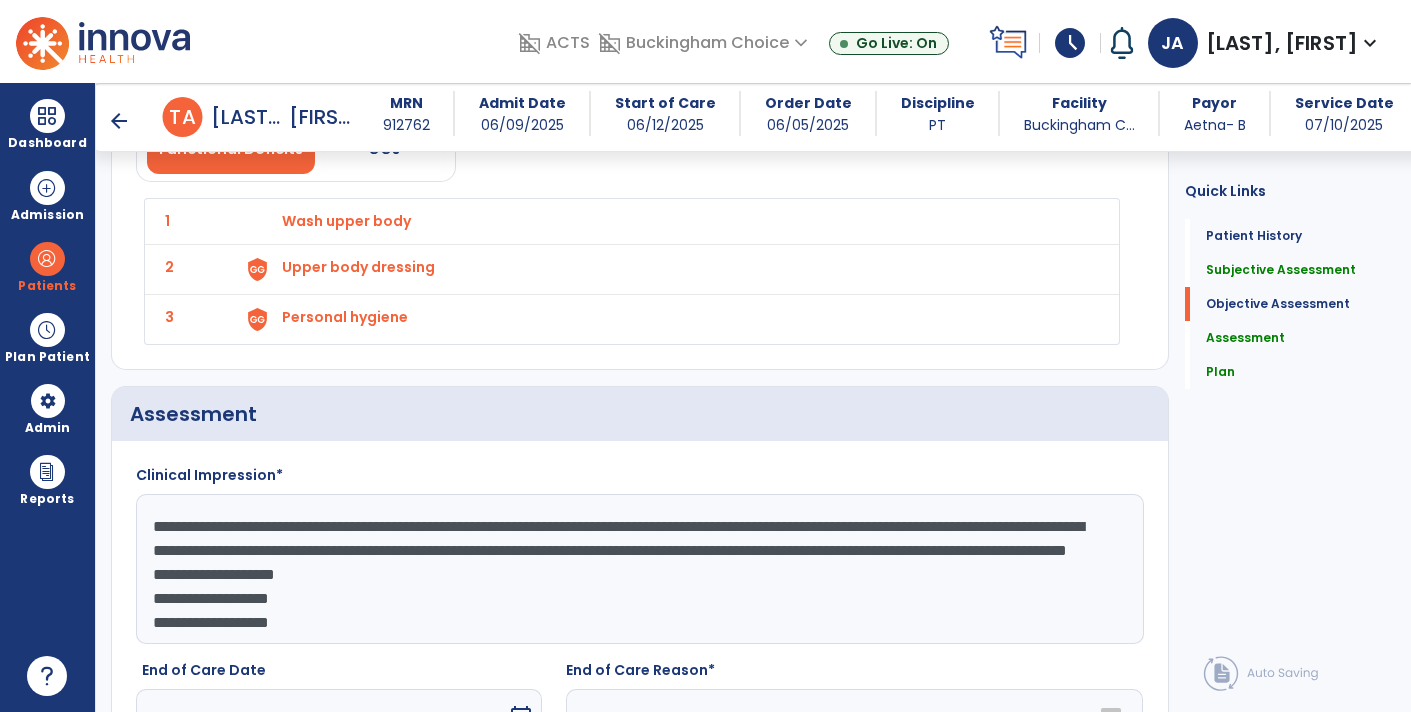 click on "**********" 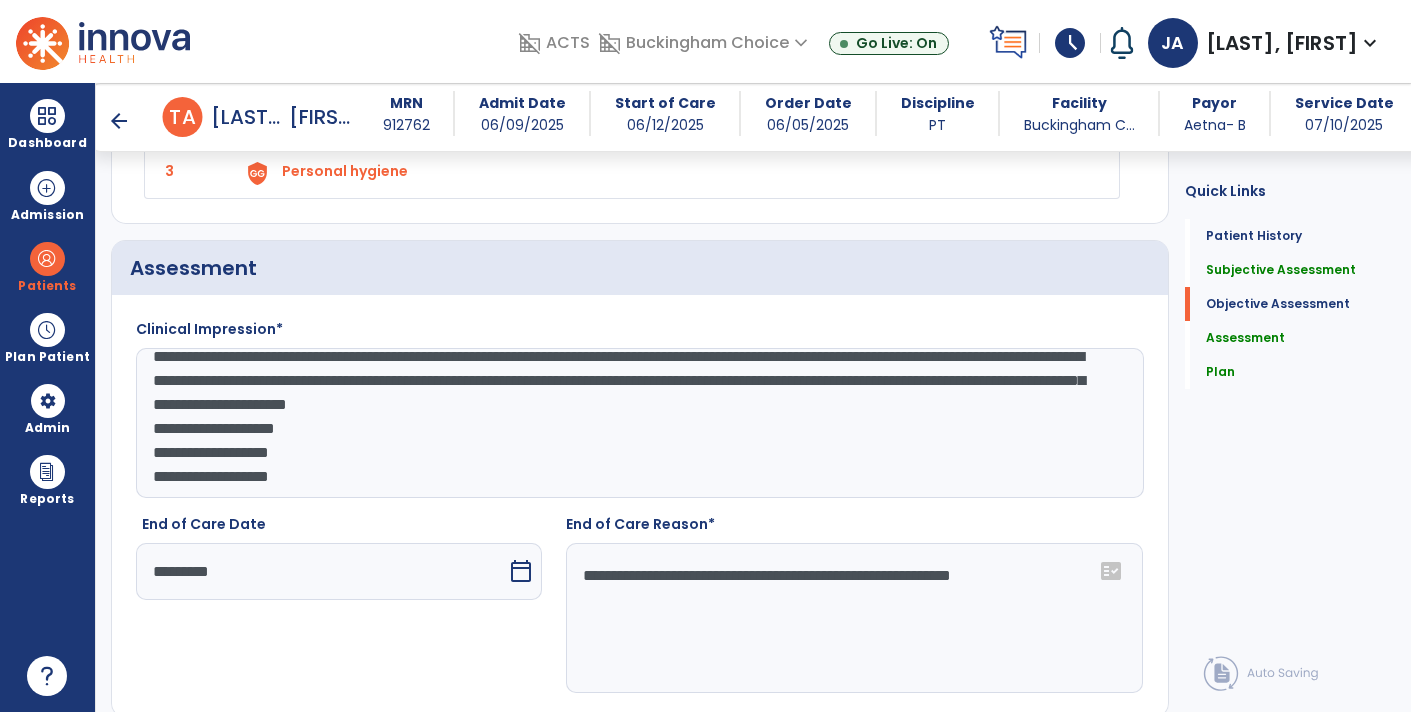 scroll, scrollTop: 1812, scrollLeft: 0, axis: vertical 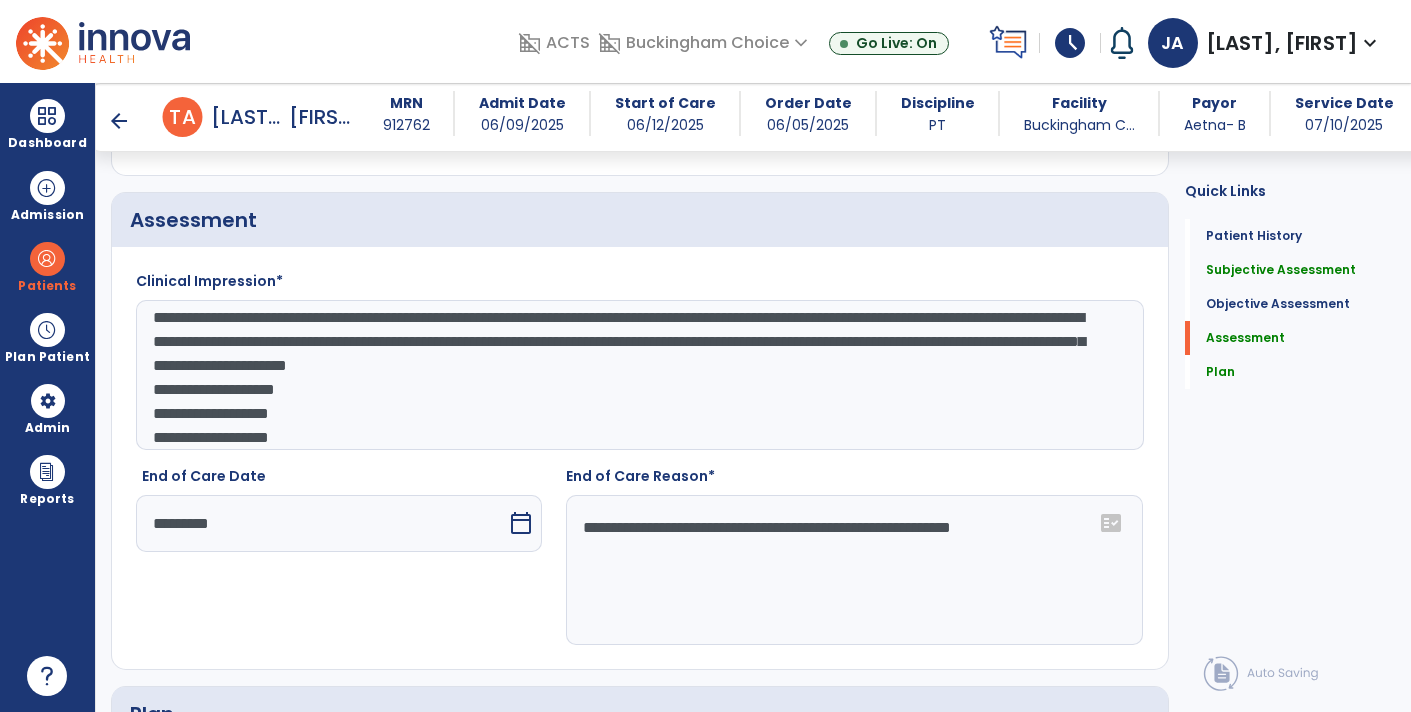 drag, startPoint x: 323, startPoint y: 429, endPoint x: 155, endPoint y: 382, distance: 174.45056 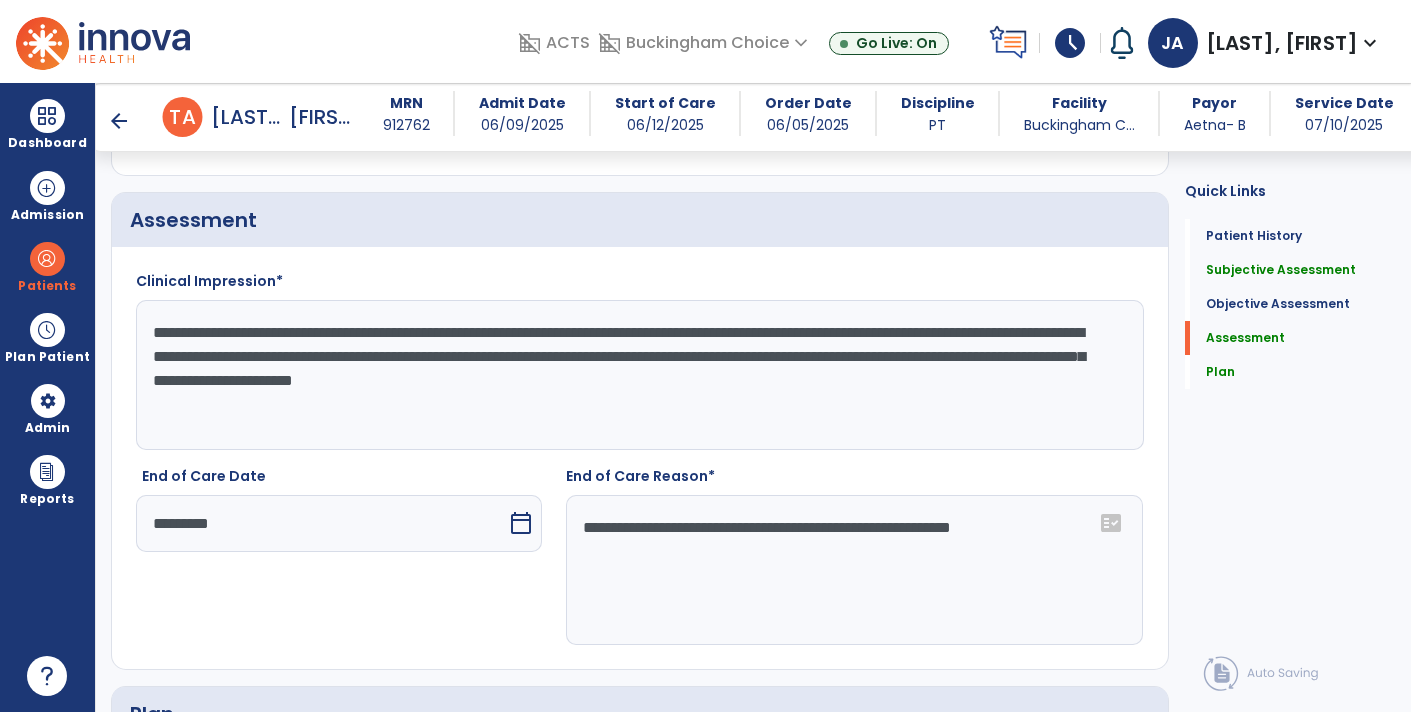 scroll, scrollTop: 0, scrollLeft: 0, axis: both 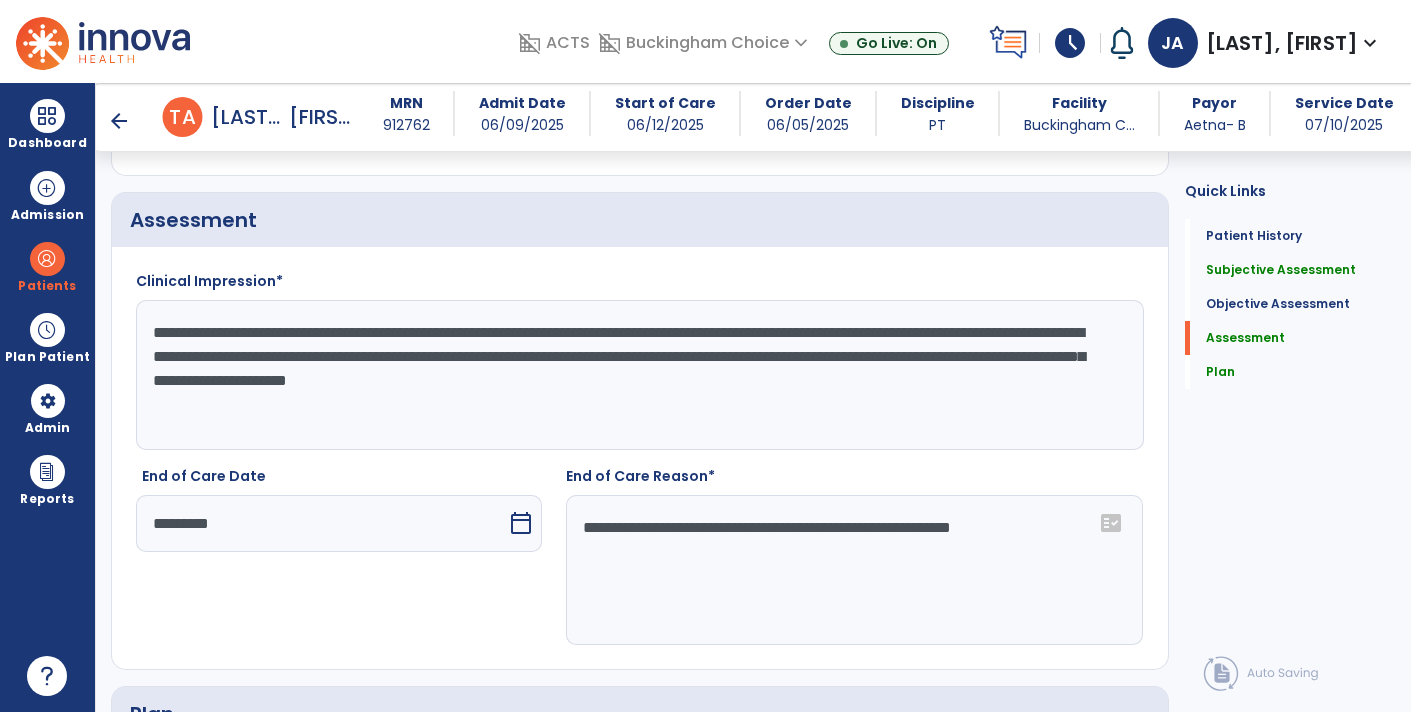 click on "**********" 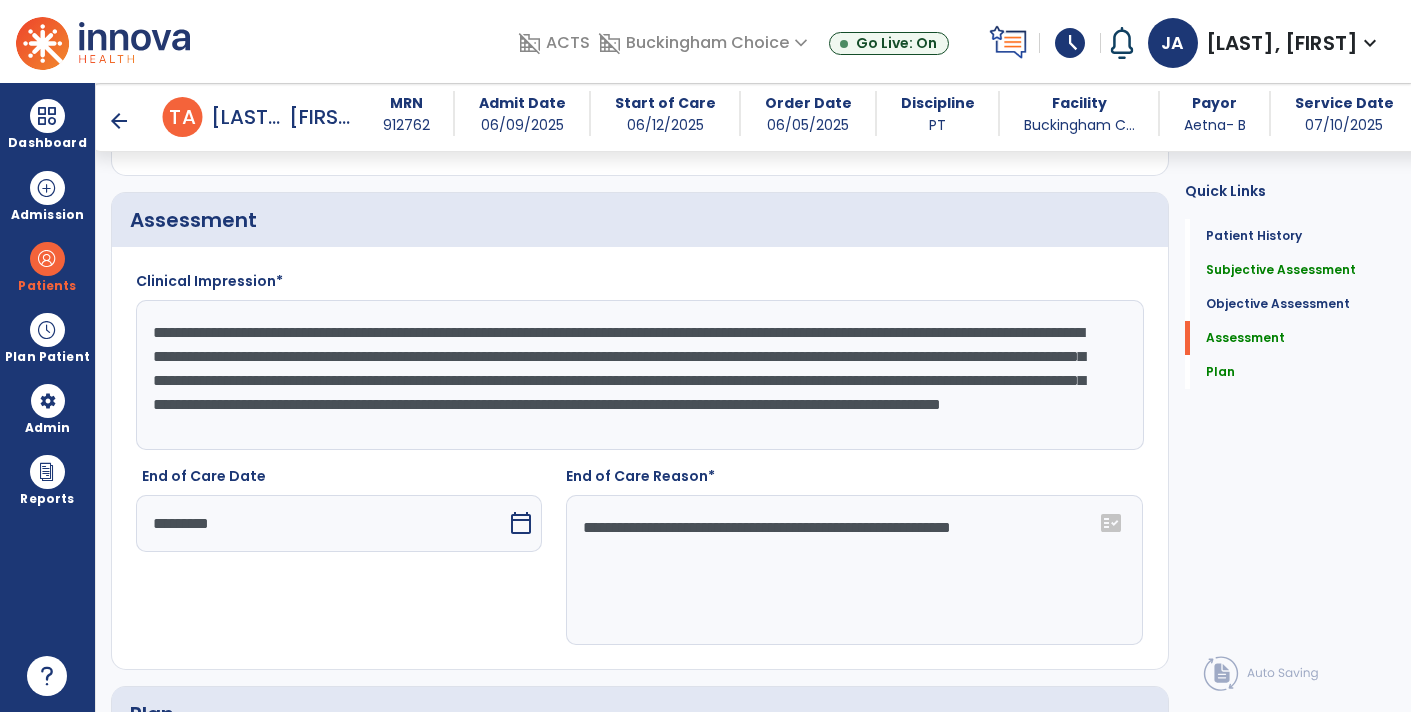 scroll, scrollTop: 23, scrollLeft: 0, axis: vertical 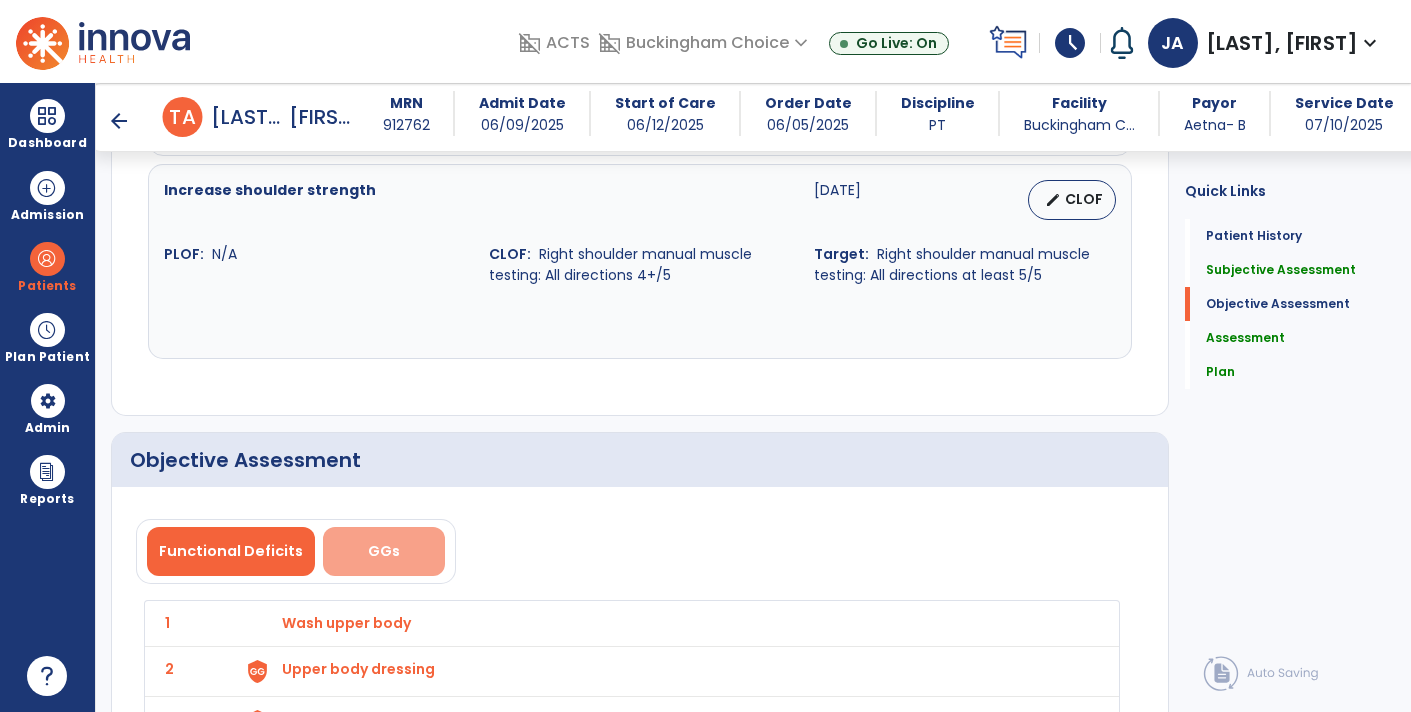 type on "**********" 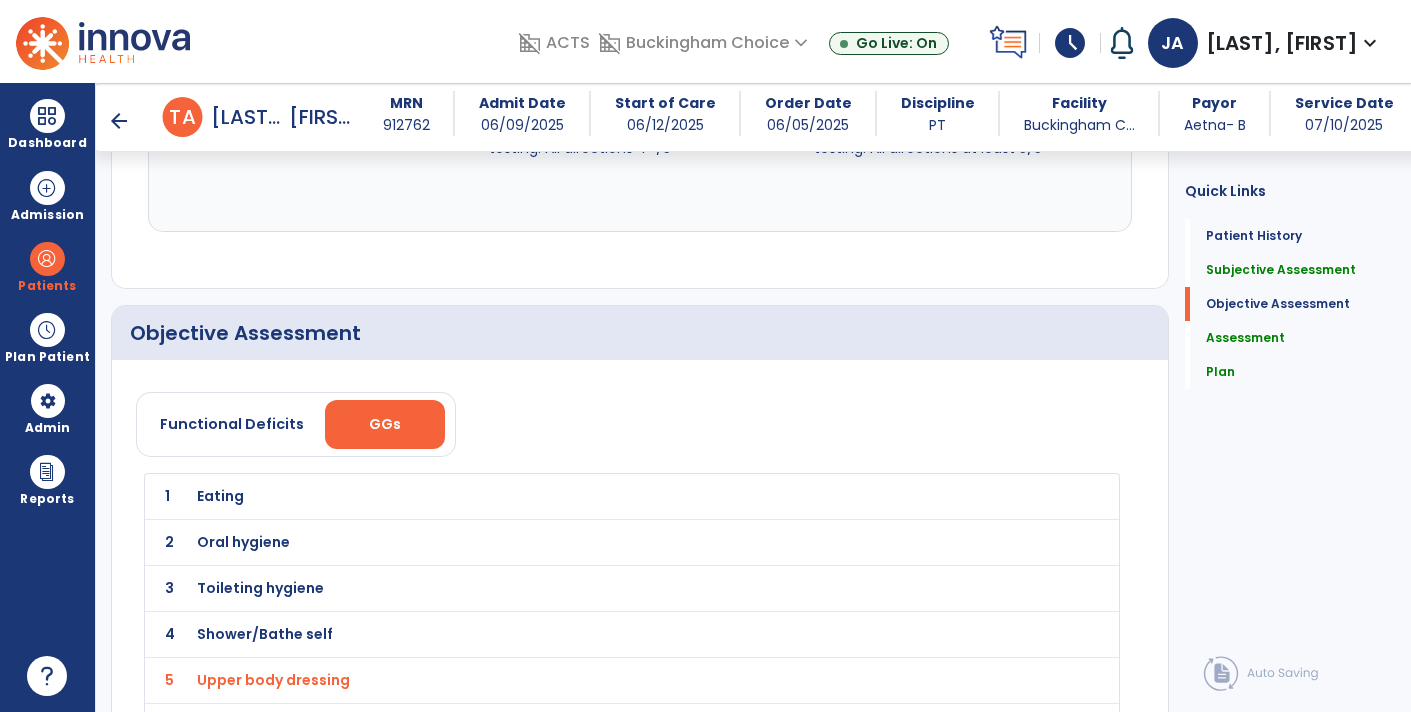 scroll, scrollTop: 1182, scrollLeft: 0, axis: vertical 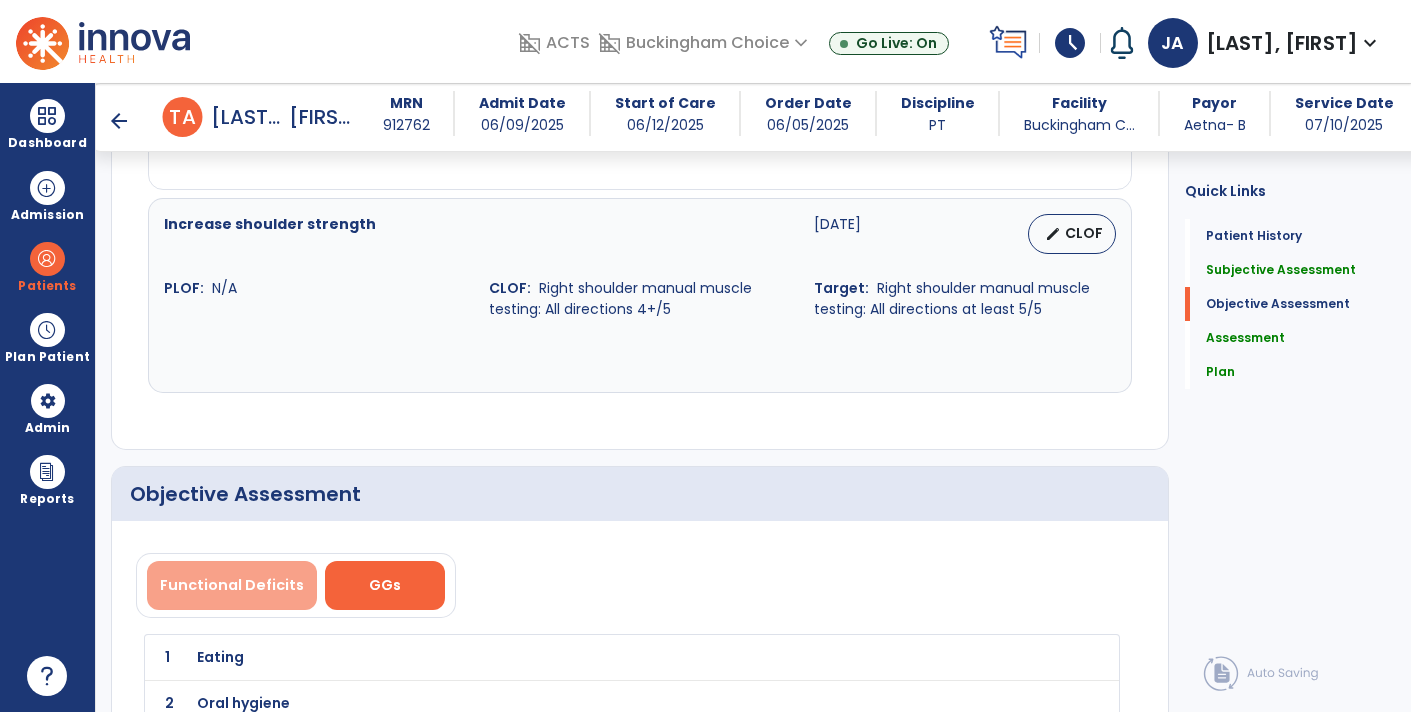 click on "Functional Deficits" at bounding box center [232, 585] 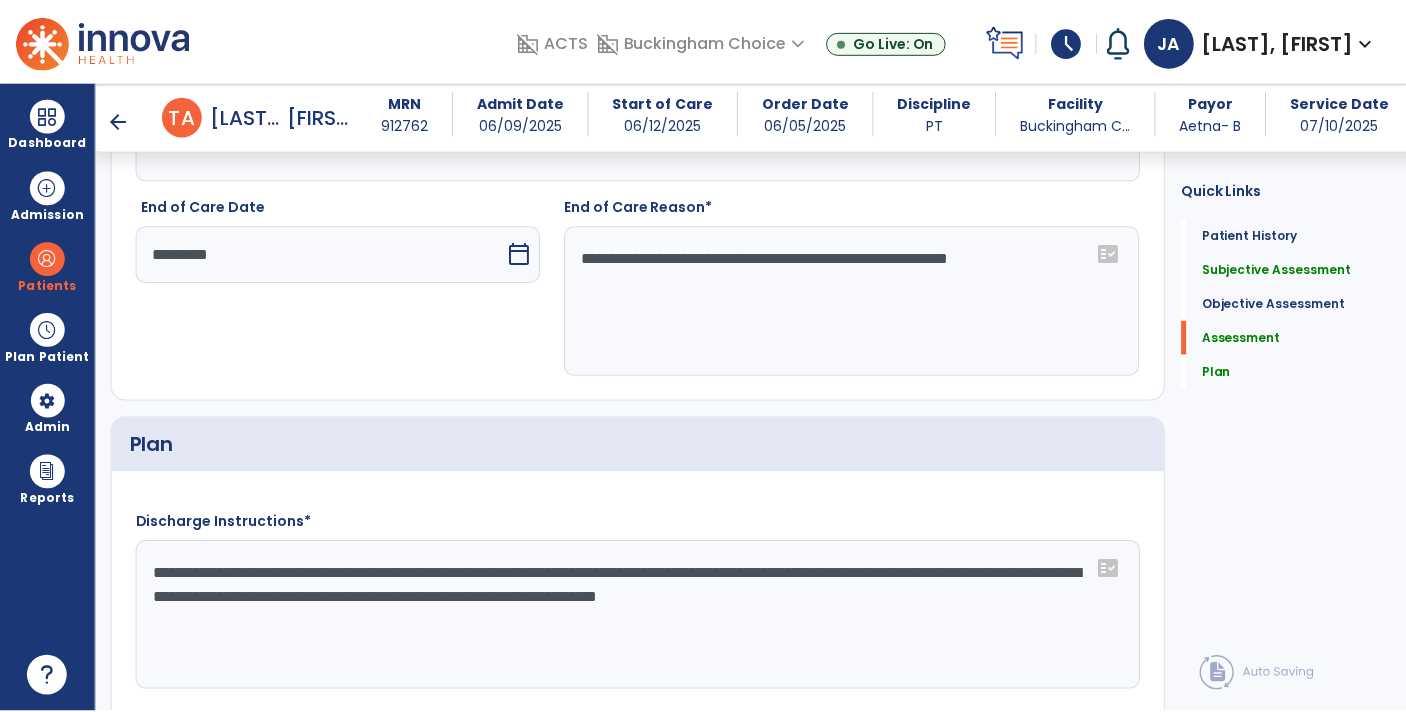 scroll, scrollTop: 2359, scrollLeft: 0, axis: vertical 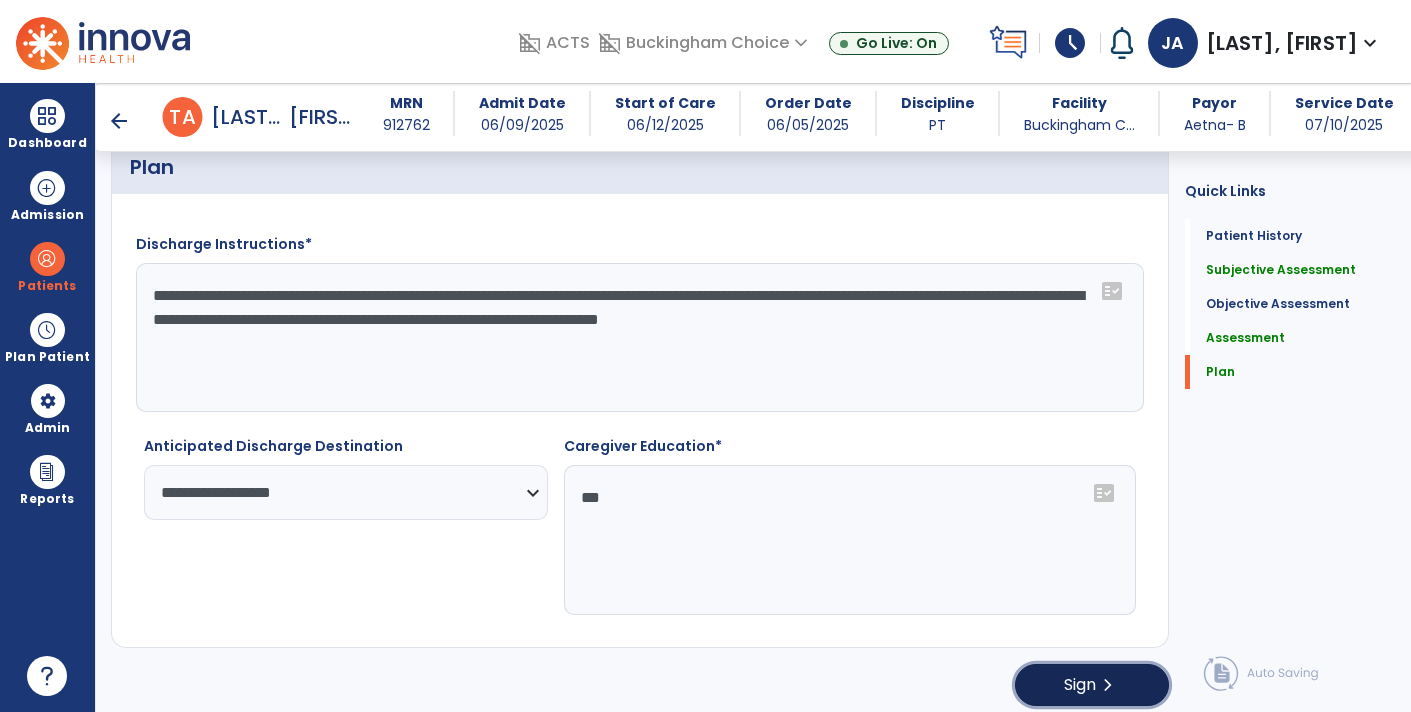 click on "Sign" 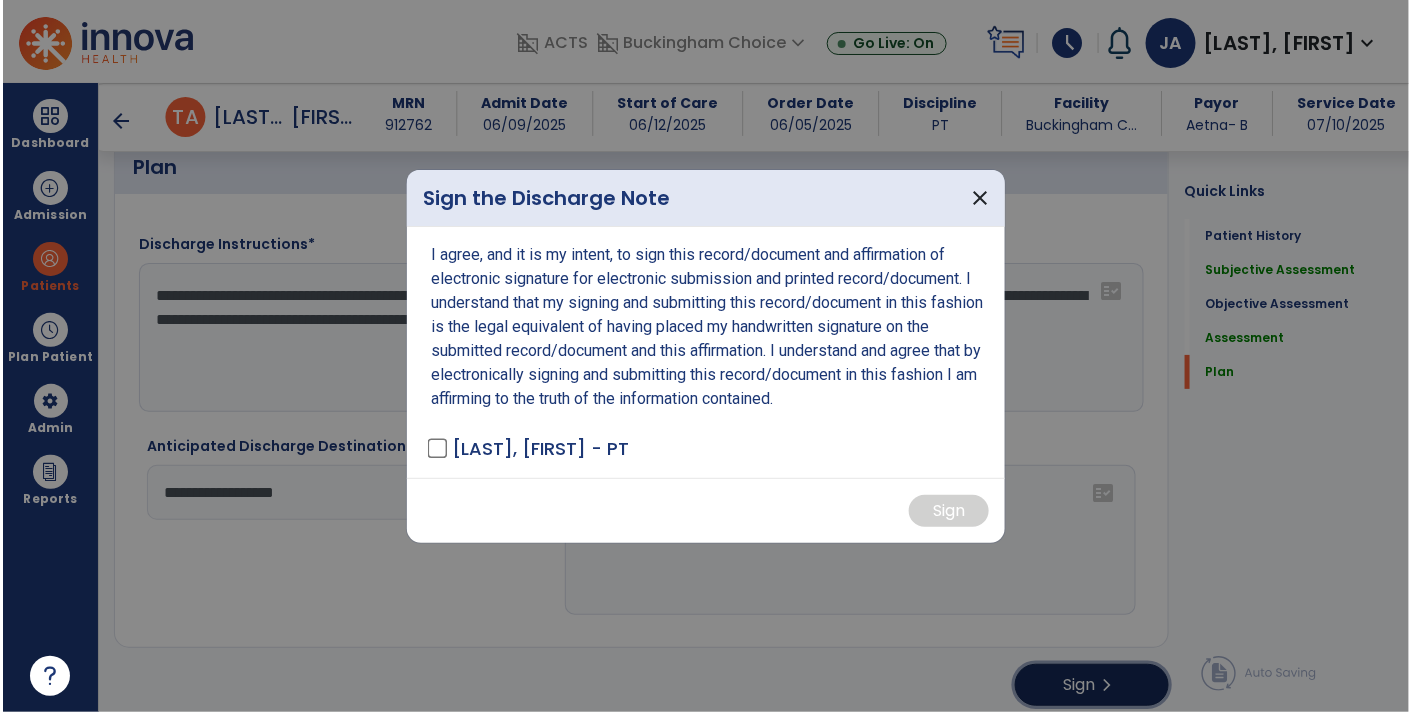 scroll, scrollTop: 2359, scrollLeft: 0, axis: vertical 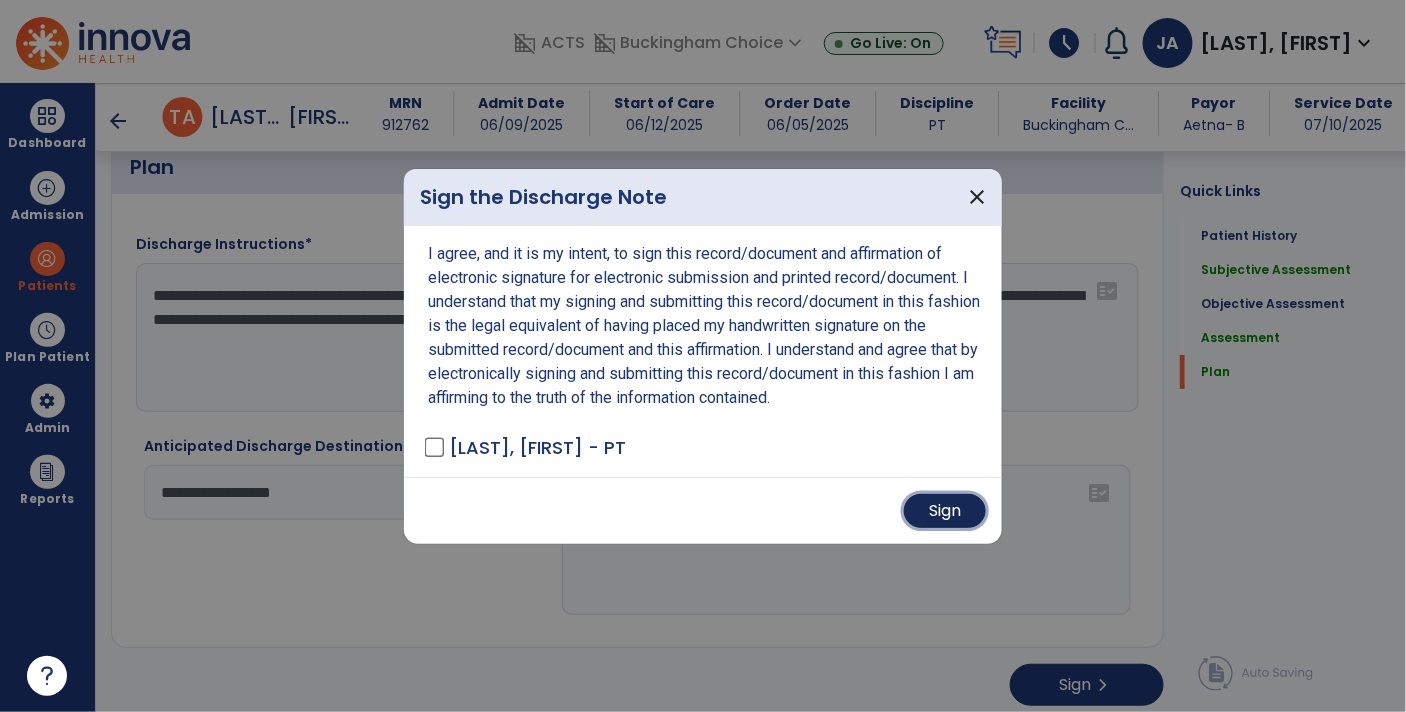 click on "Sign" at bounding box center (945, 511) 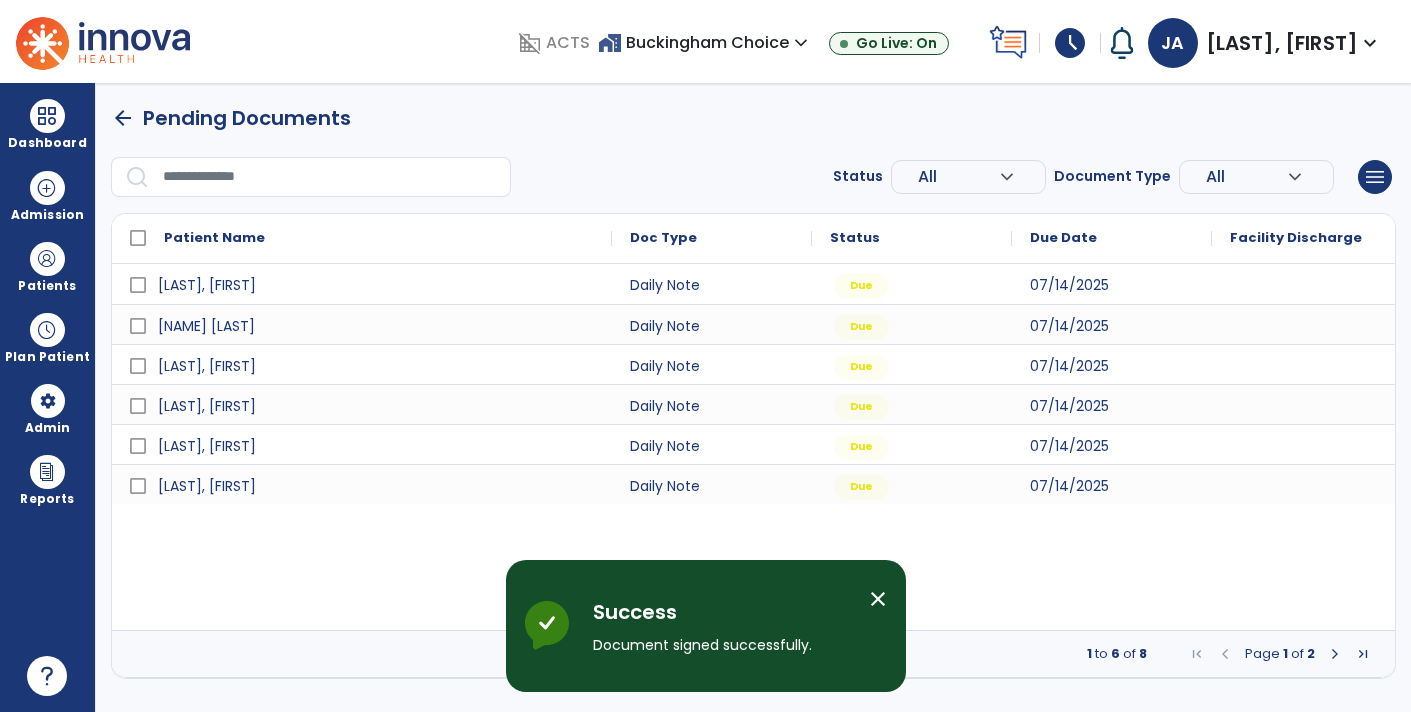 scroll, scrollTop: 0, scrollLeft: 0, axis: both 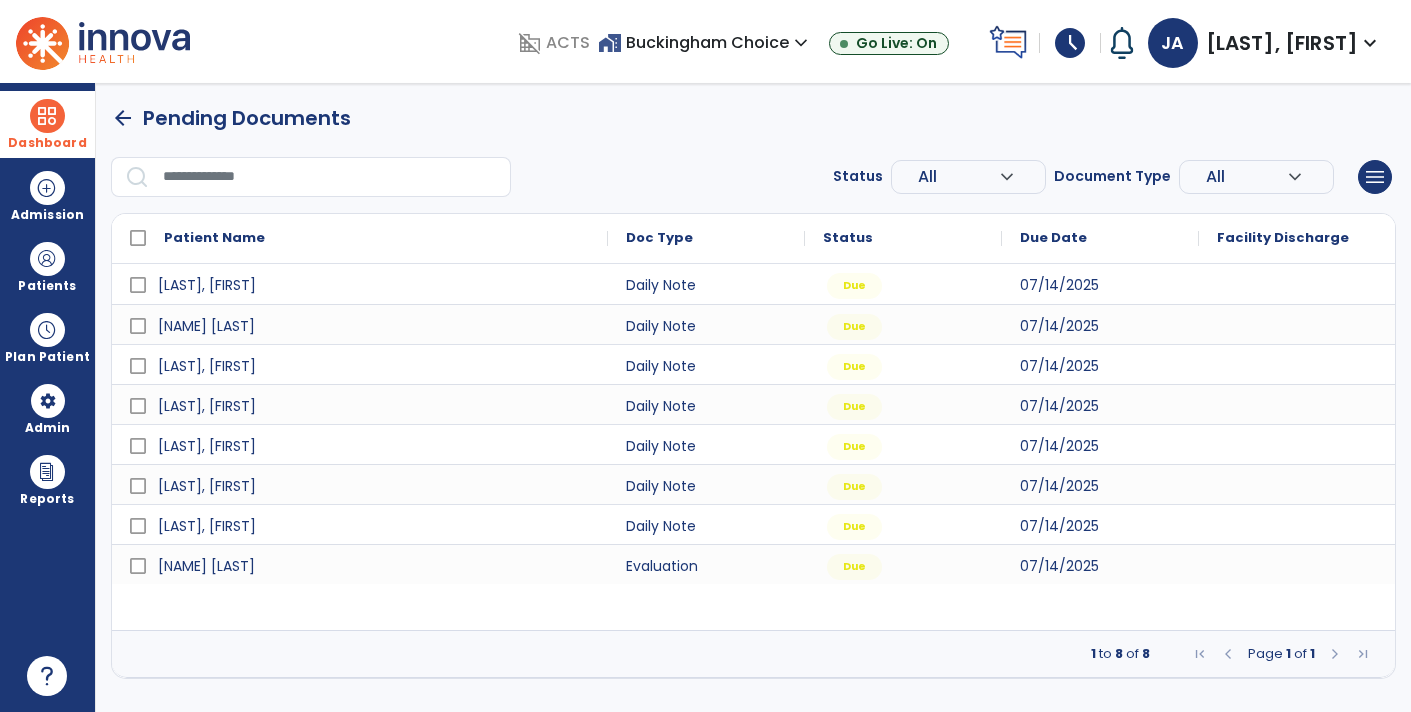 click on "Dashboard" at bounding box center (47, 143) 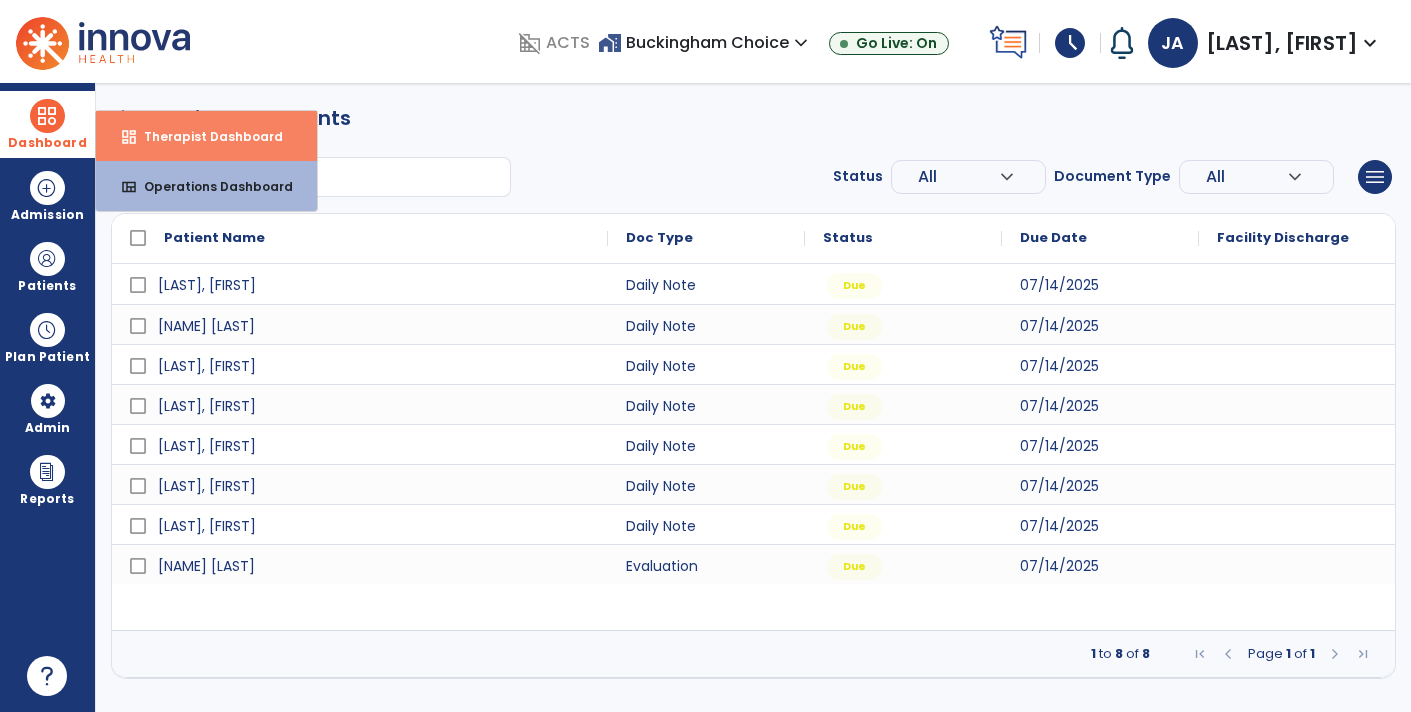 click on "dashboard" at bounding box center [129, 137] 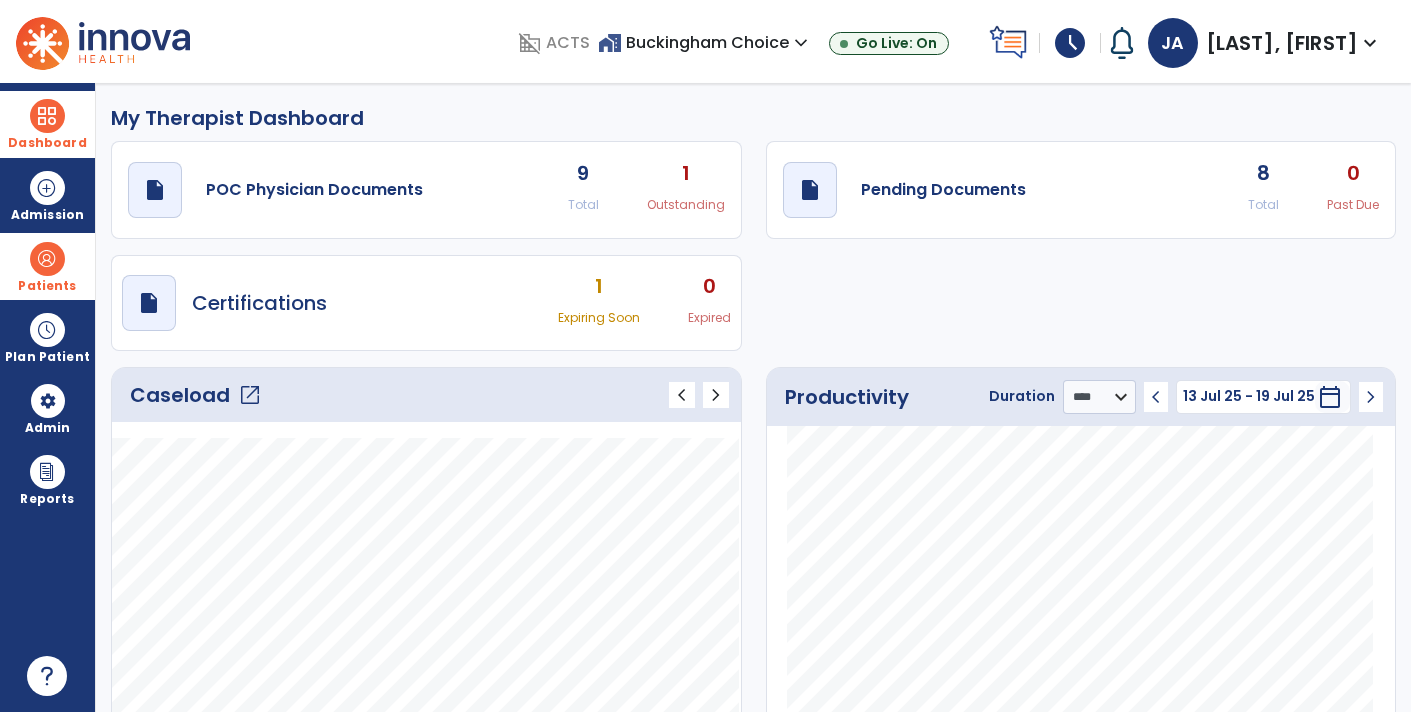 click at bounding box center (47, 259) 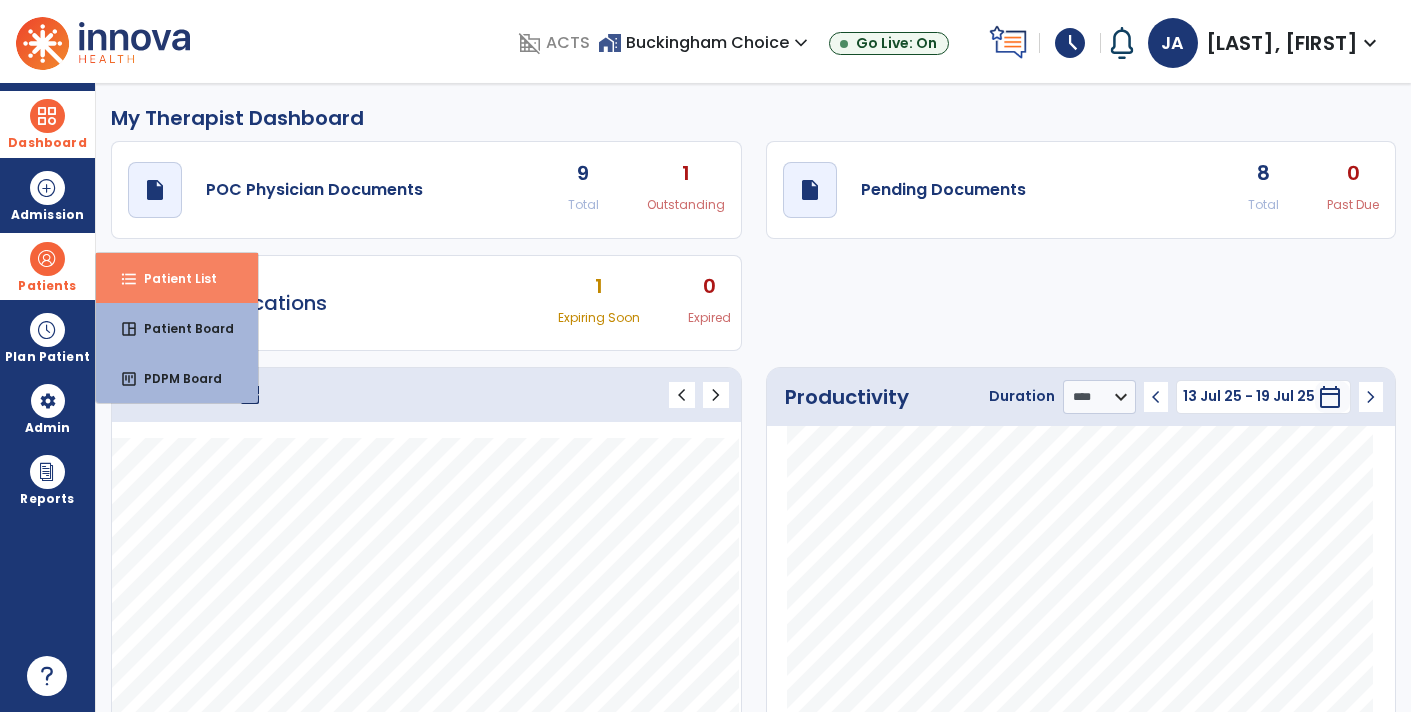 click on "Patient List" at bounding box center (172, 278) 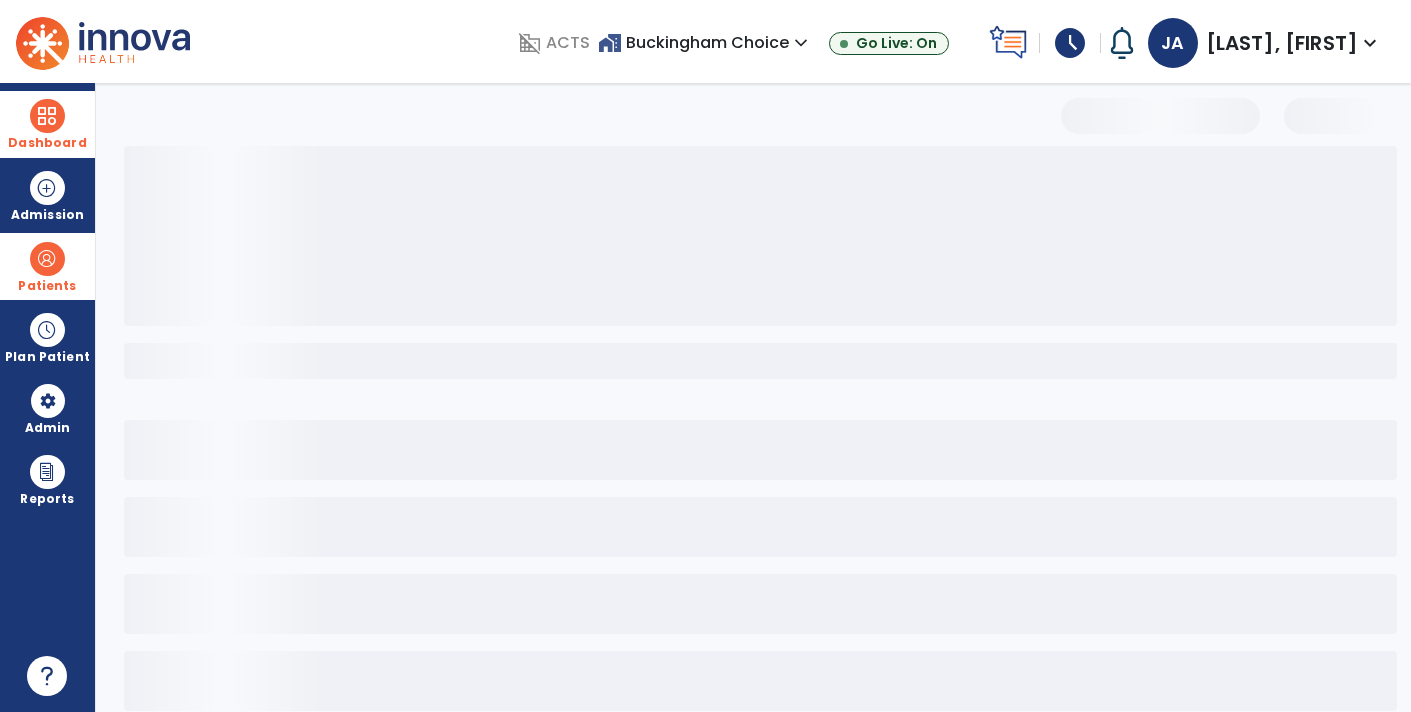 select on "***" 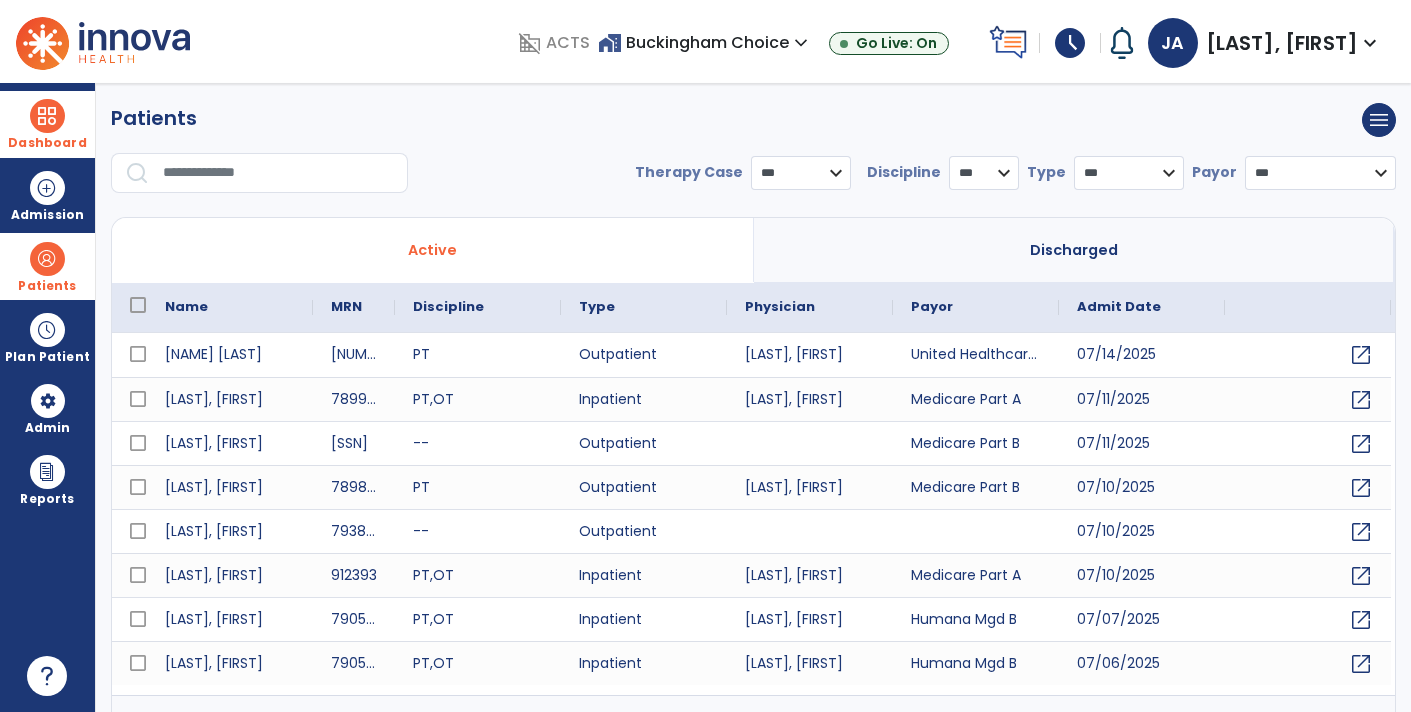click at bounding box center [278, 173] 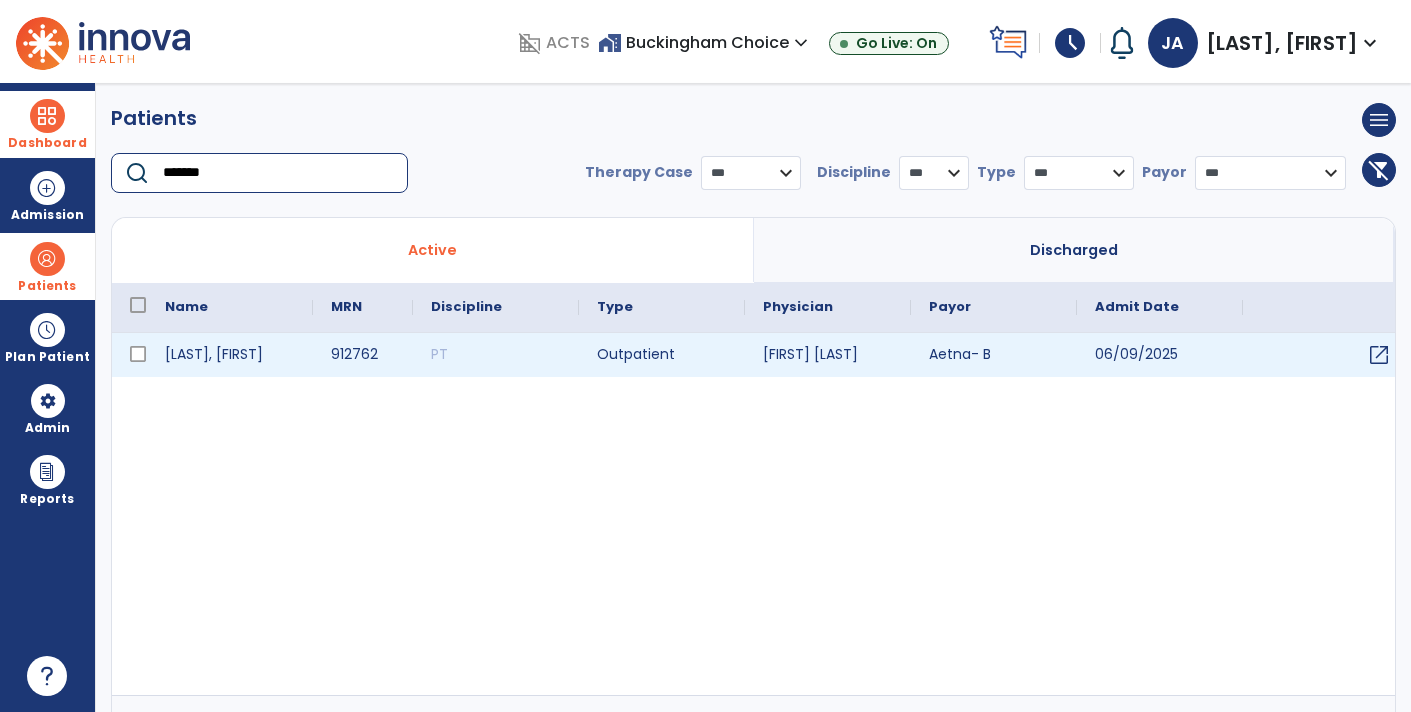 type on "*******" 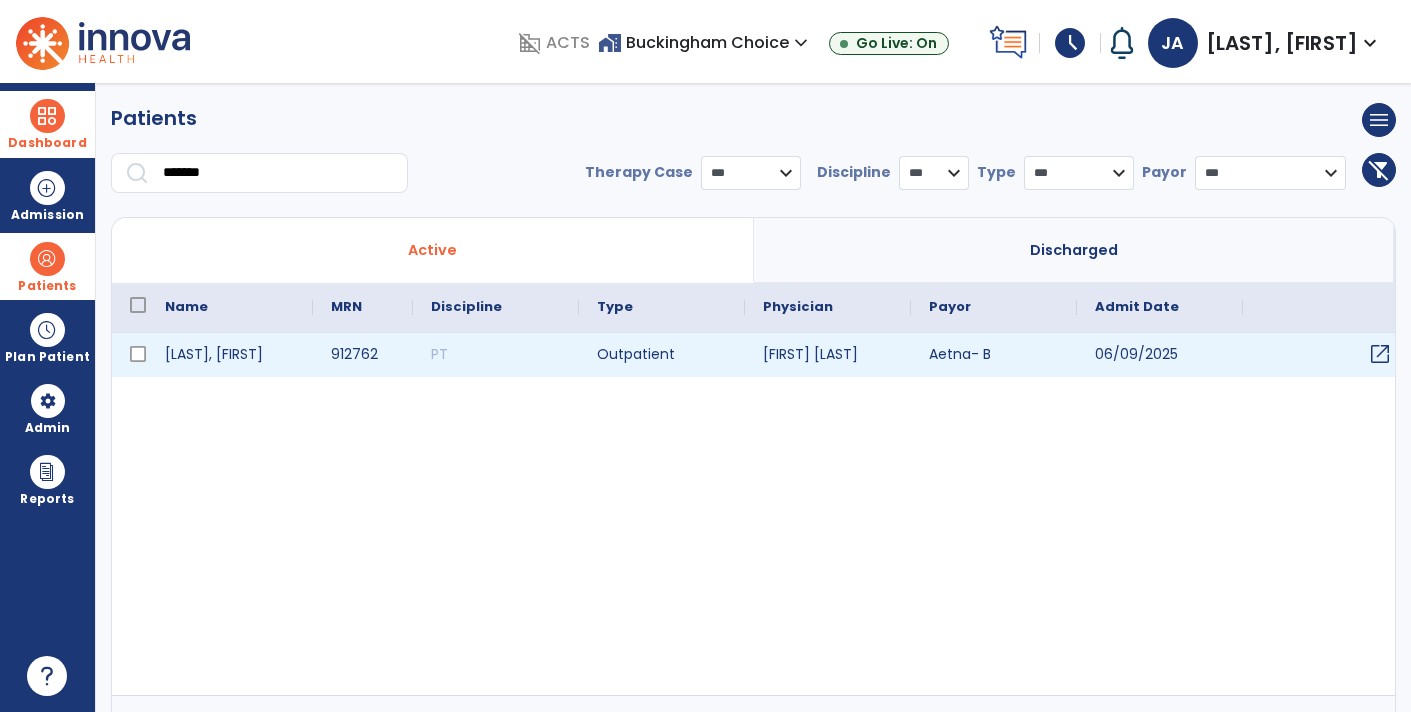 click on "open_in_new" at bounding box center (1380, 354) 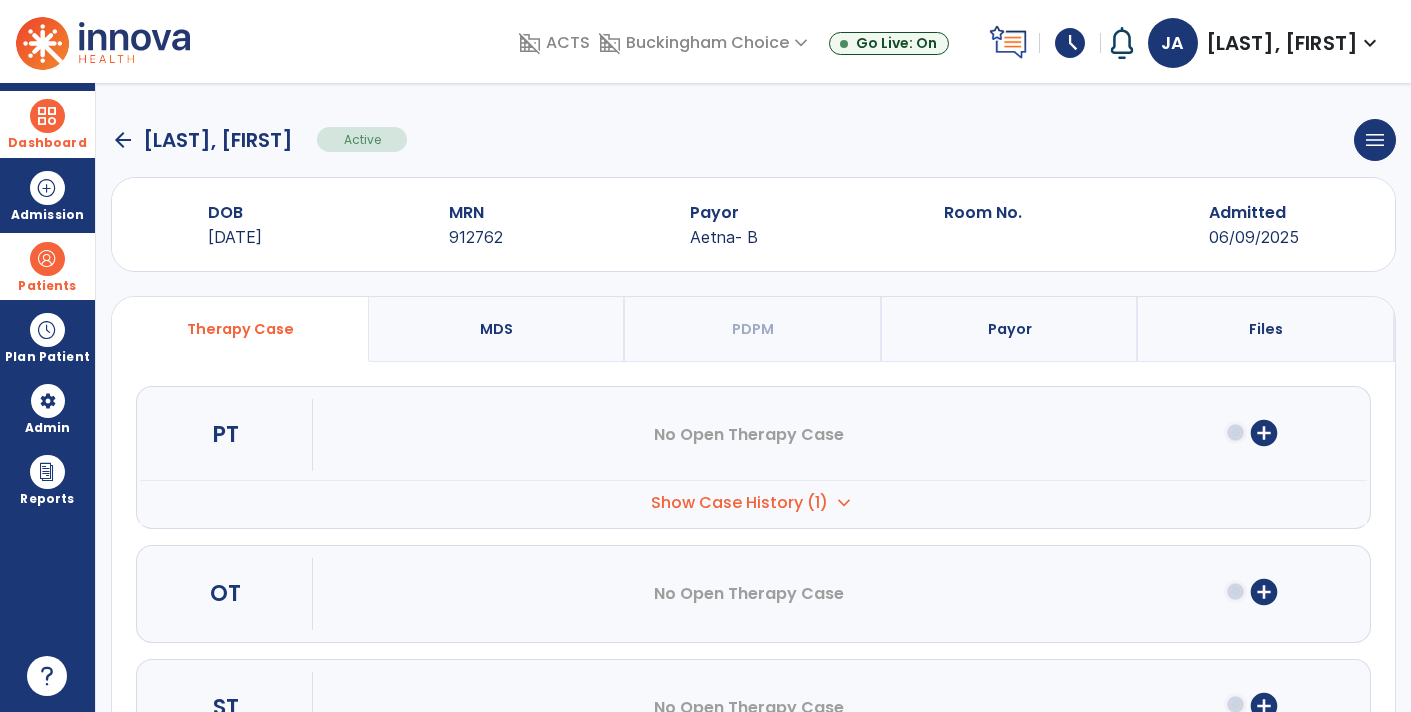 click on "Show Case History (1)" at bounding box center [739, 503] 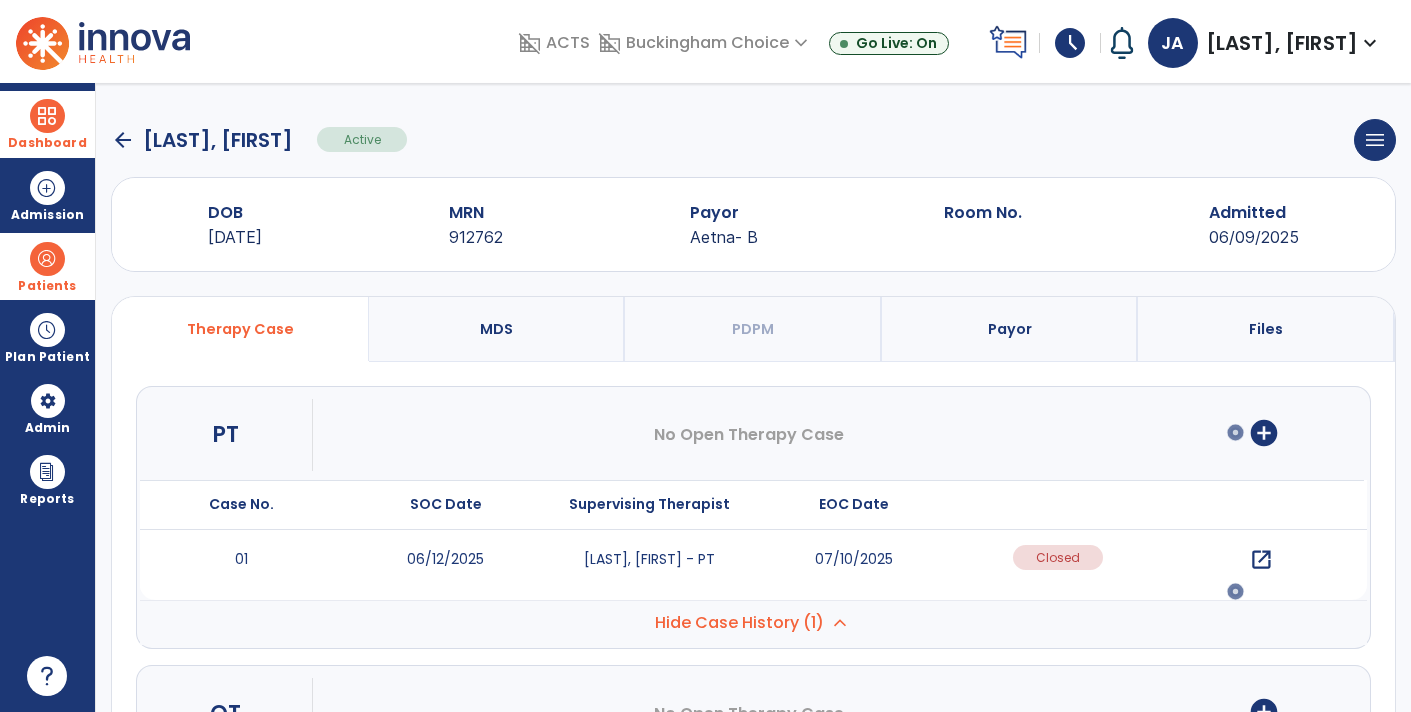 click on "Hide Case History (1)" at bounding box center [739, 623] 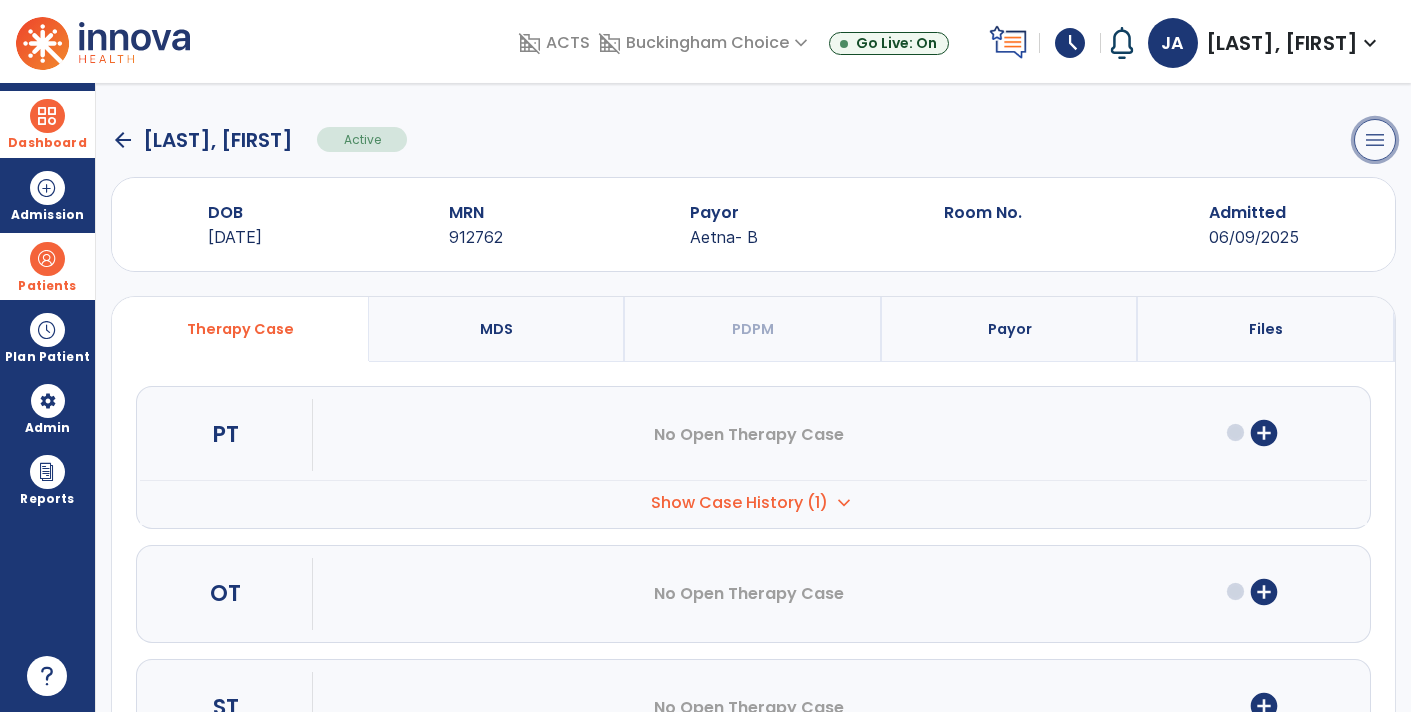 click on "menu" at bounding box center (1375, 140) 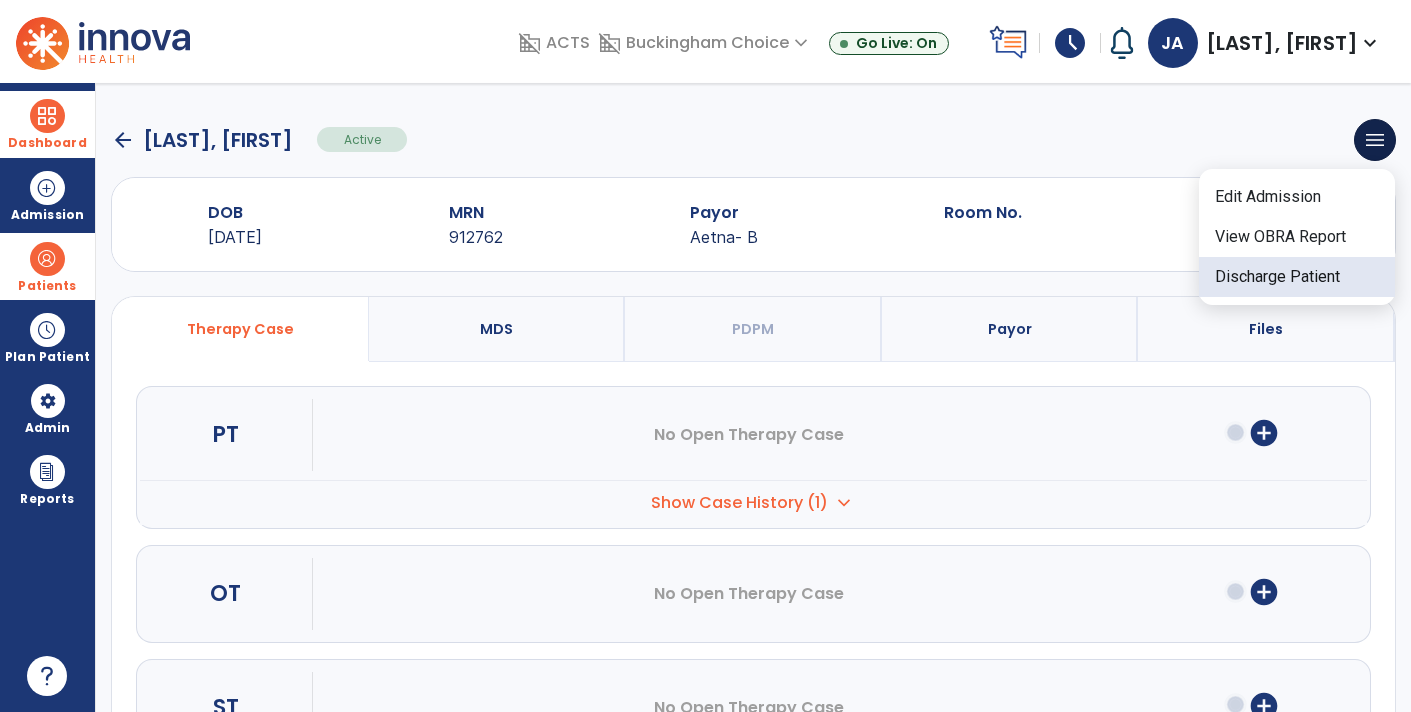 click on "Discharge Patient" 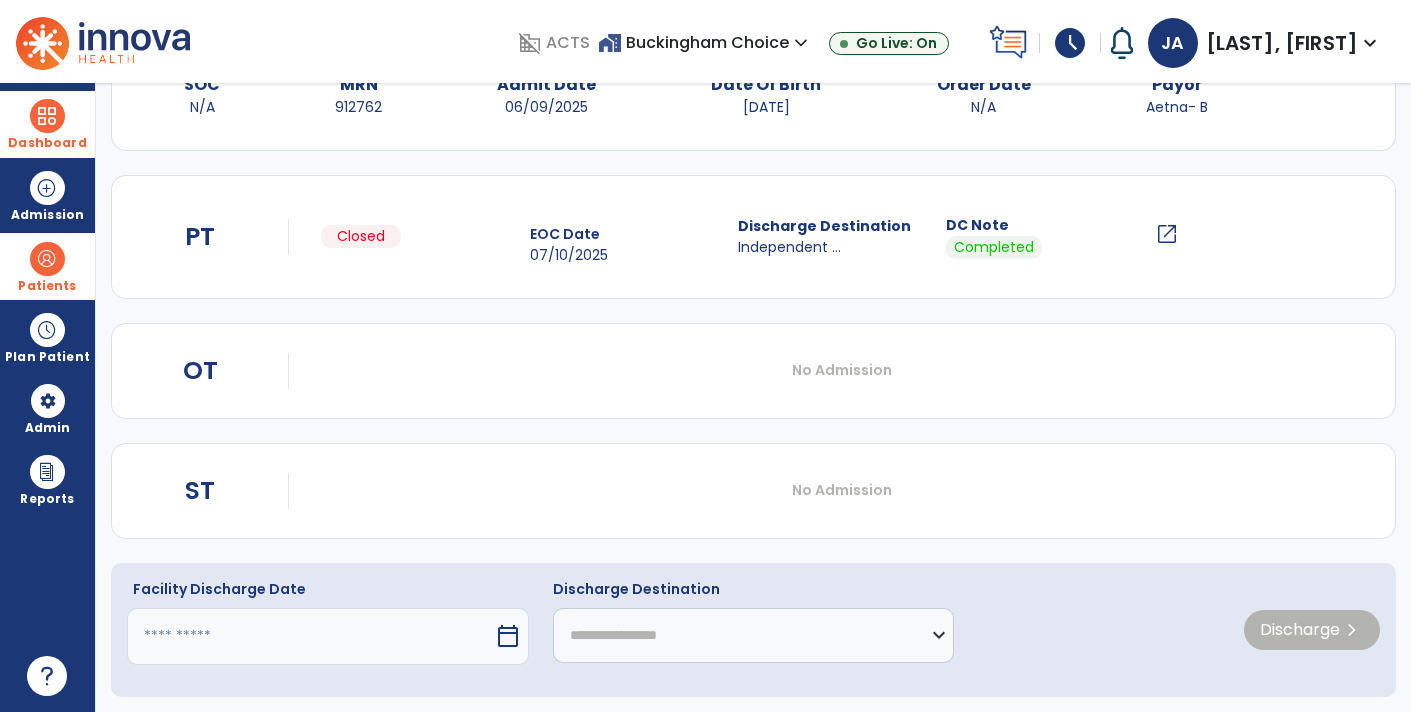 scroll, scrollTop: 169, scrollLeft: 0, axis: vertical 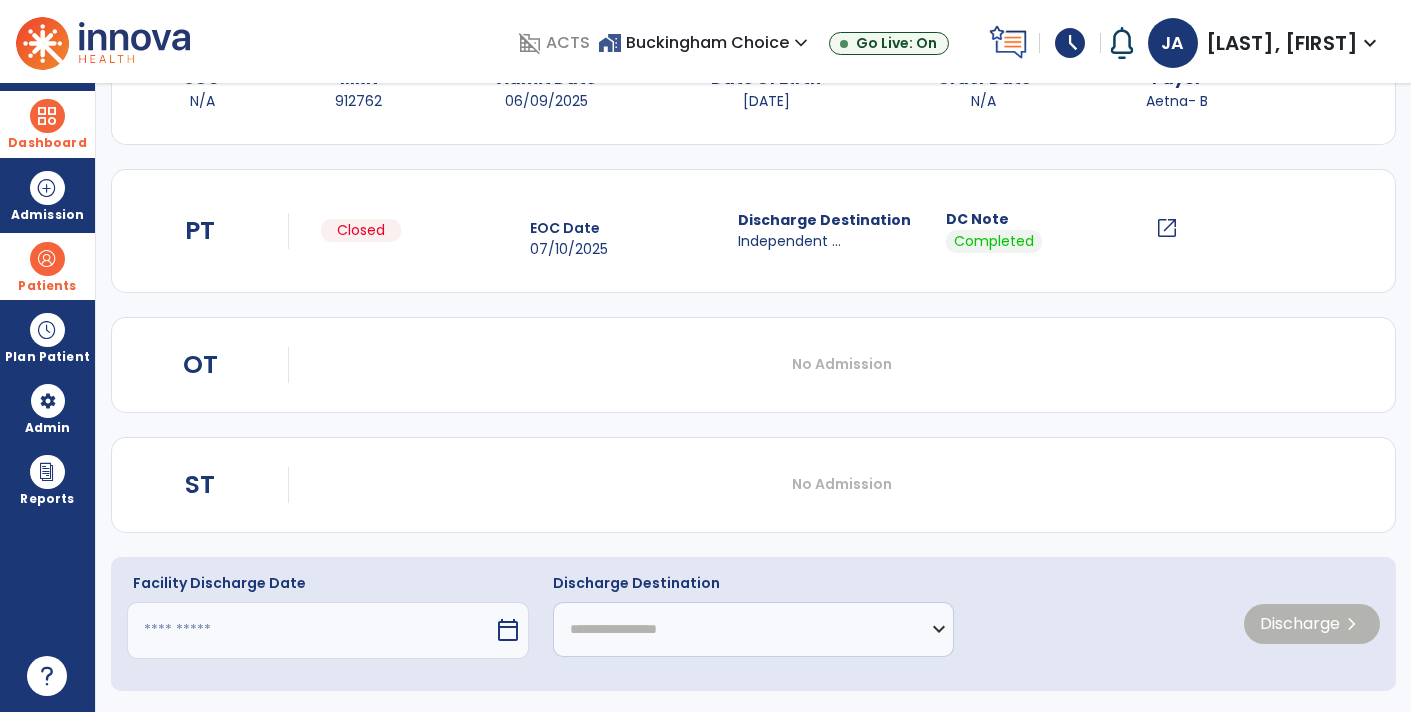 click at bounding box center (310, 630) 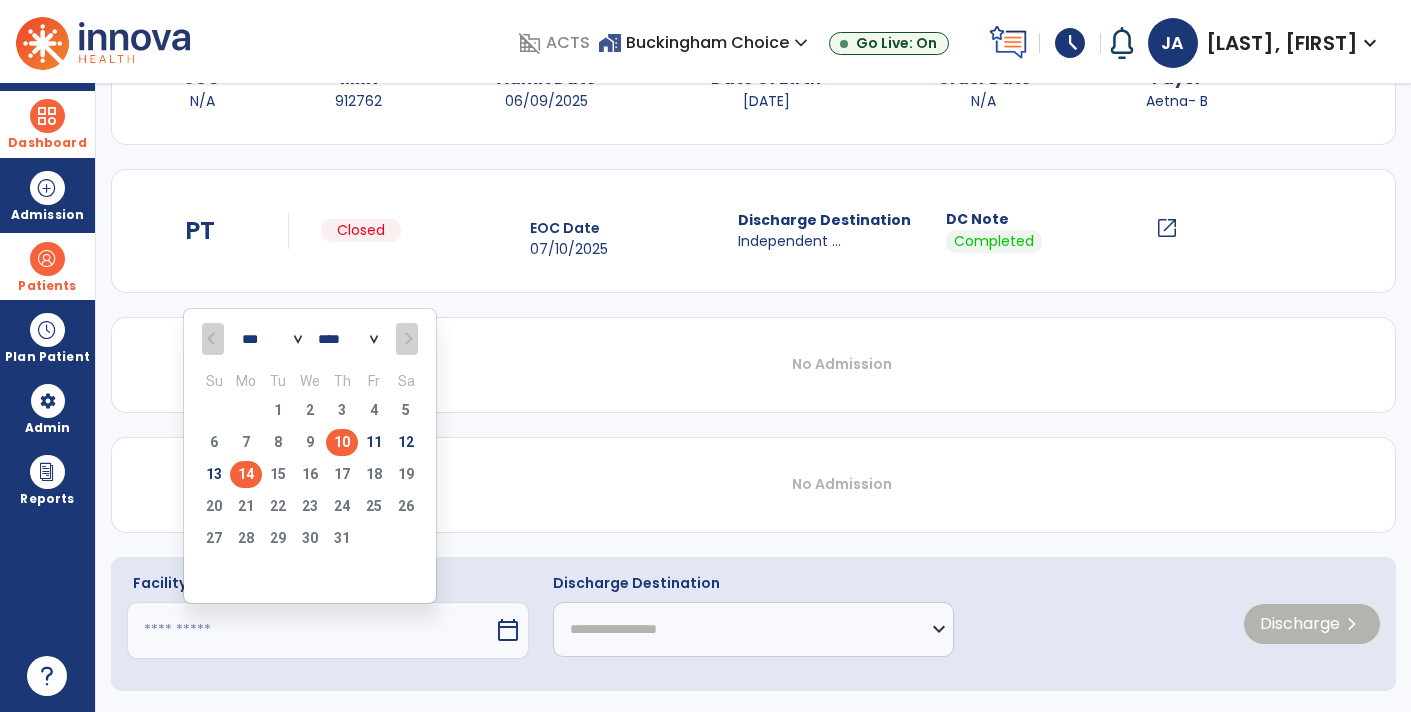 click on "10" at bounding box center [342, 442] 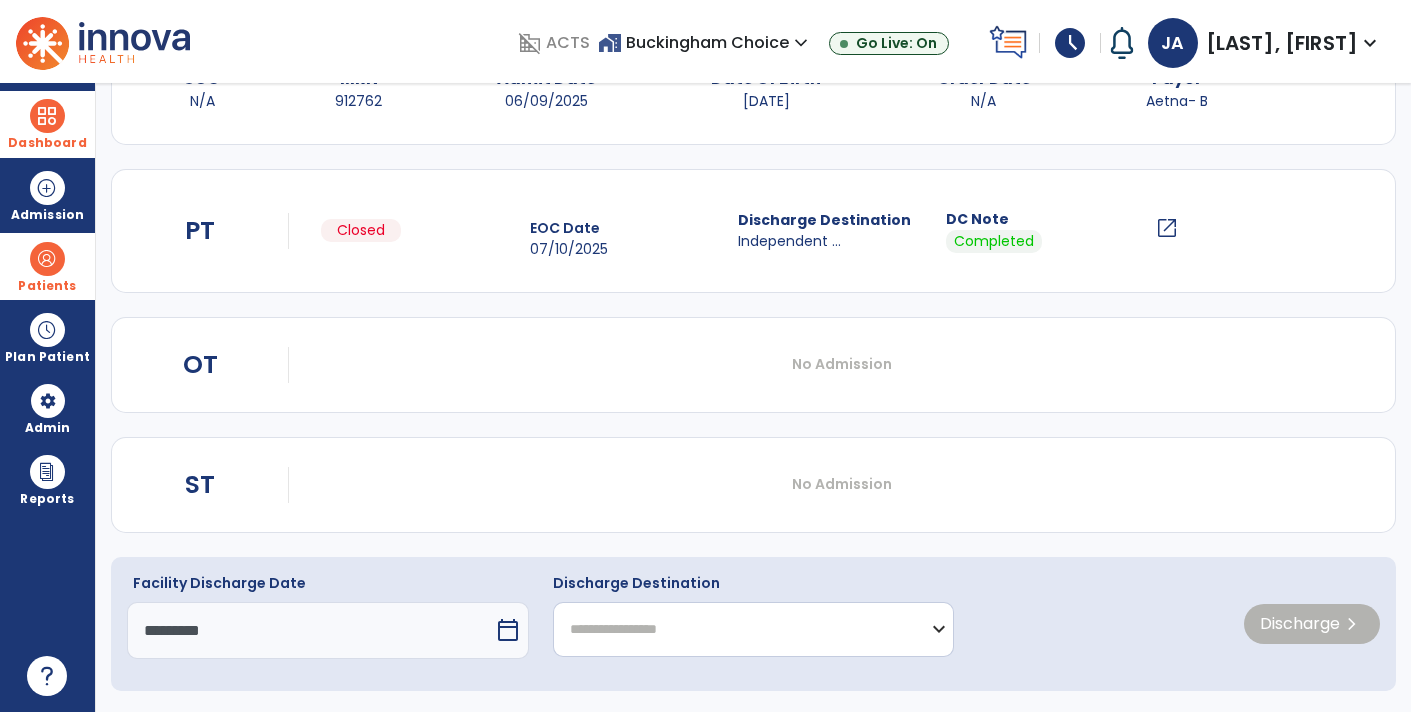 click on "**********" 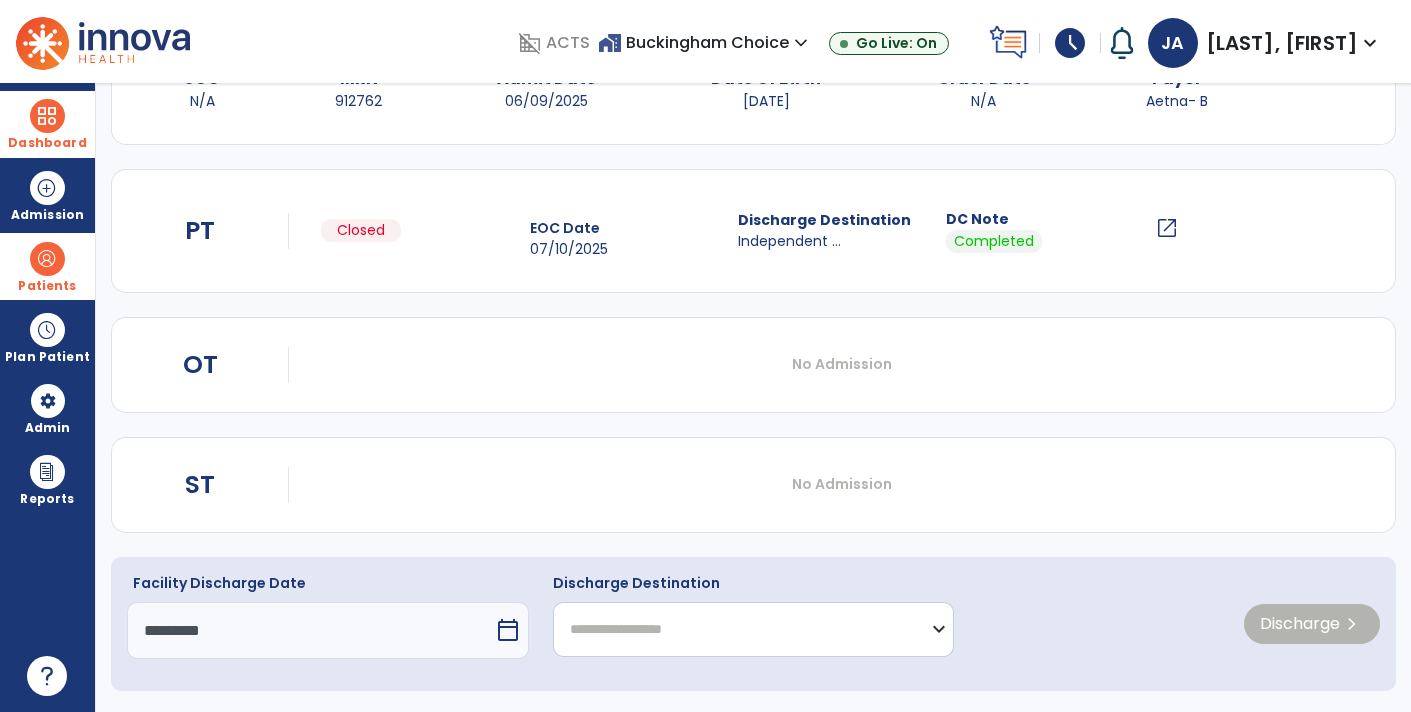 click on "**********" 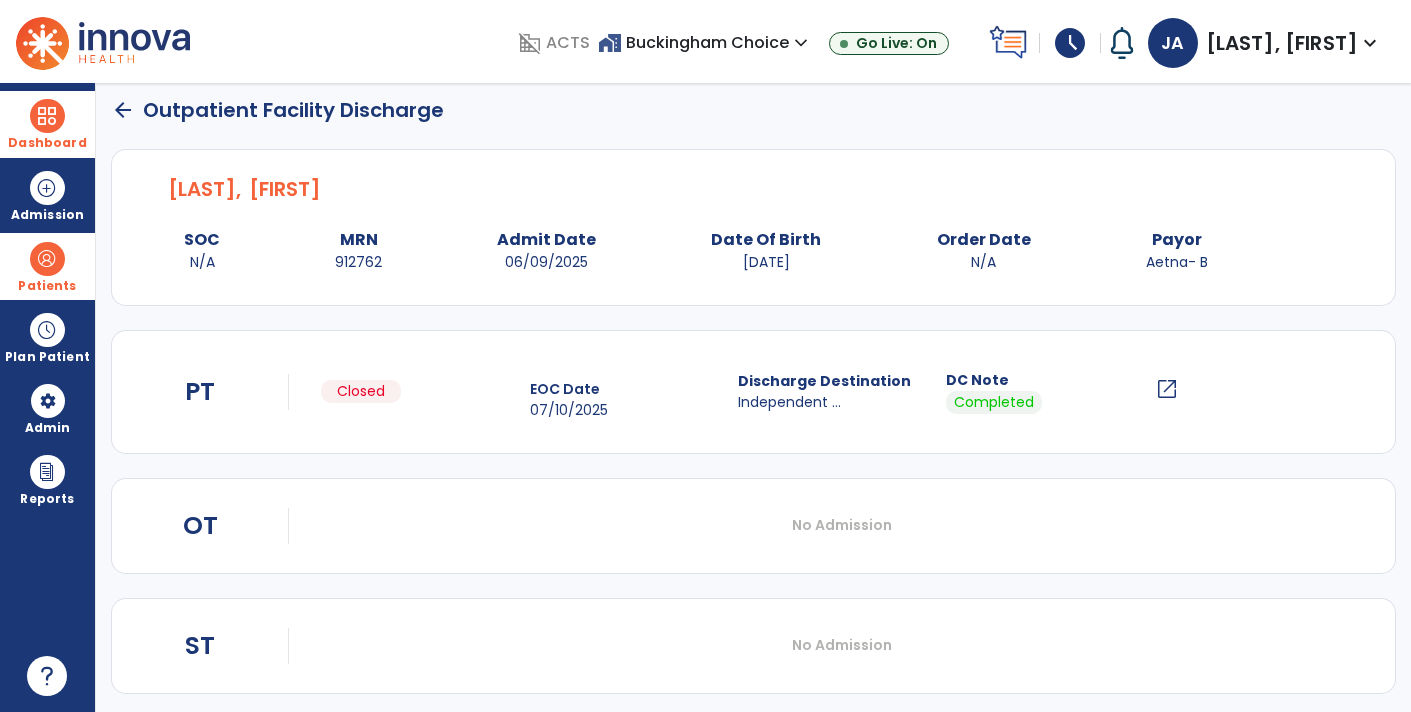 scroll, scrollTop: 0, scrollLeft: 0, axis: both 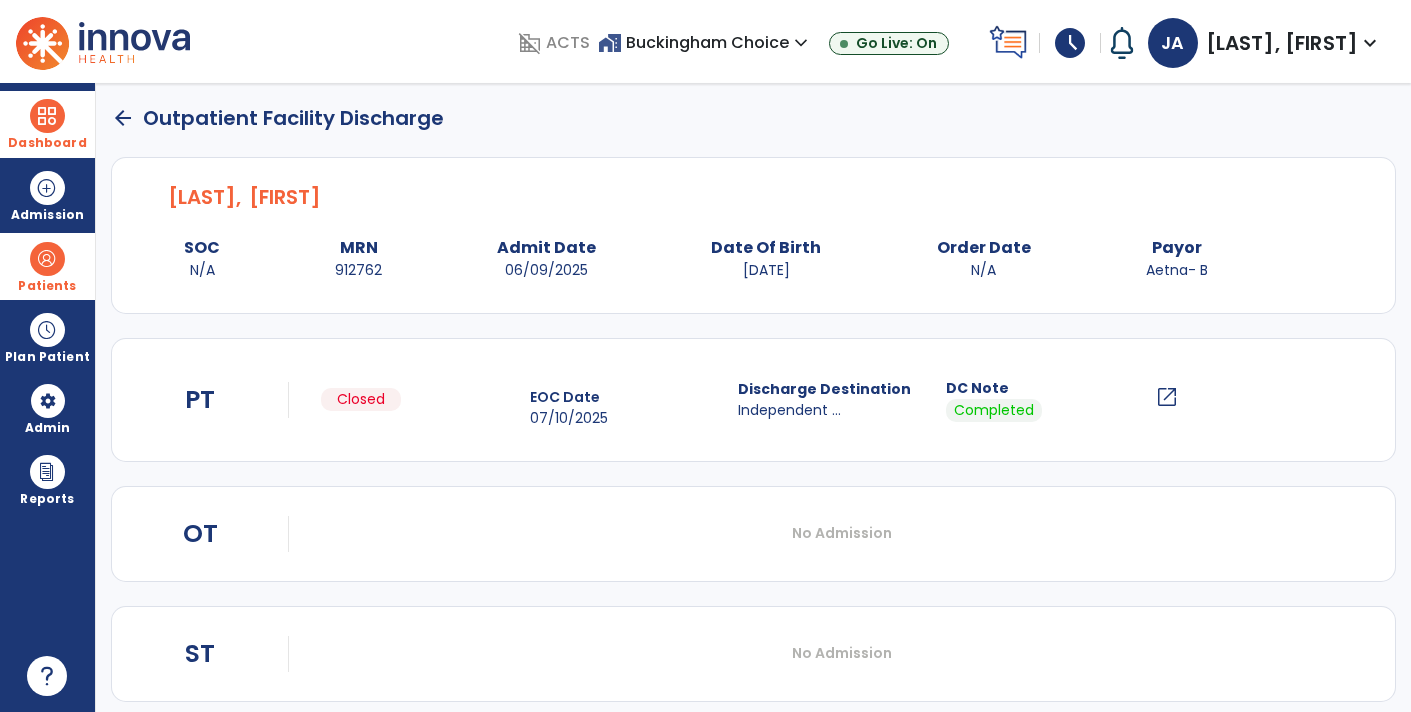 click on "arrow_back" 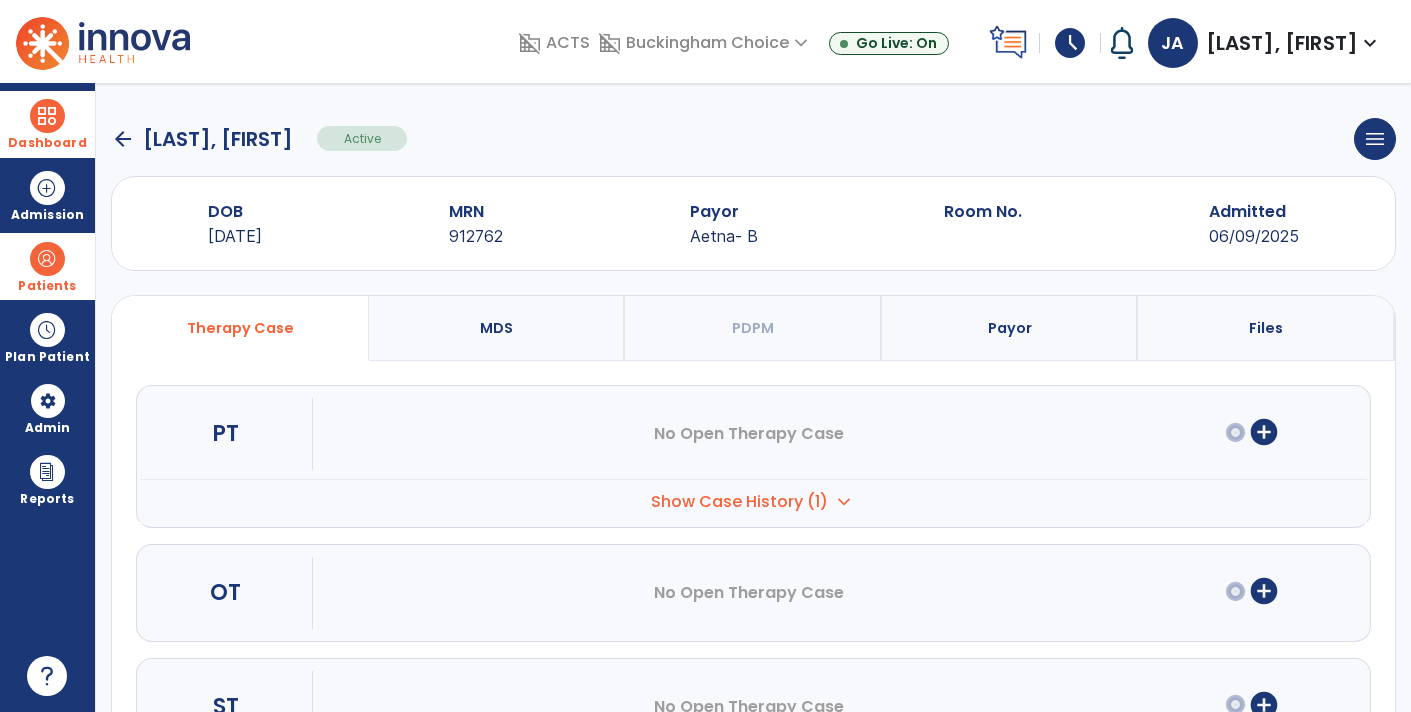 scroll, scrollTop: 0, scrollLeft: 0, axis: both 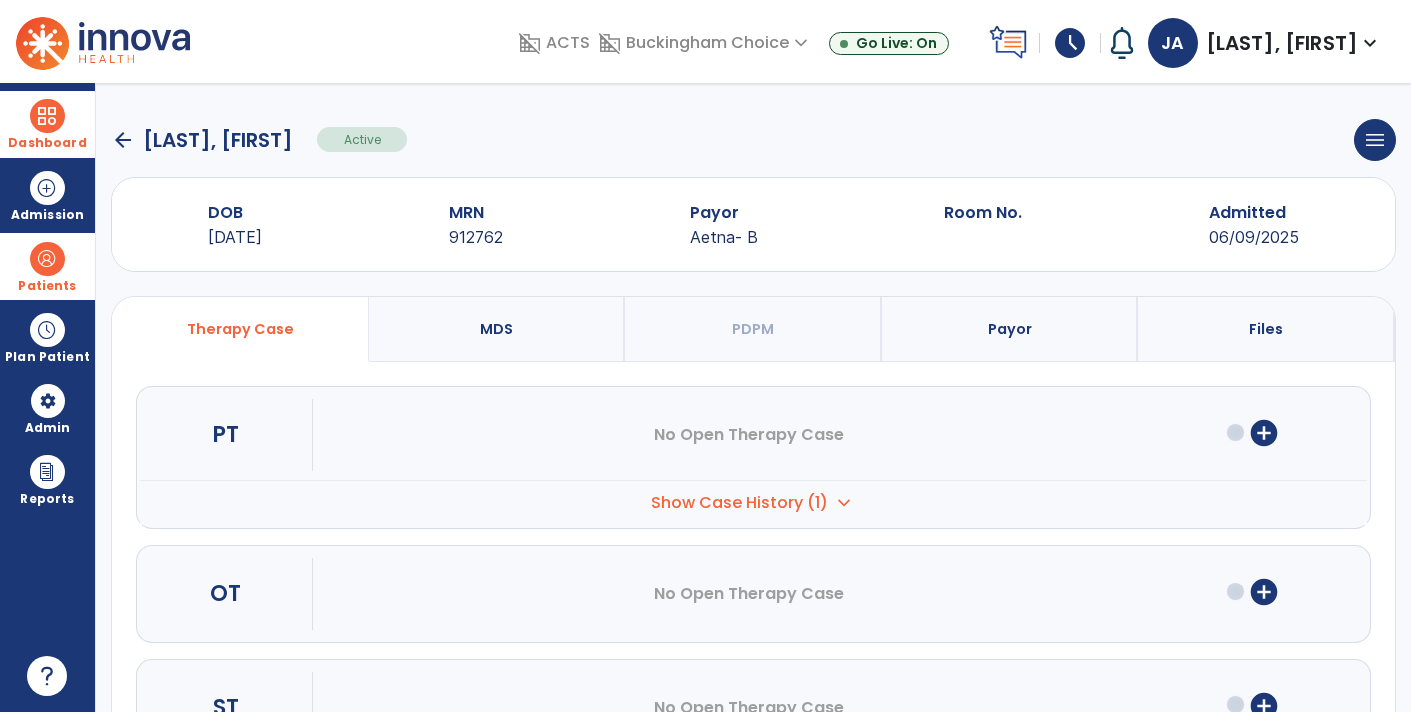 click on "Dashboard" at bounding box center (47, 124) 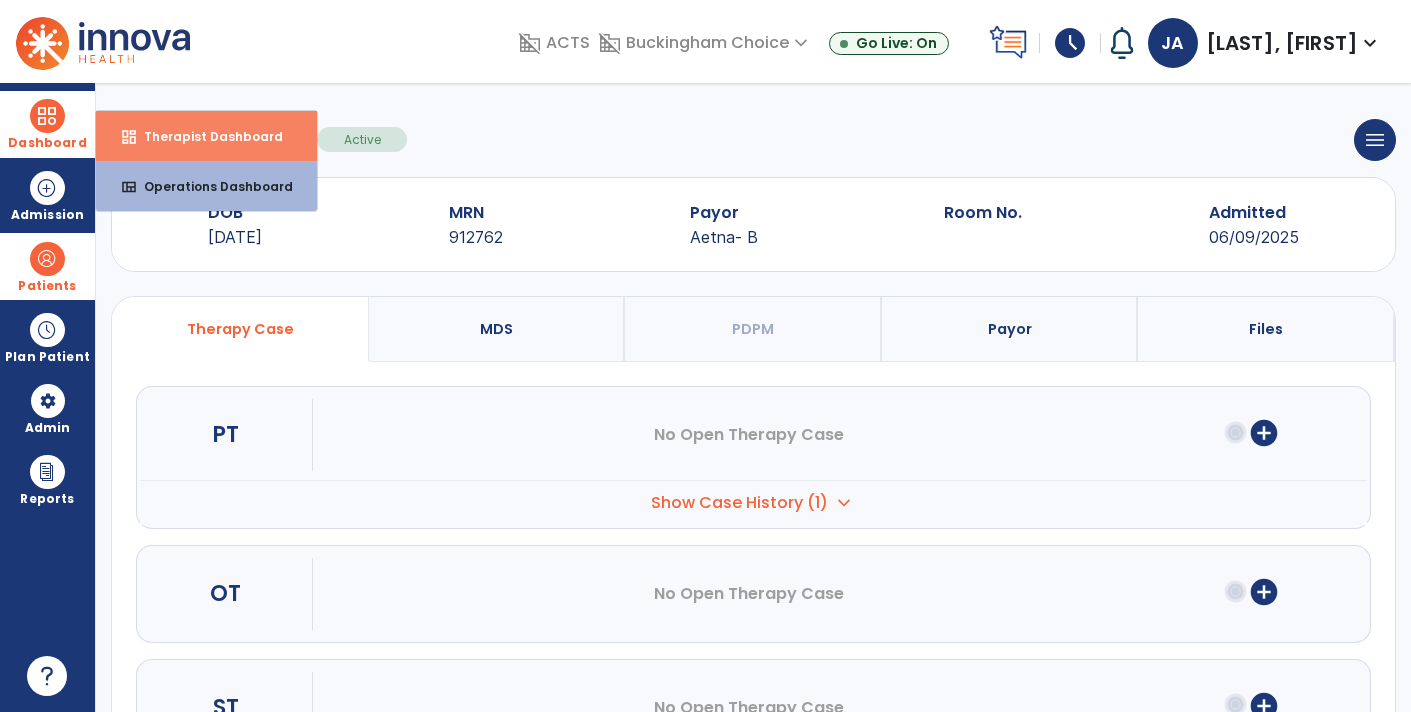 click on "Therapist Dashboard" at bounding box center [205, 136] 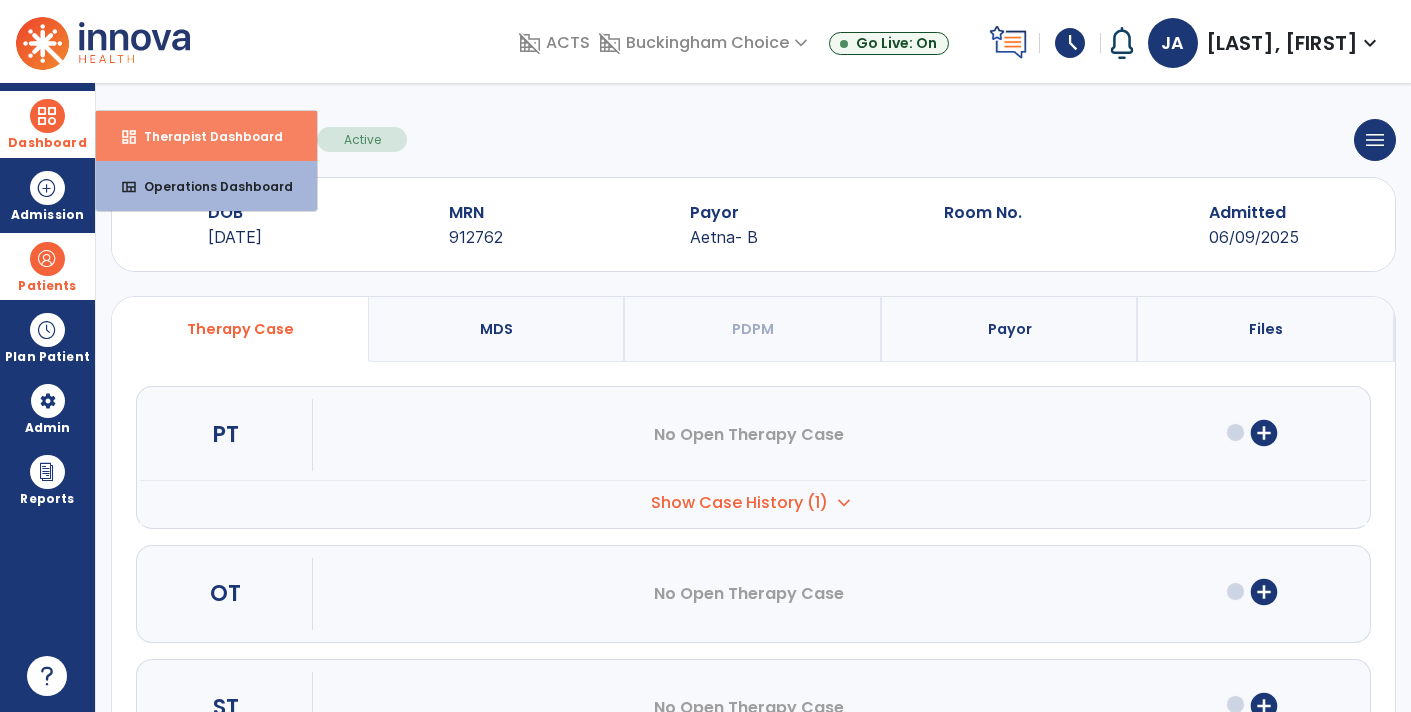 select on "****" 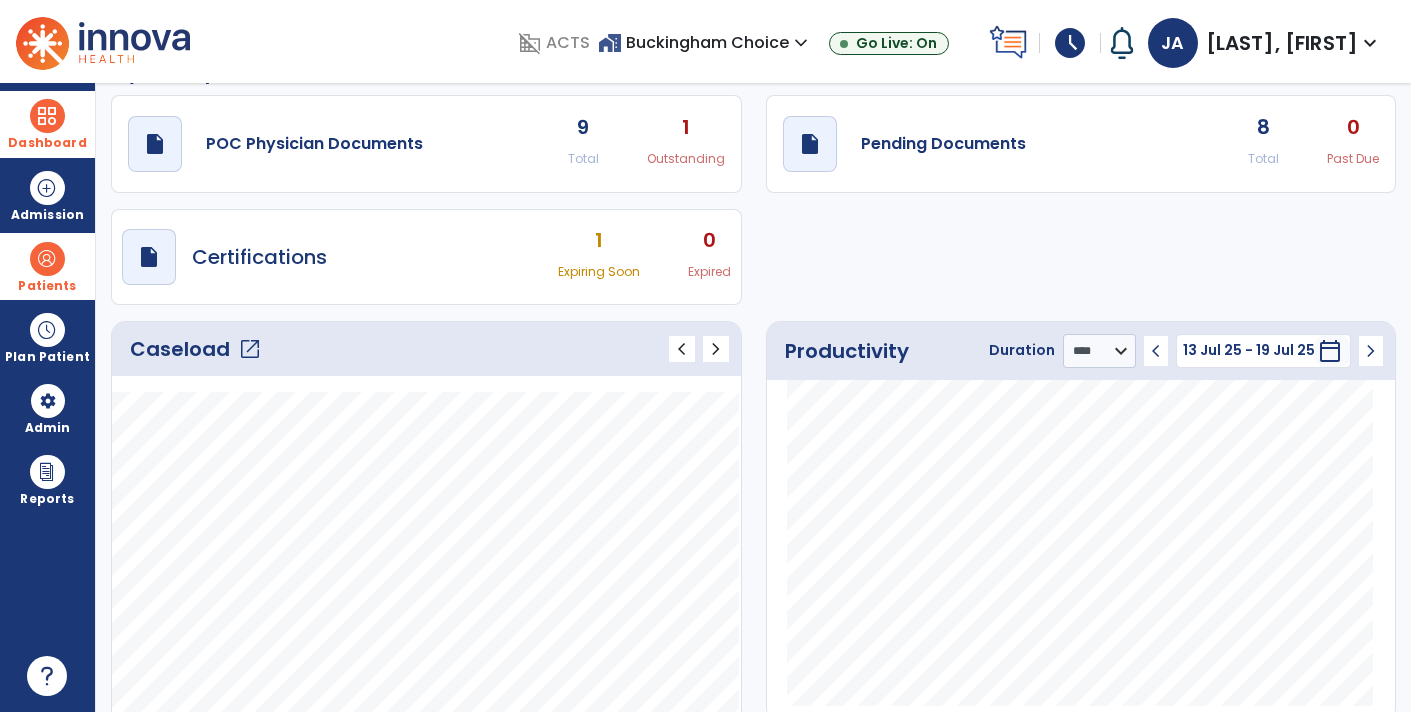 scroll, scrollTop: 63, scrollLeft: 0, axis: vertical 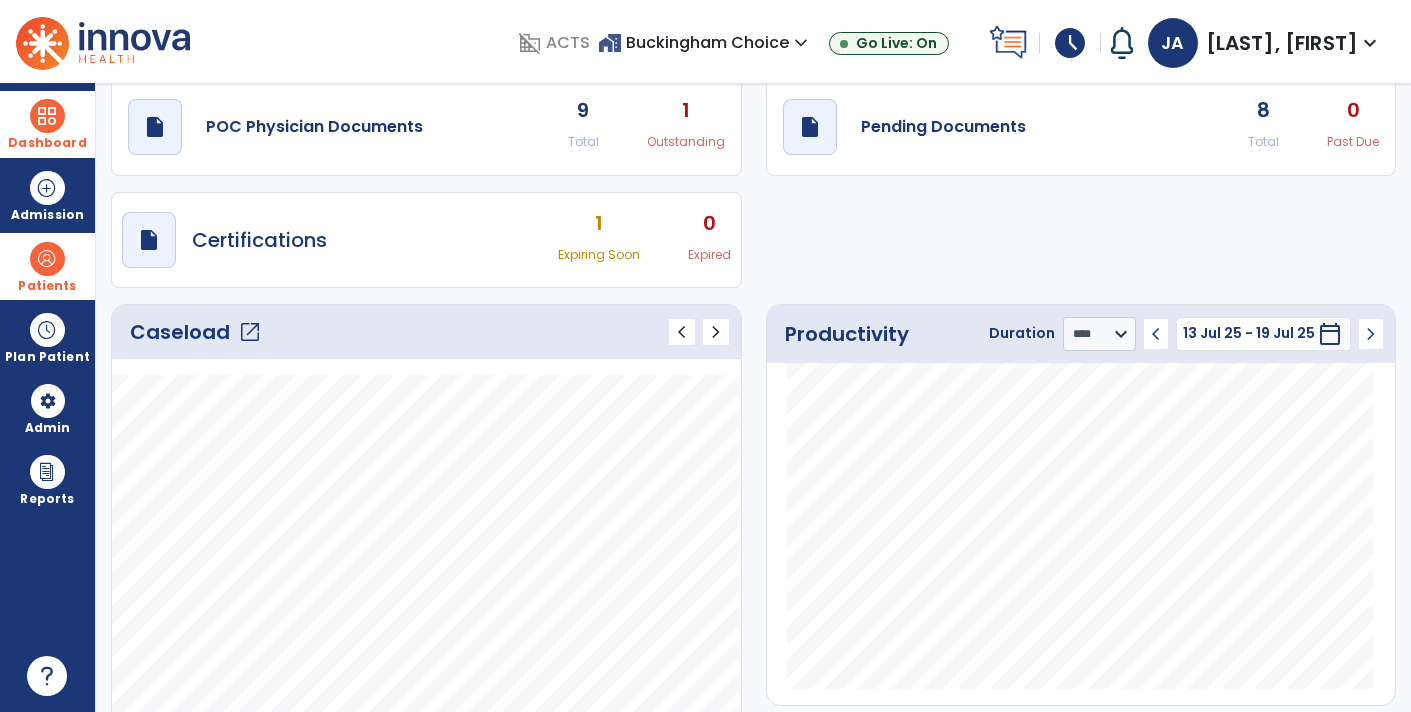 click on "open_in_new" 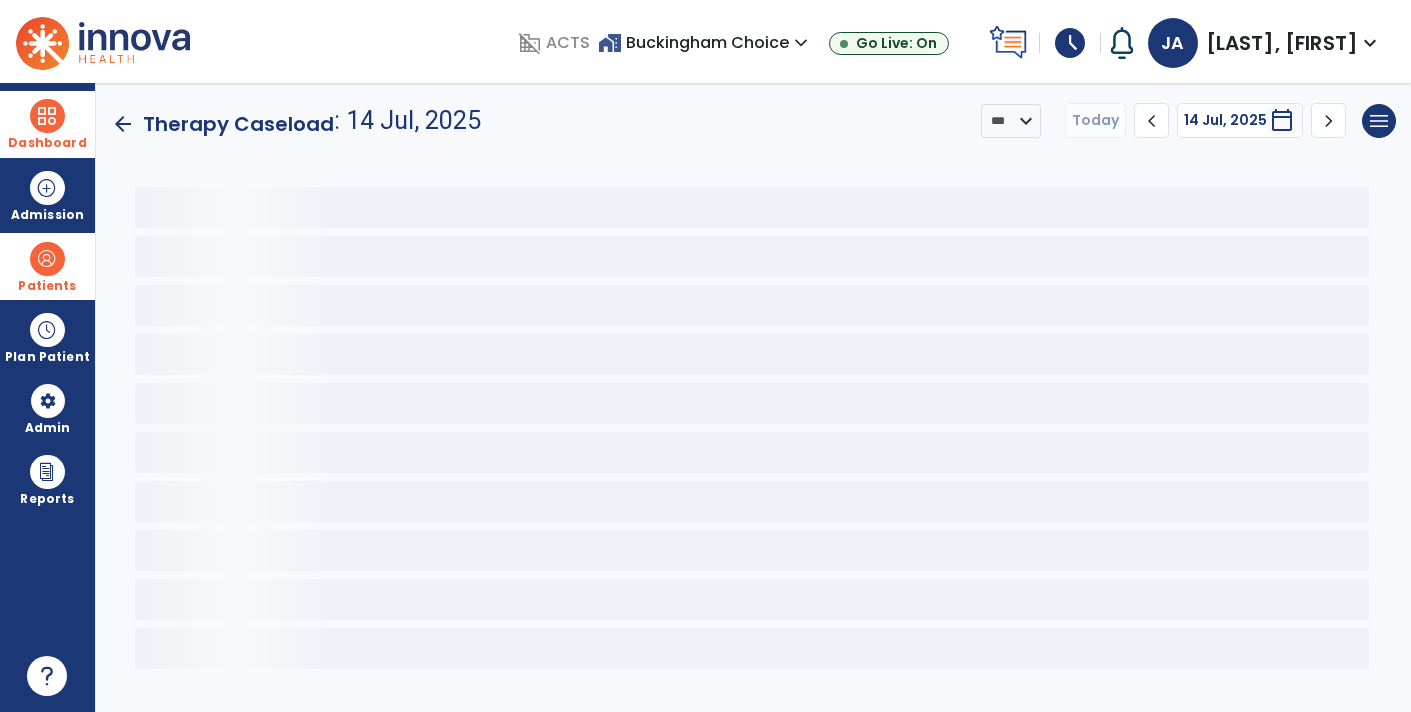 scroll, scrollTop: 0, scrollLeft: 0, axis: both 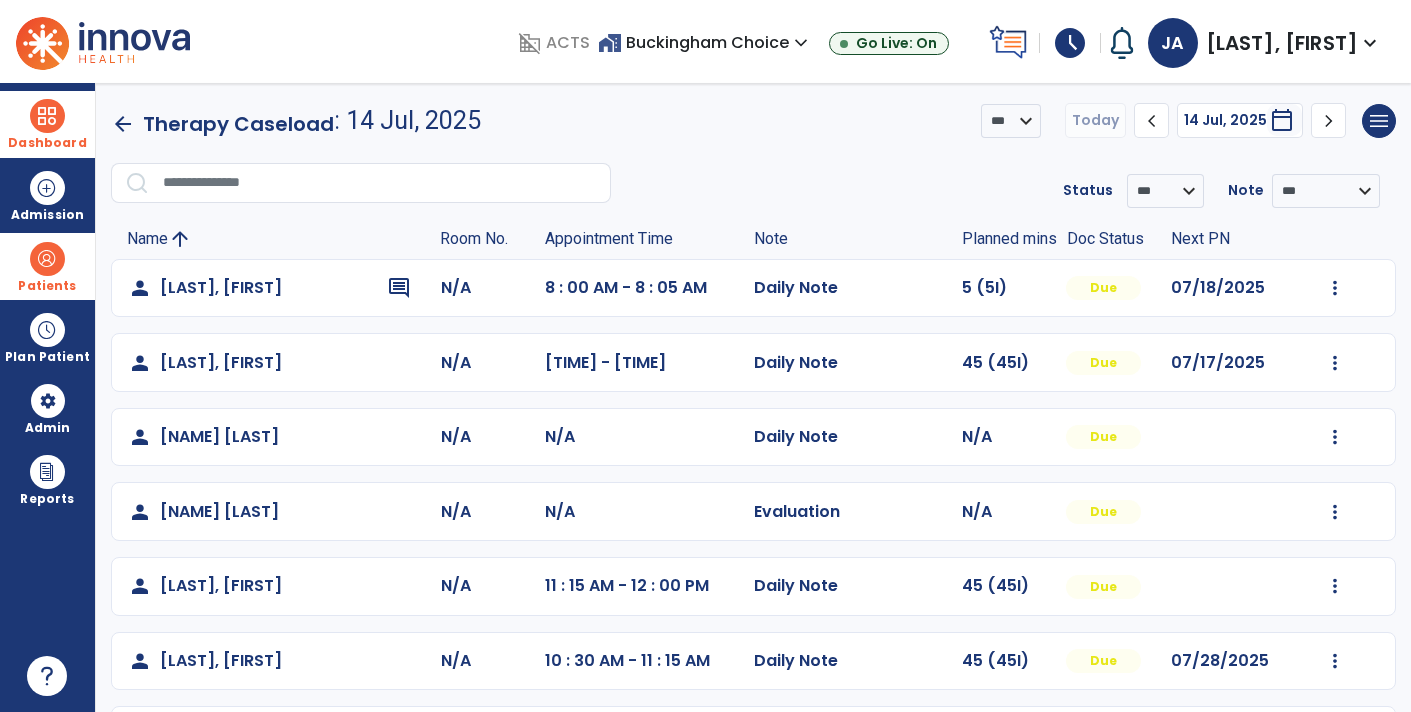 click on "chevron_left" 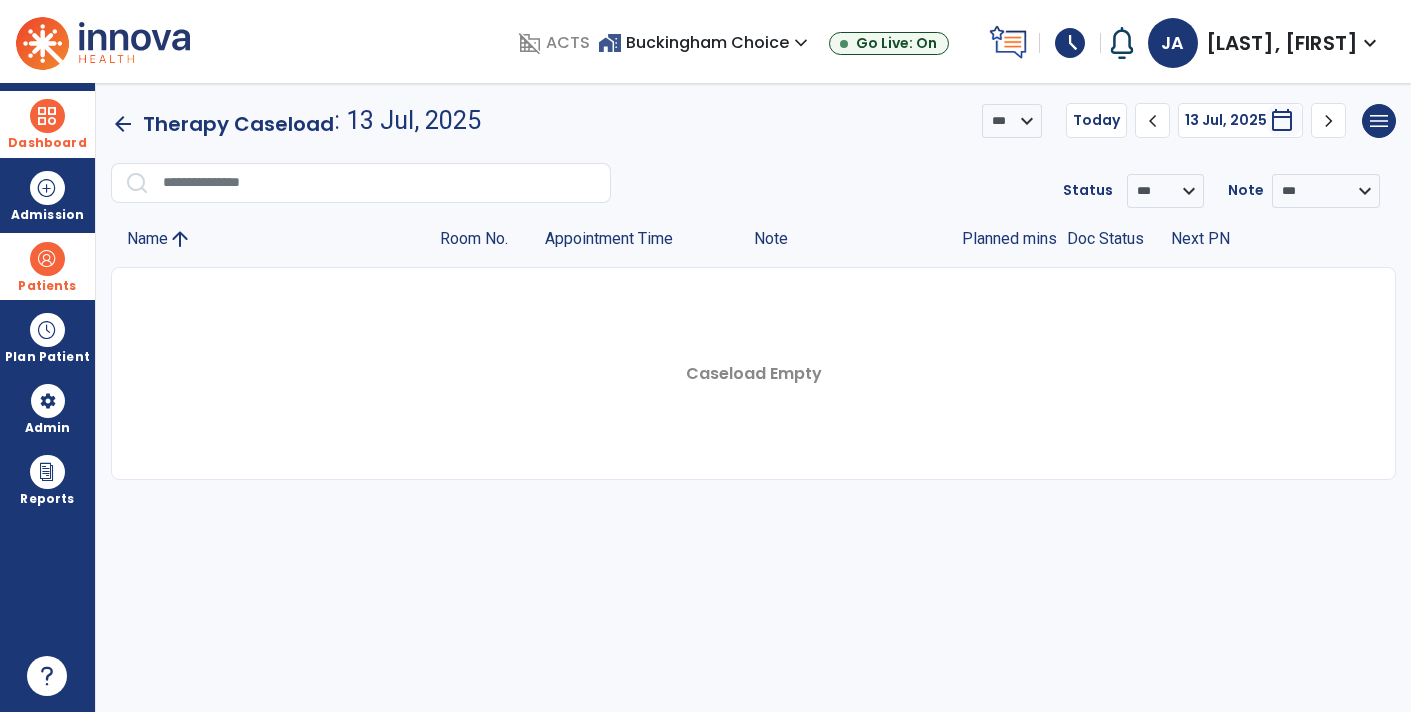 click on "chevron_left" 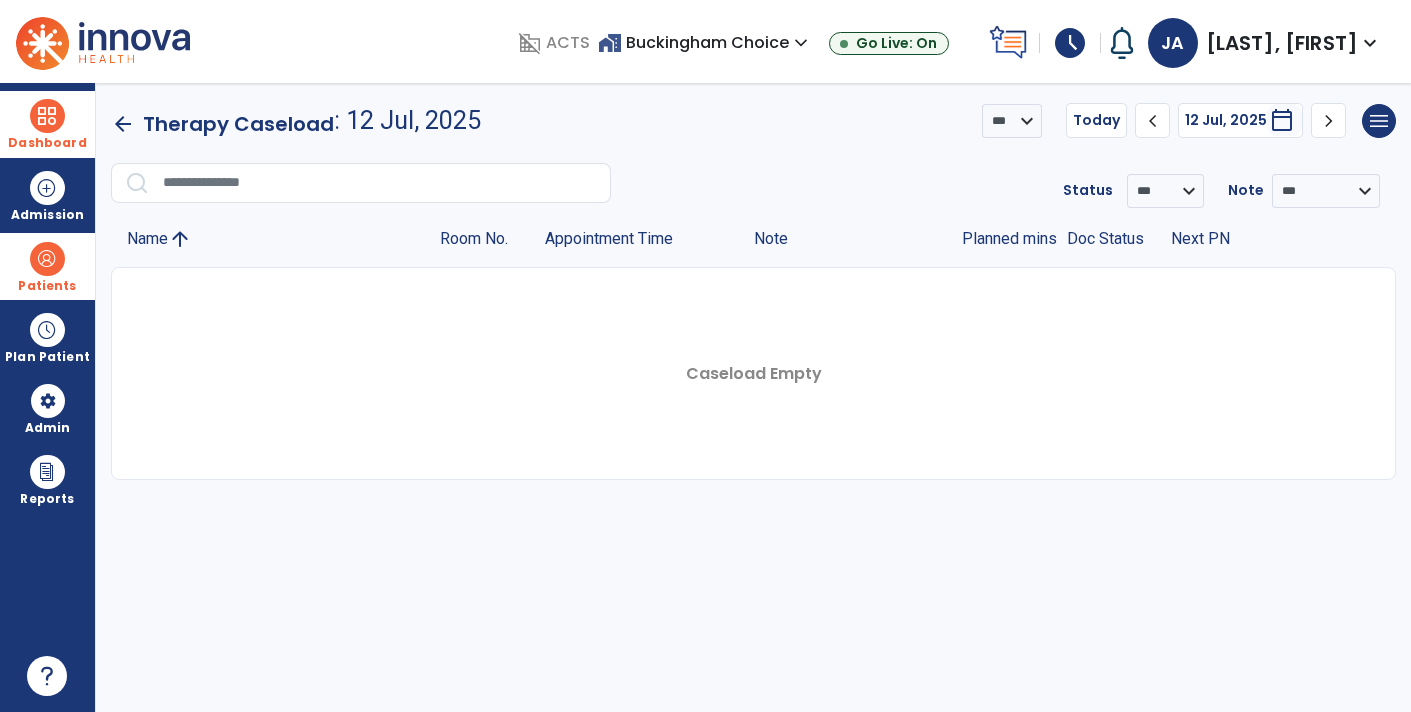 click on "chevron_left" 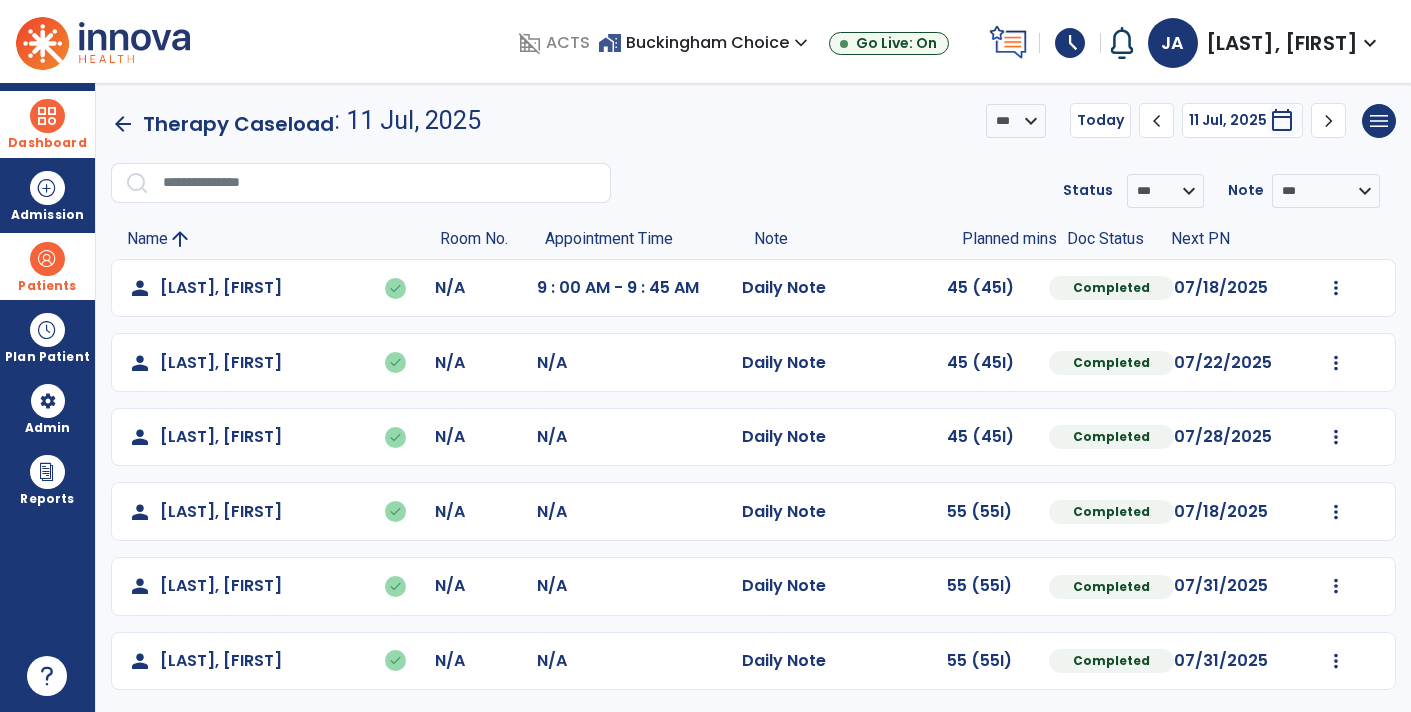 click on "chevron_left" 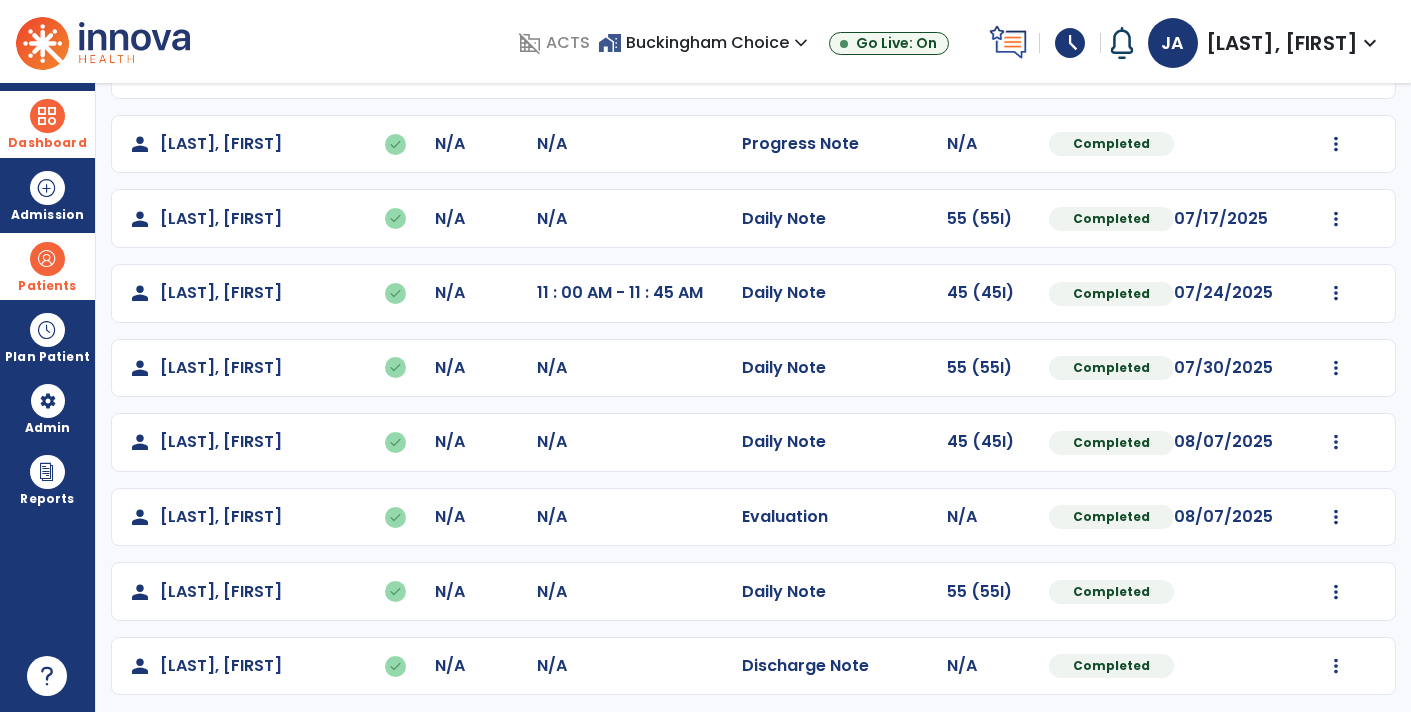 scroll, scrollTop: 0, scrollLeft: 0, axis: both 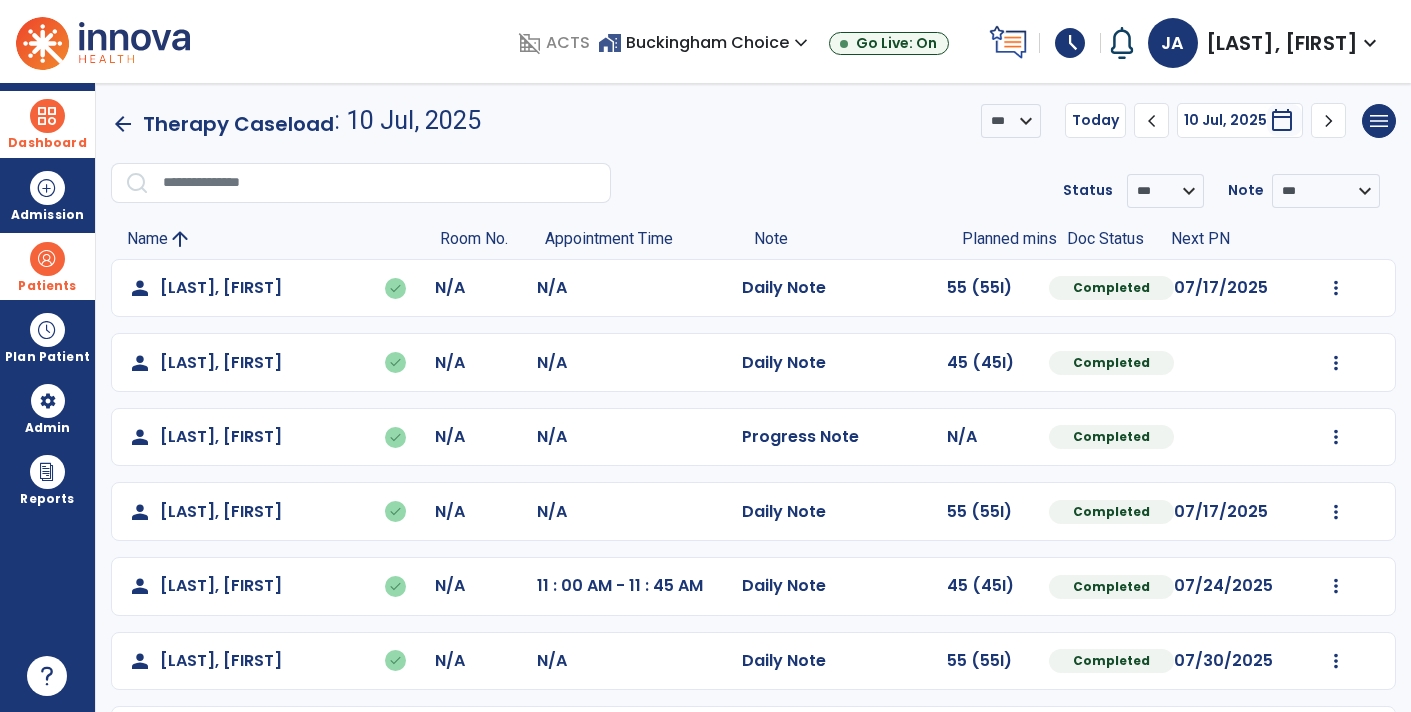 click on "chevron_left" 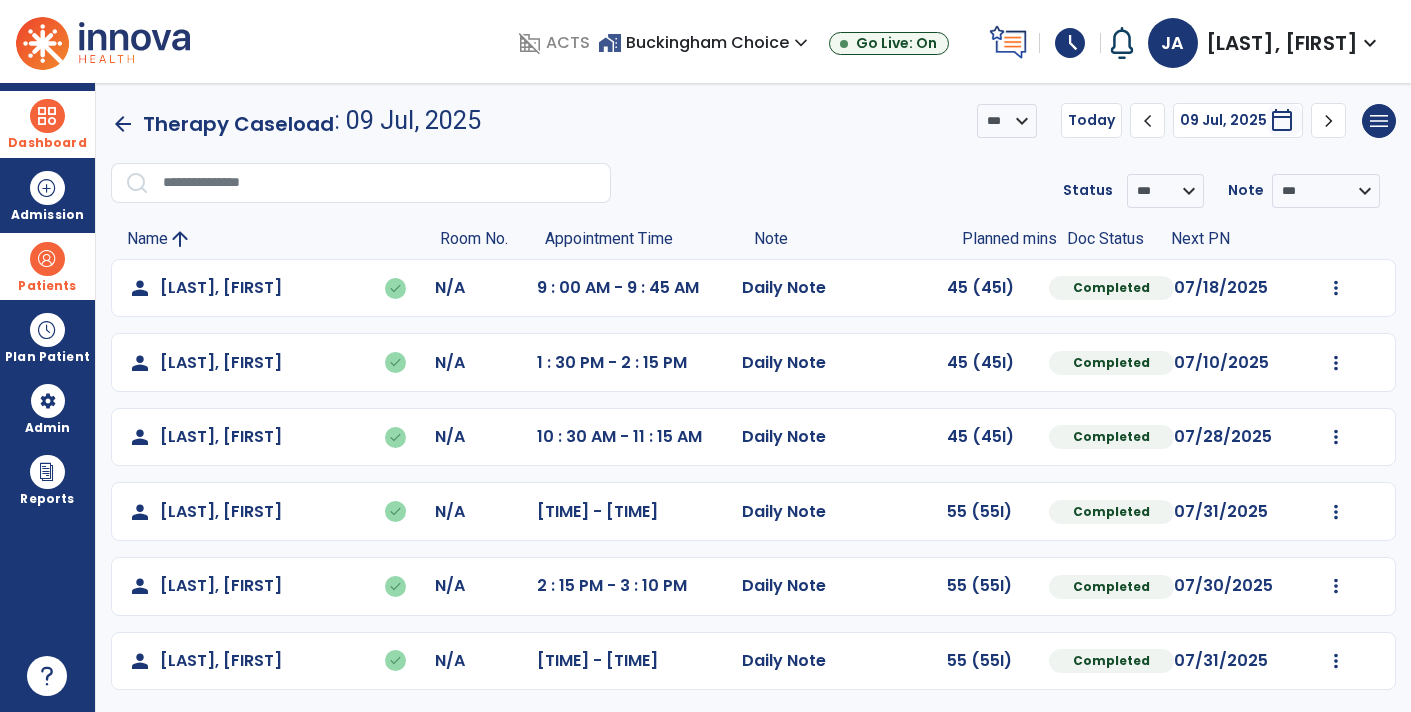 click on "chevron_left" 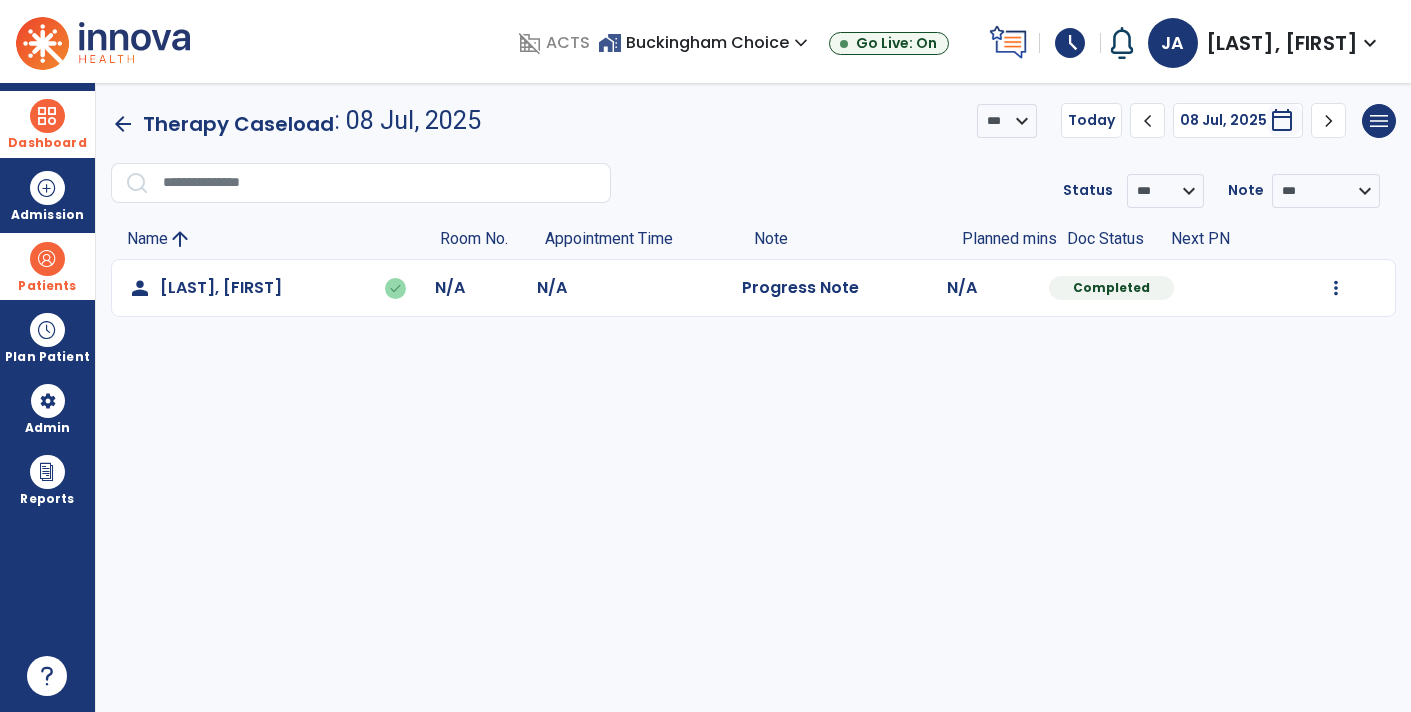 click on "chevron_left" 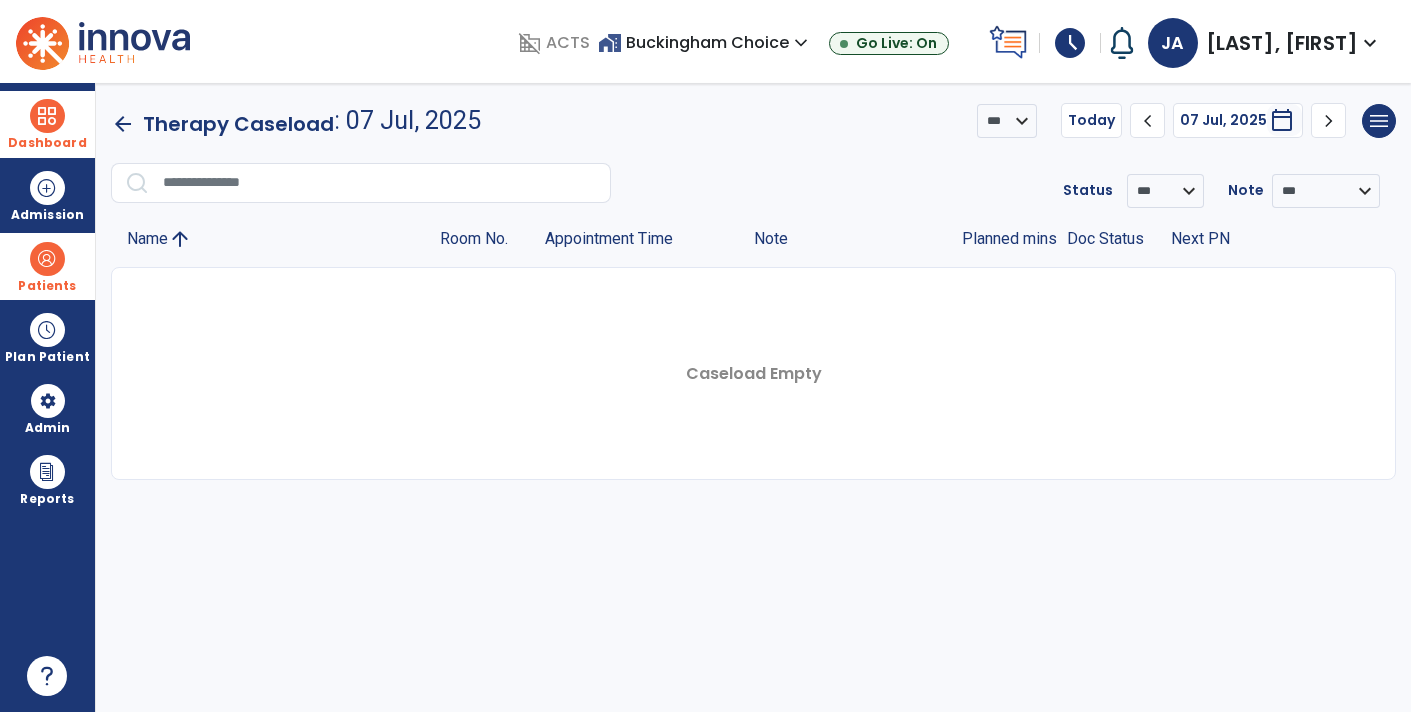 click on "chevron_left" 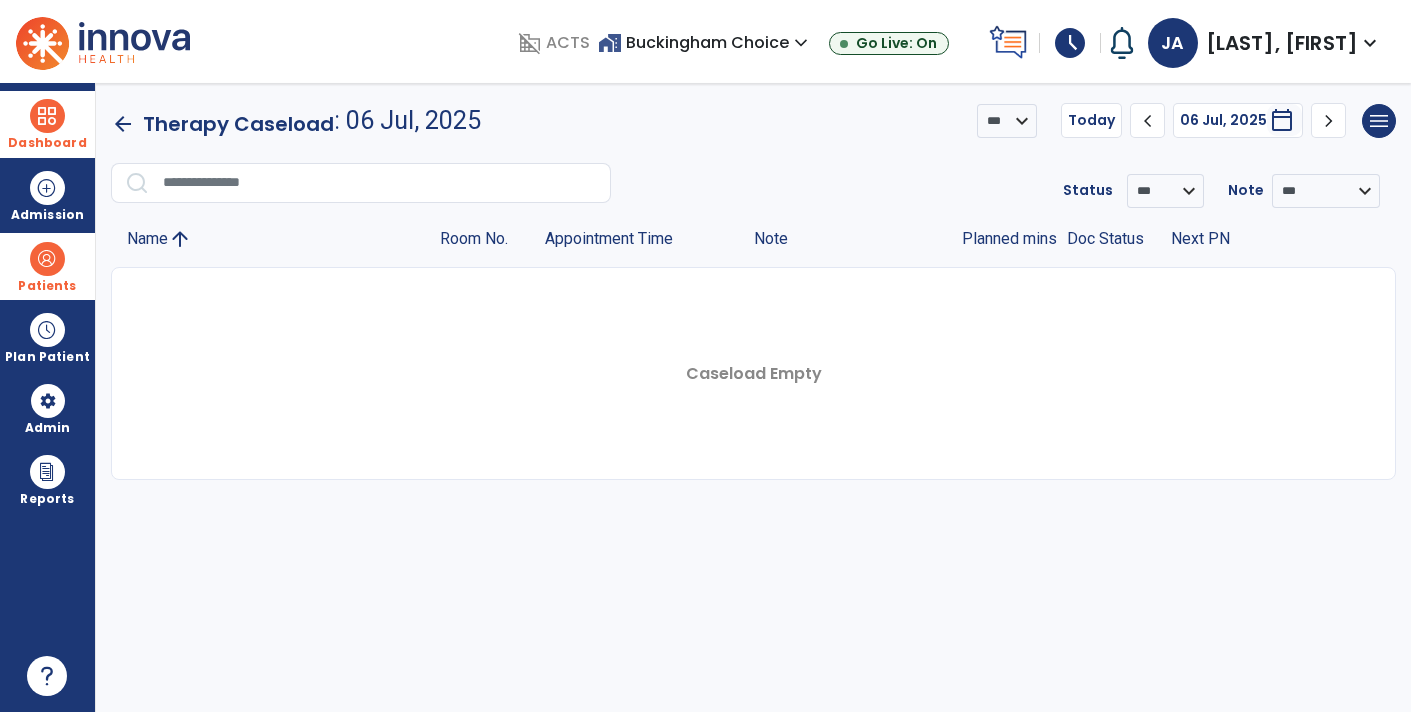 click on "chevron_left" 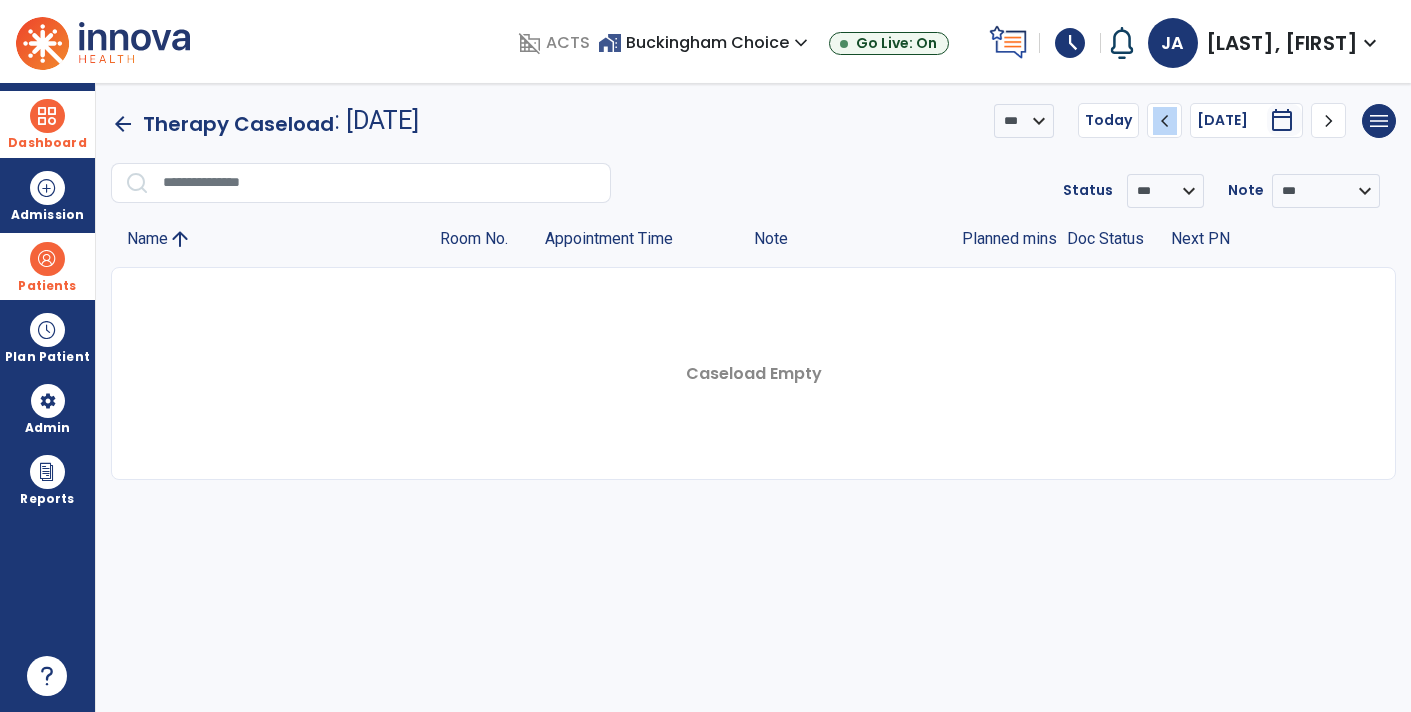 click on "chevron_left" 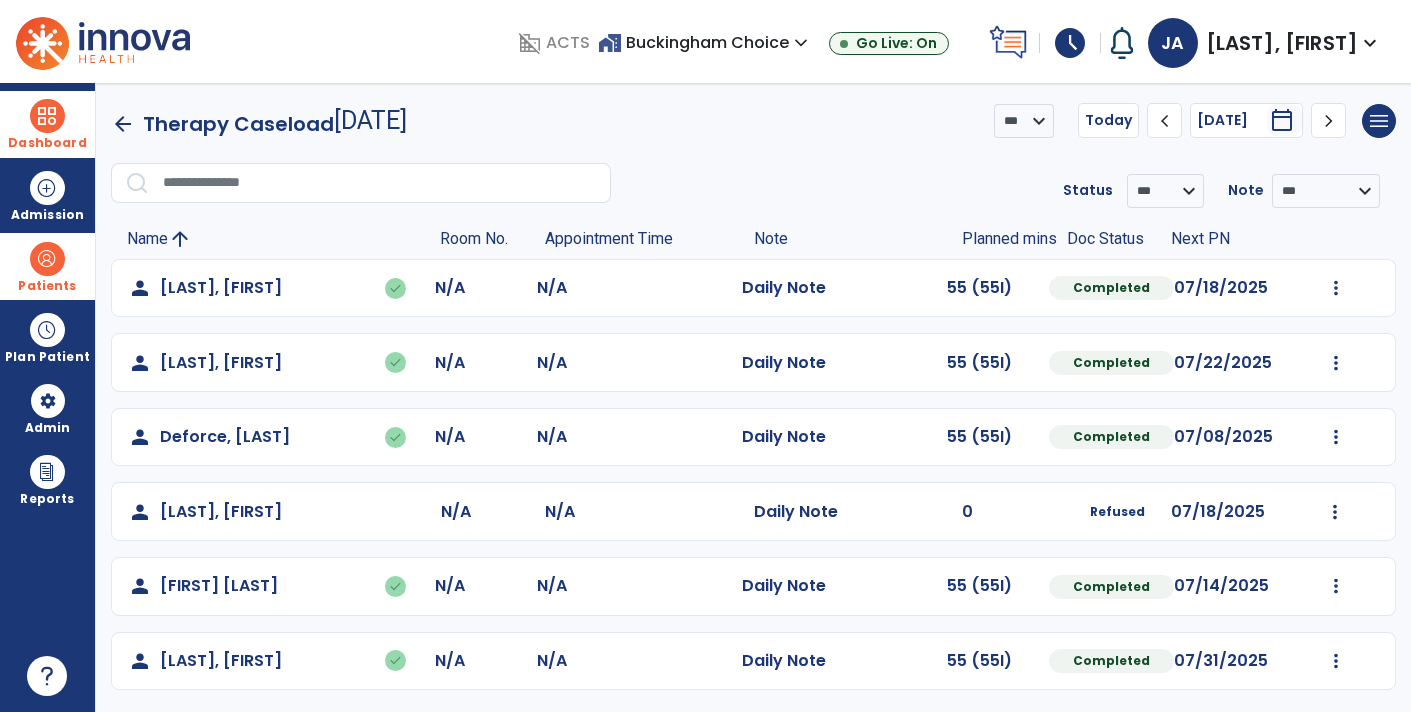 click on "Dashboard" at bounding box center [47, 124] 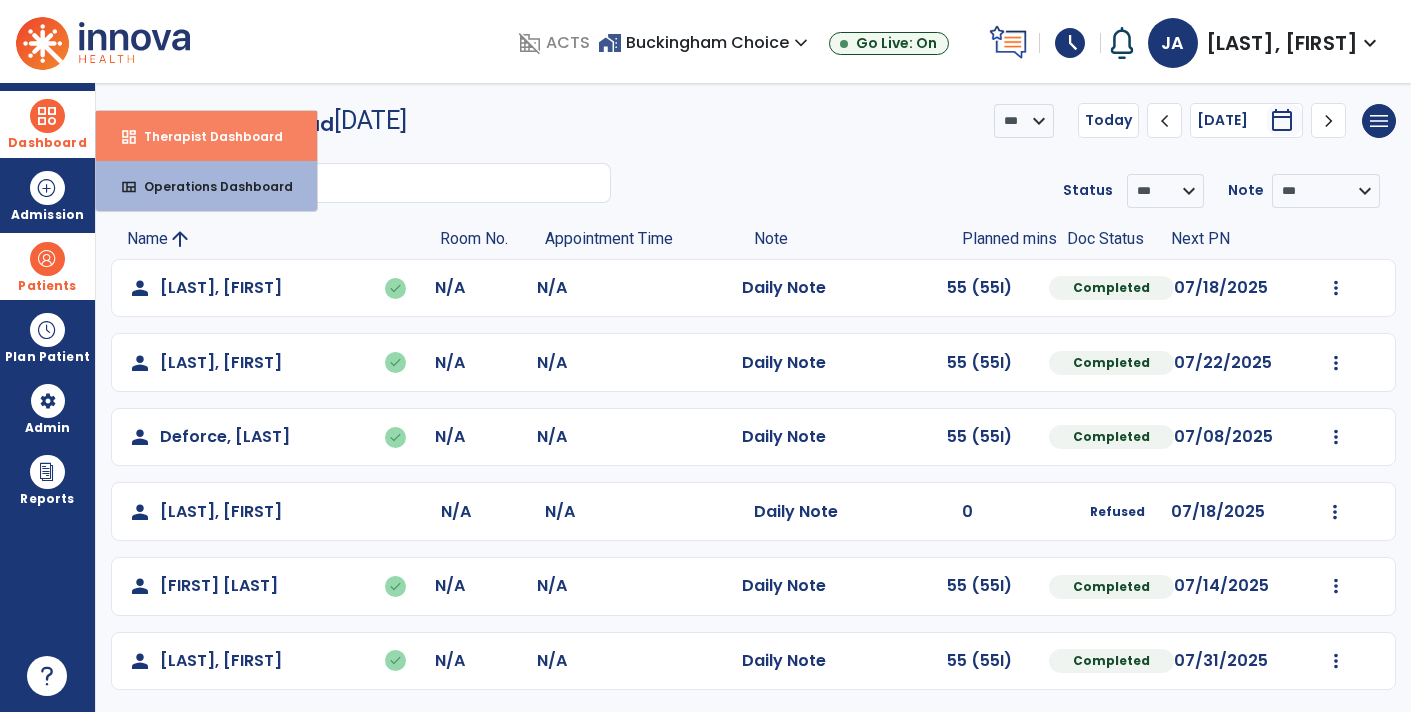 click on "Therapist Dashboard" at bounding box center [205, 136] 